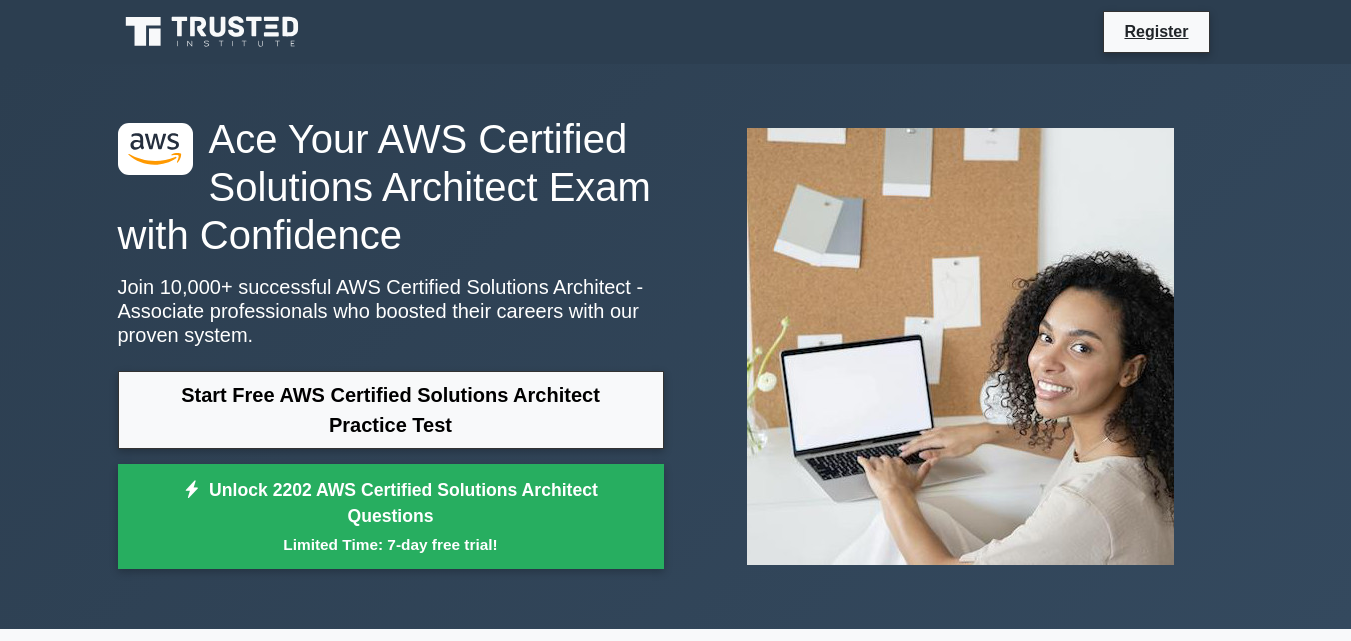scroll, scrollTop: 0, scrollLeft: 0, axis: both 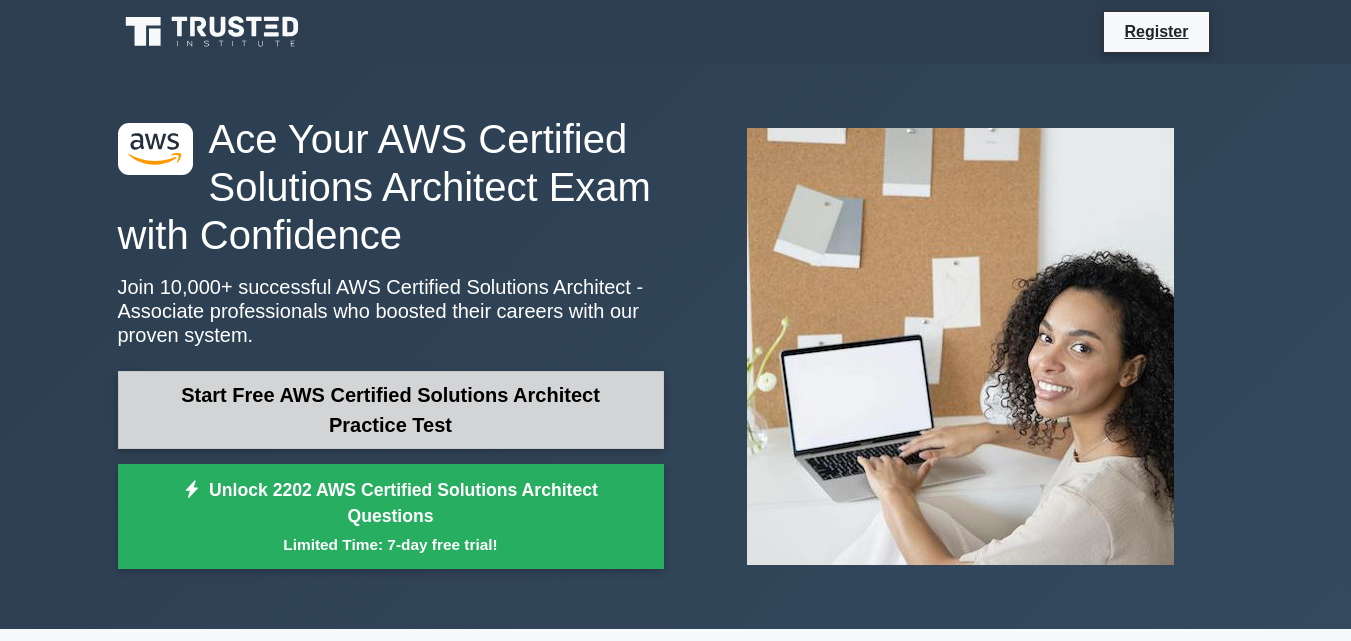 click on "Start Free AWS Certified Solutions Architect Practice Test" at bounding box center [391, 410] 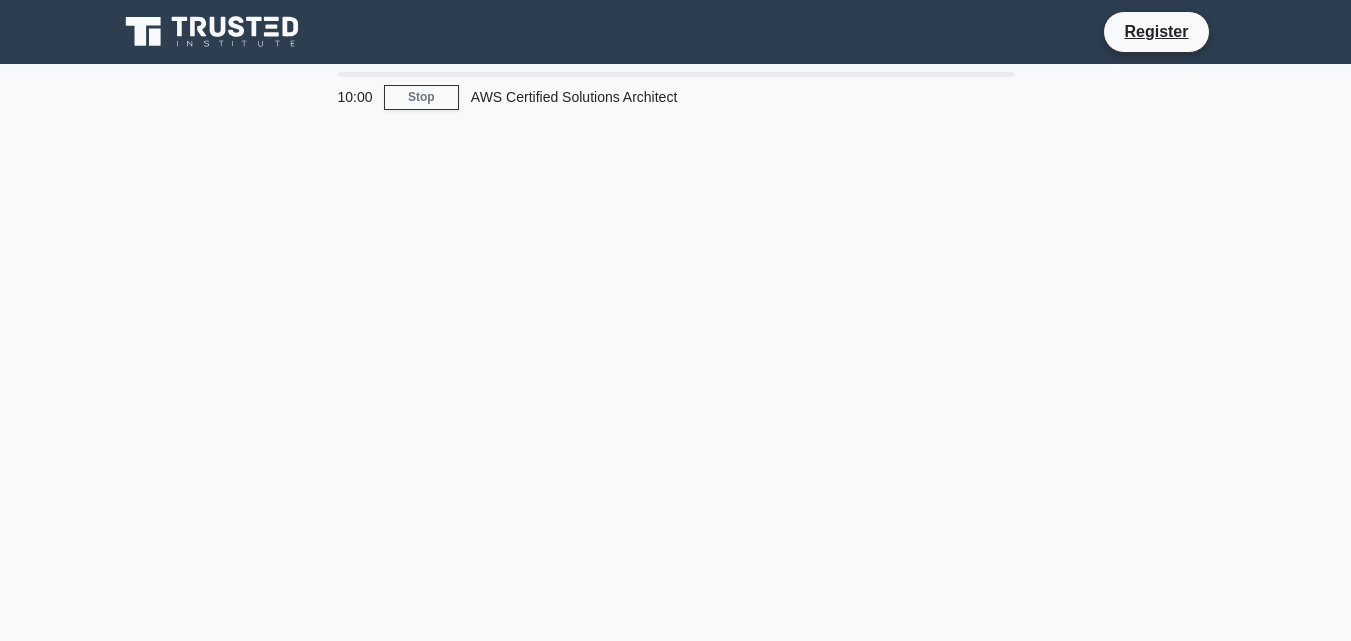 scroll, scrollTop: 0, scrollLeft: 0, axis: both 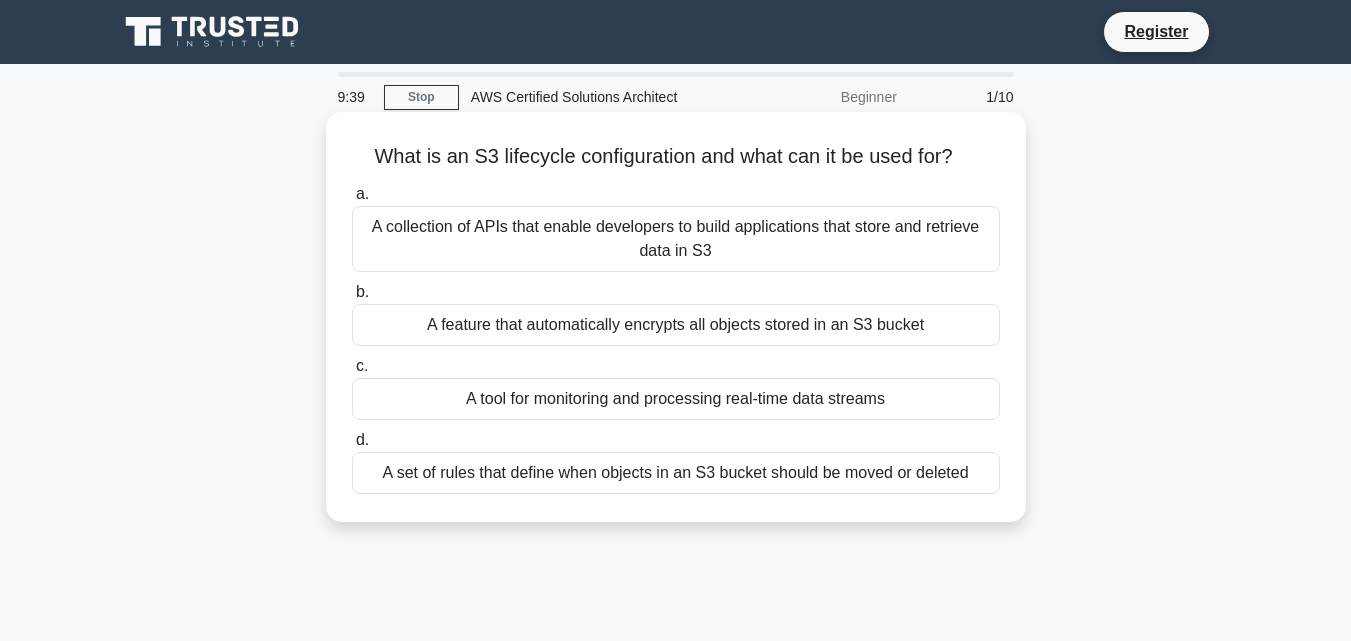 click on "A set of rules that define when objects in an S3 bucket should be moved or deleted" at bounding box center [676, 473] 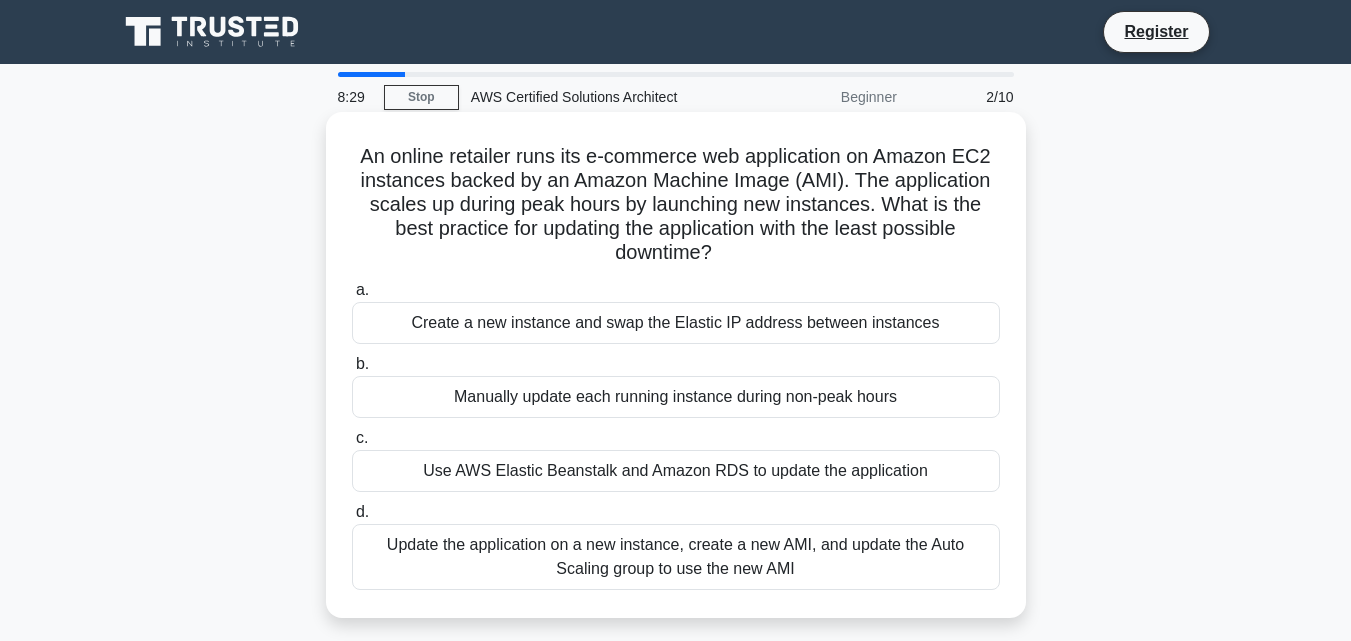 click on "Update the application on a new instance, create a new AMI, and update the Auto Scaling group to use the new AMI" at bounding box center [676, 557] 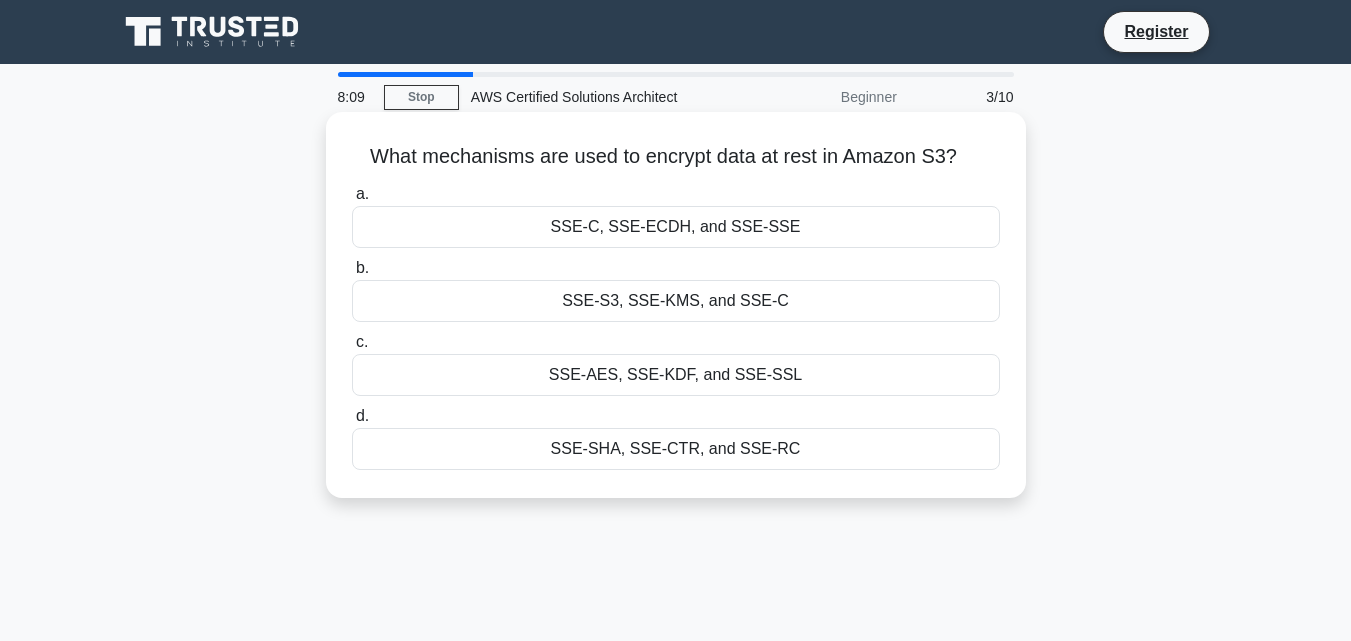 click on "SSE-S3, SSE-KMS, and SSE-C" at bounding box center (676, 301) 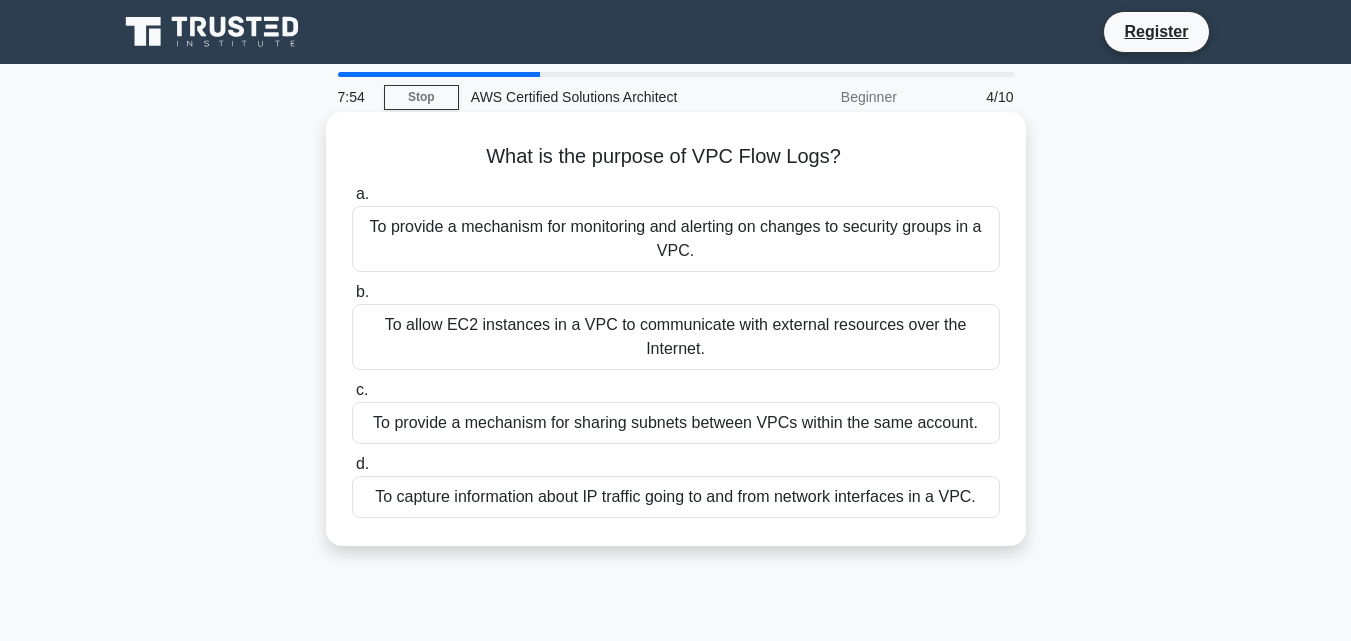 click on "To capture information about IP traffic going to and from network interfaces in a VPC." at bounding box center [676, 497] 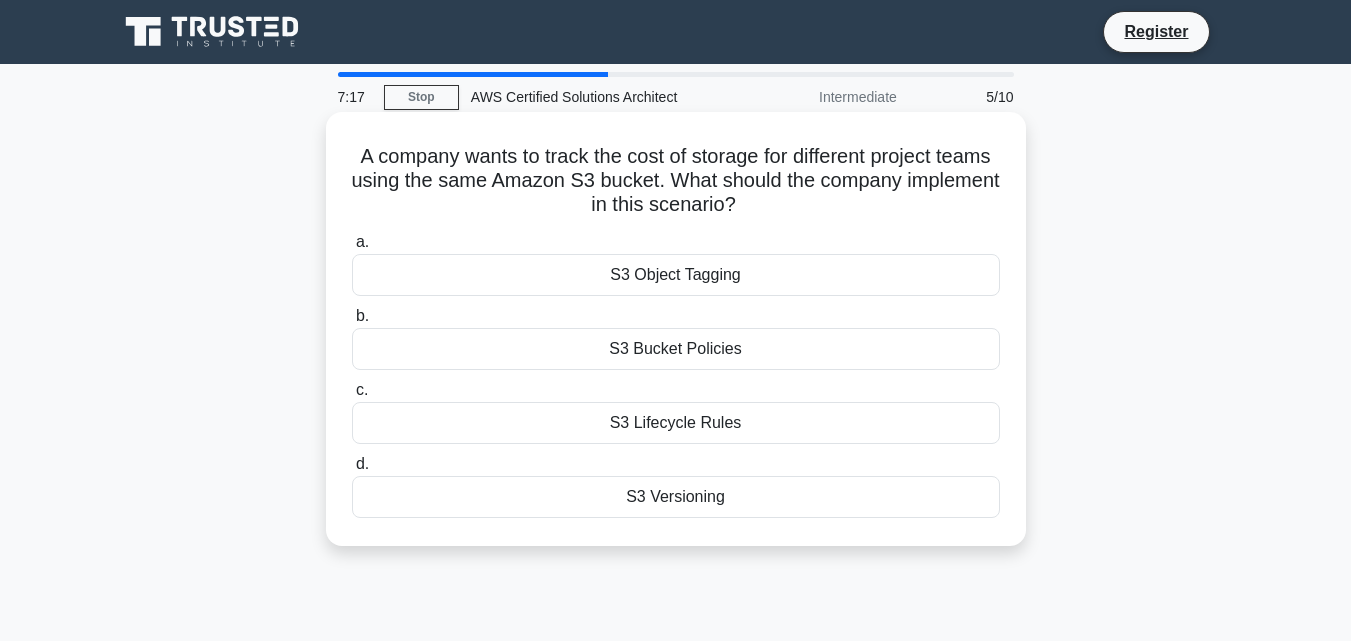 click on "S3 Object Tagging" at bounding box center (676, 275) 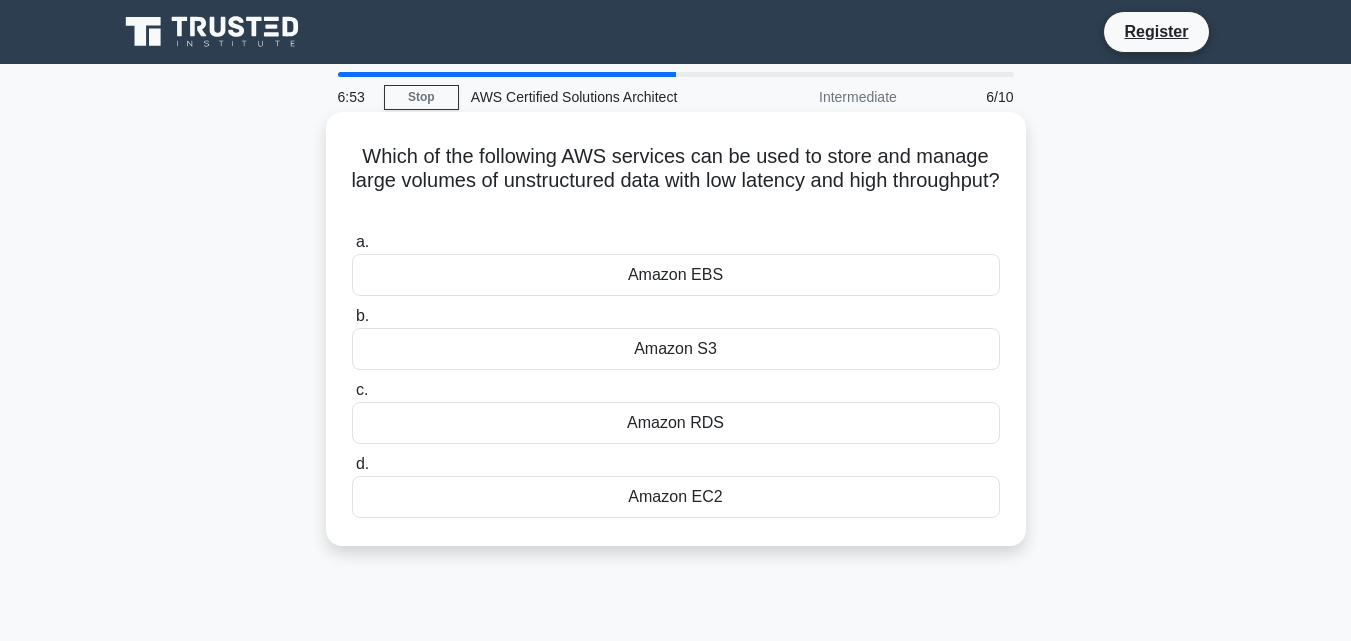 click on "Amazon S3" at bounding box center (676, 349) 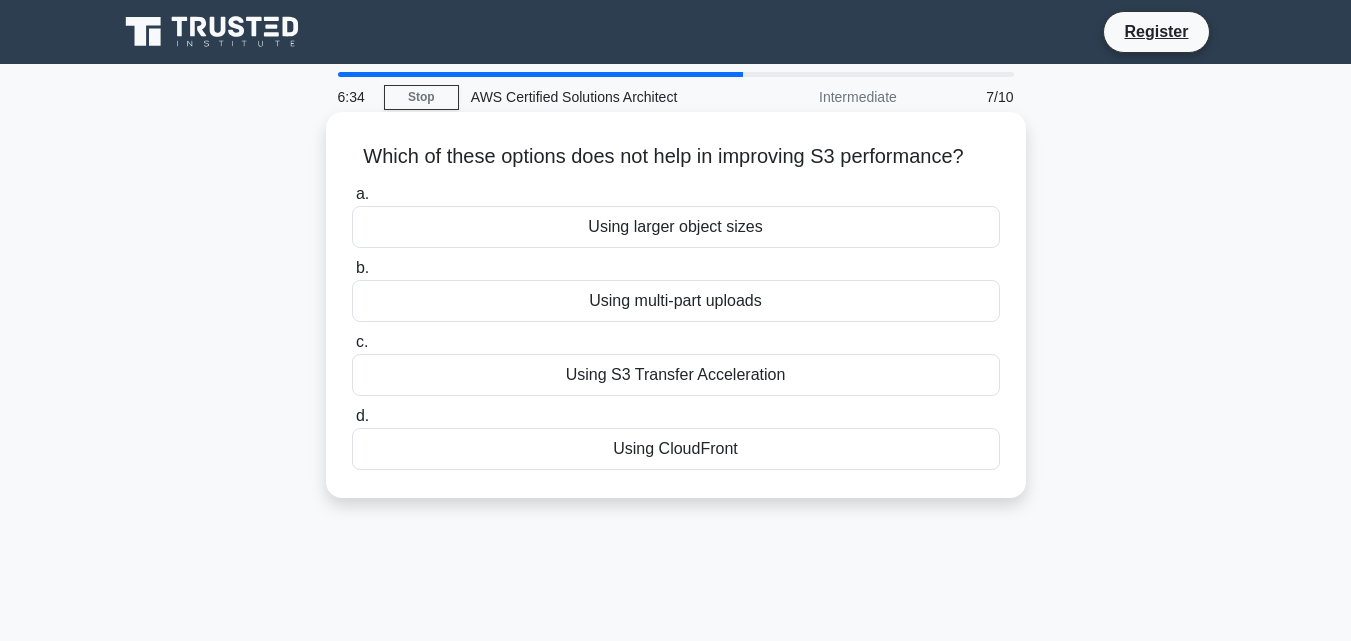 click on "Using larger object sizes" at bounding box center [676, 227] 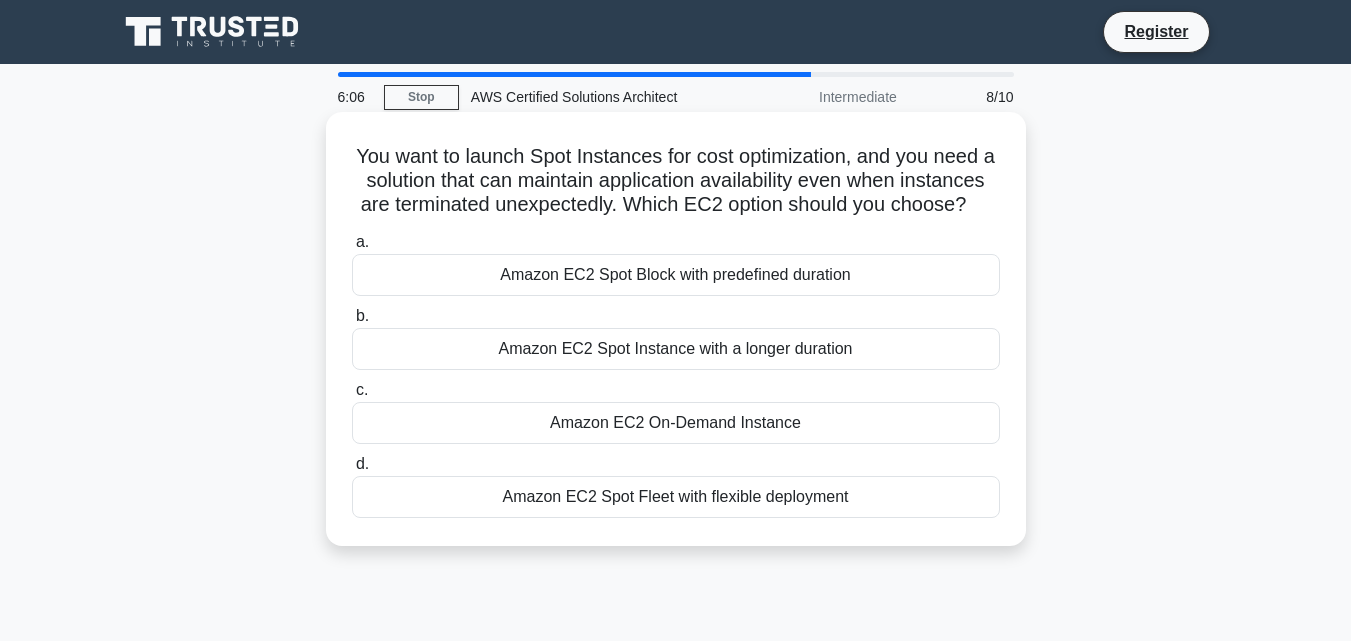 click on "Amazon EC2 Spot Block with predefined duration" at bounding box center (676, 275) 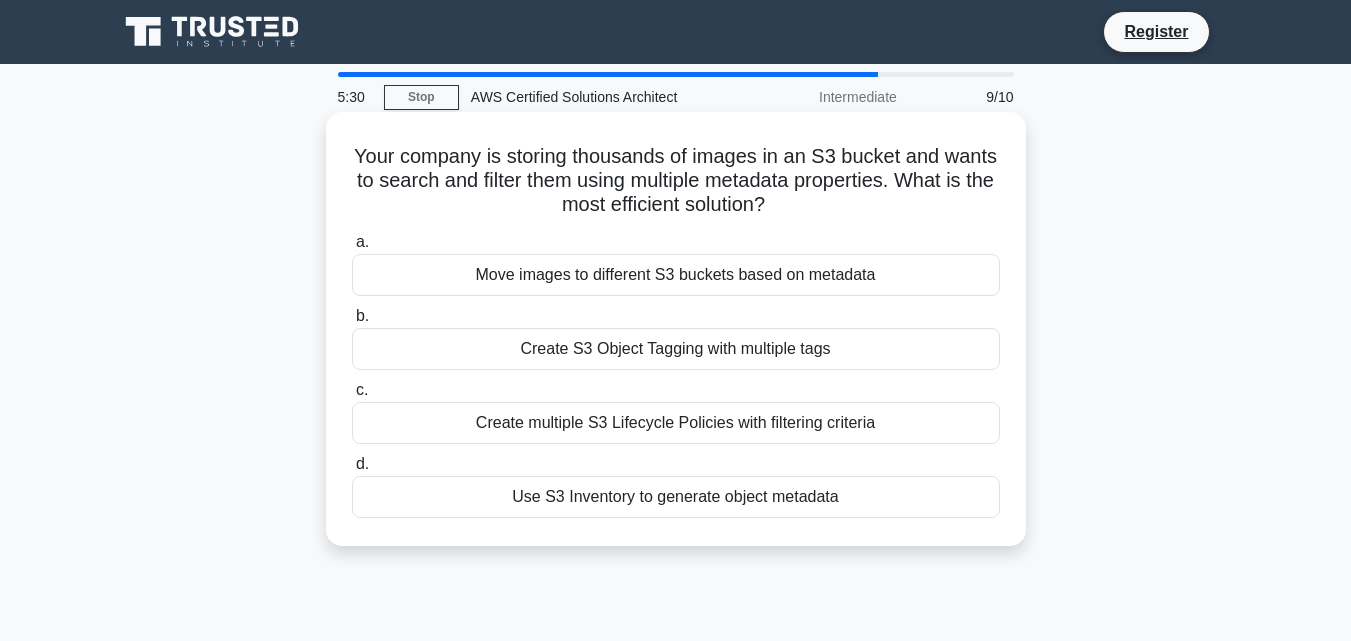 click on "Use S3 Inventory to generate object metadata" at bounding box center [676, 497] 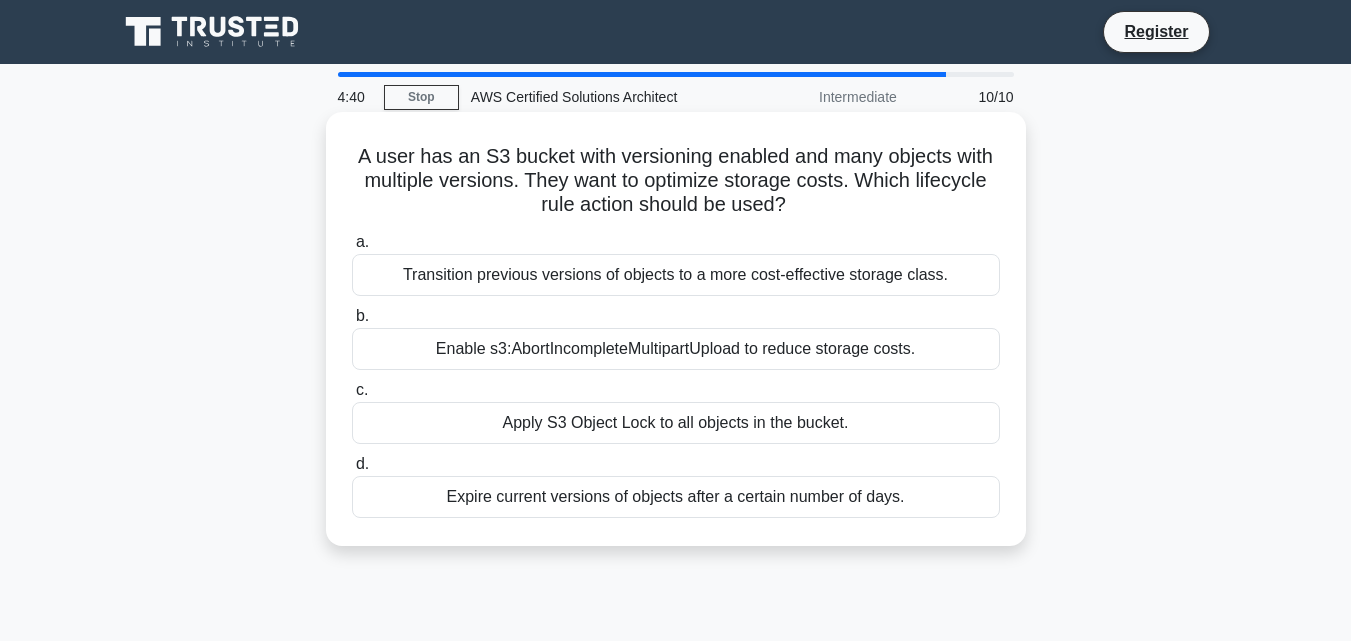 click on "Transition previous versions of objects to a more cost-effective storage class." at bounding box center (676, 275) 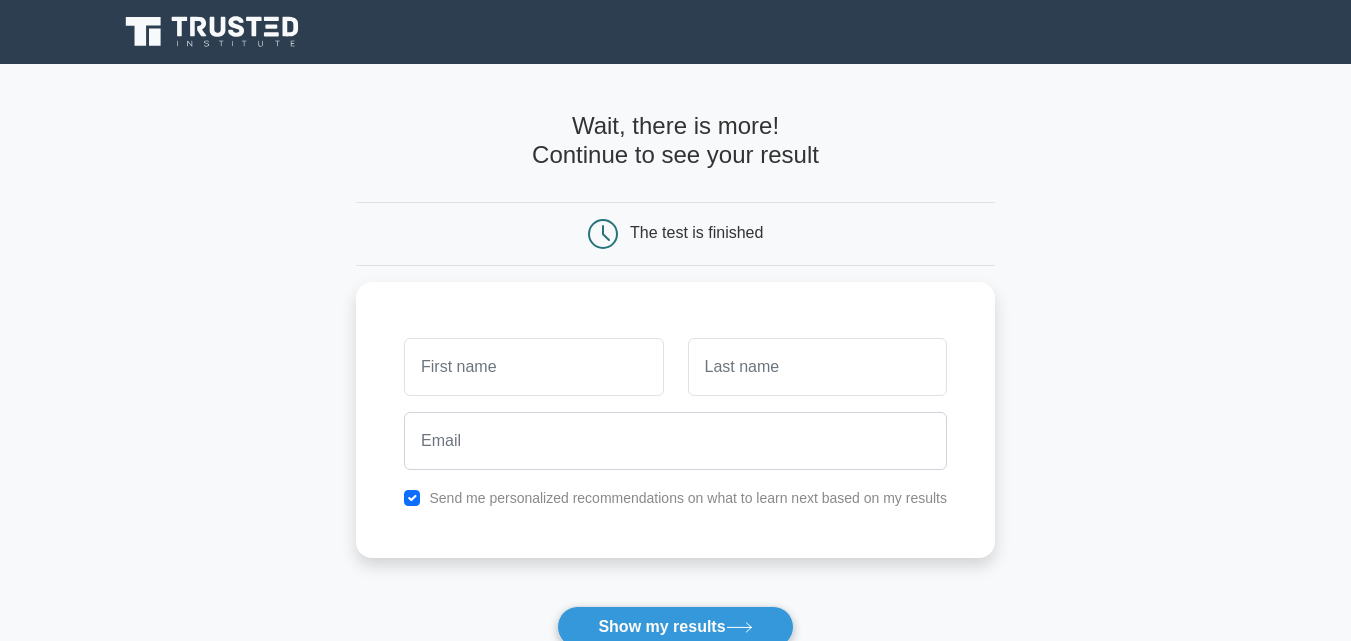 scroll, scrollTop: 0, scrollLeft: 0, axis: both 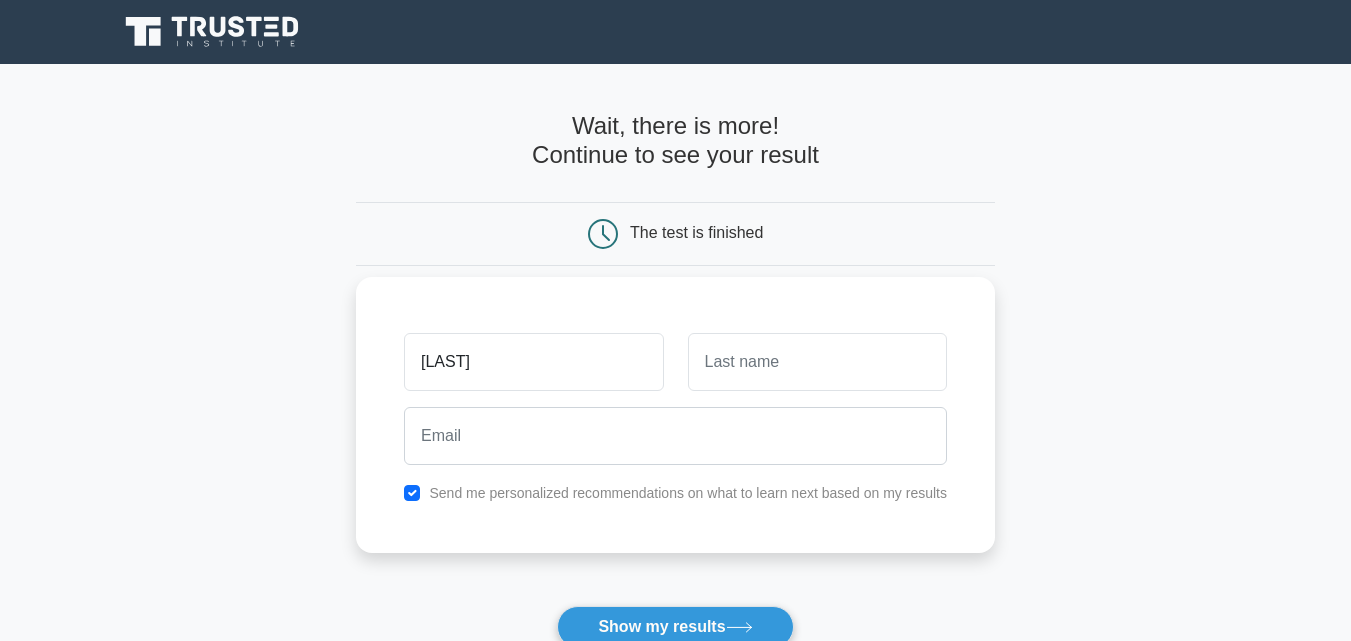 type on "[LAST]" 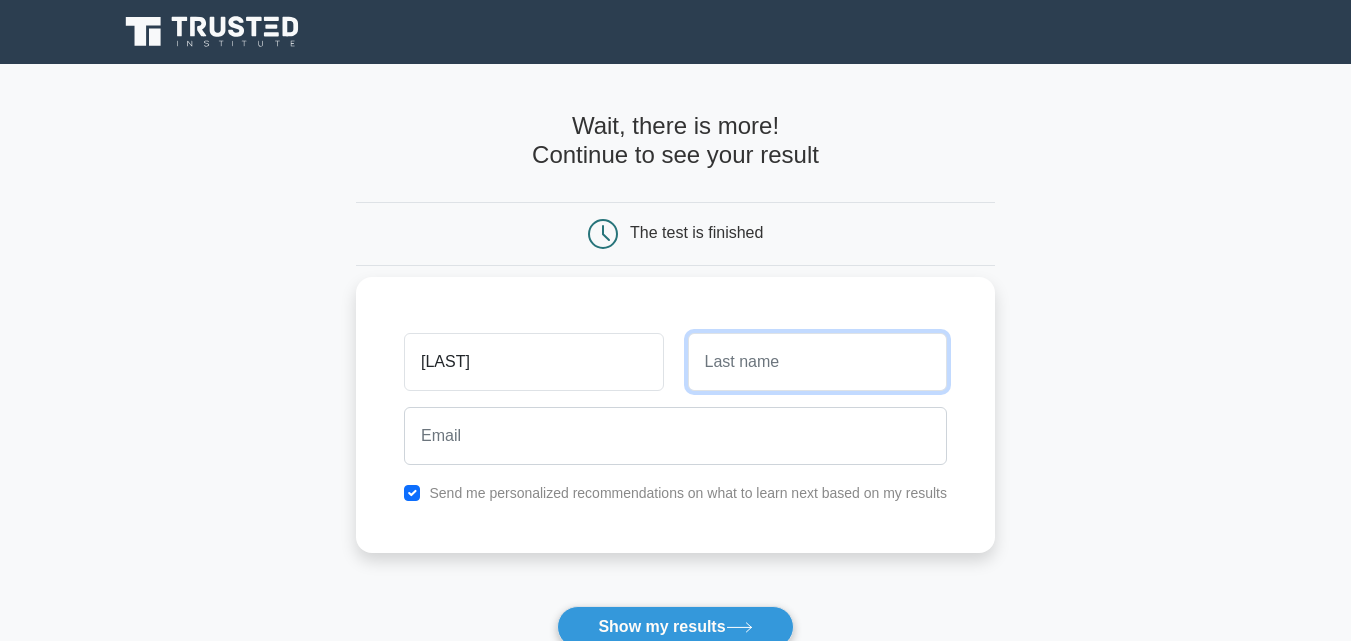click at bounding box center (817, 362) 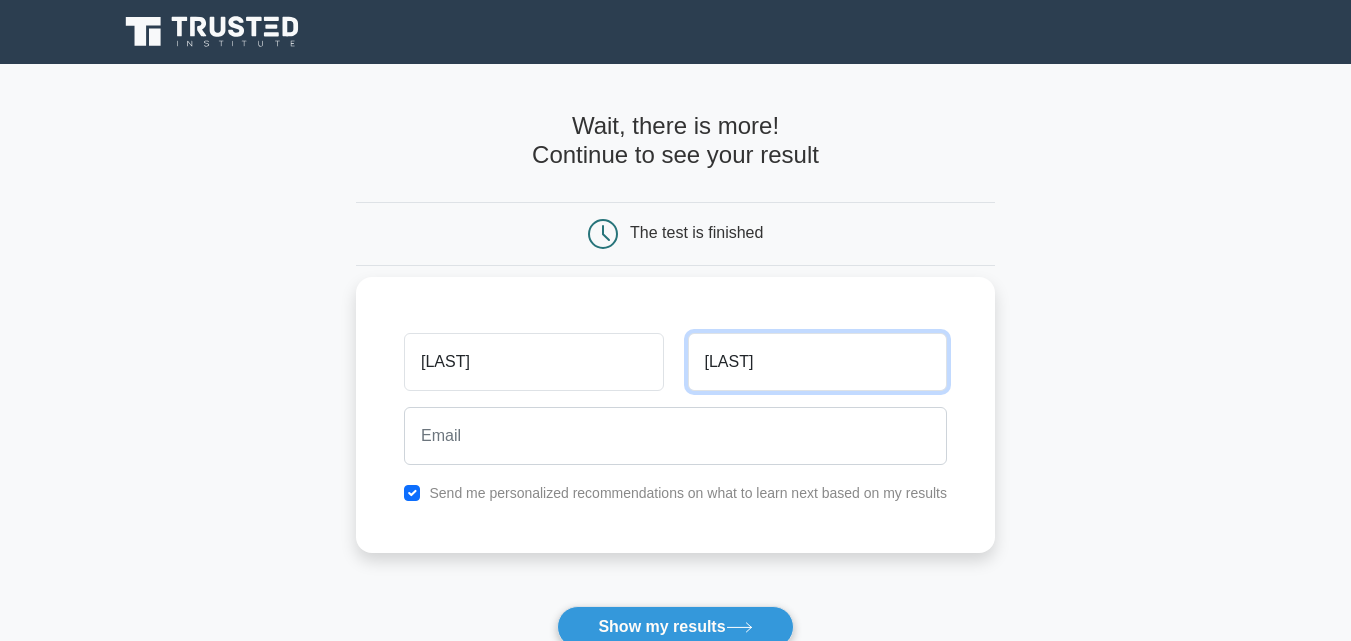 type on "Arifin" 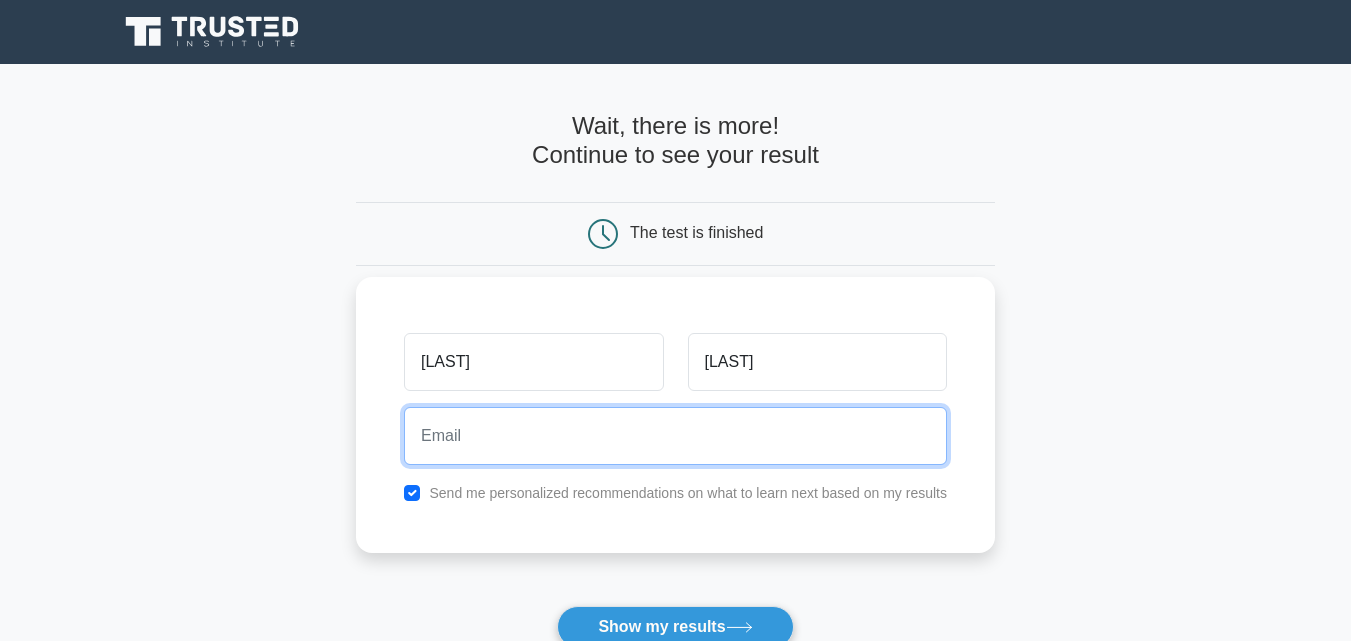 click at bounding box center (675, 436) 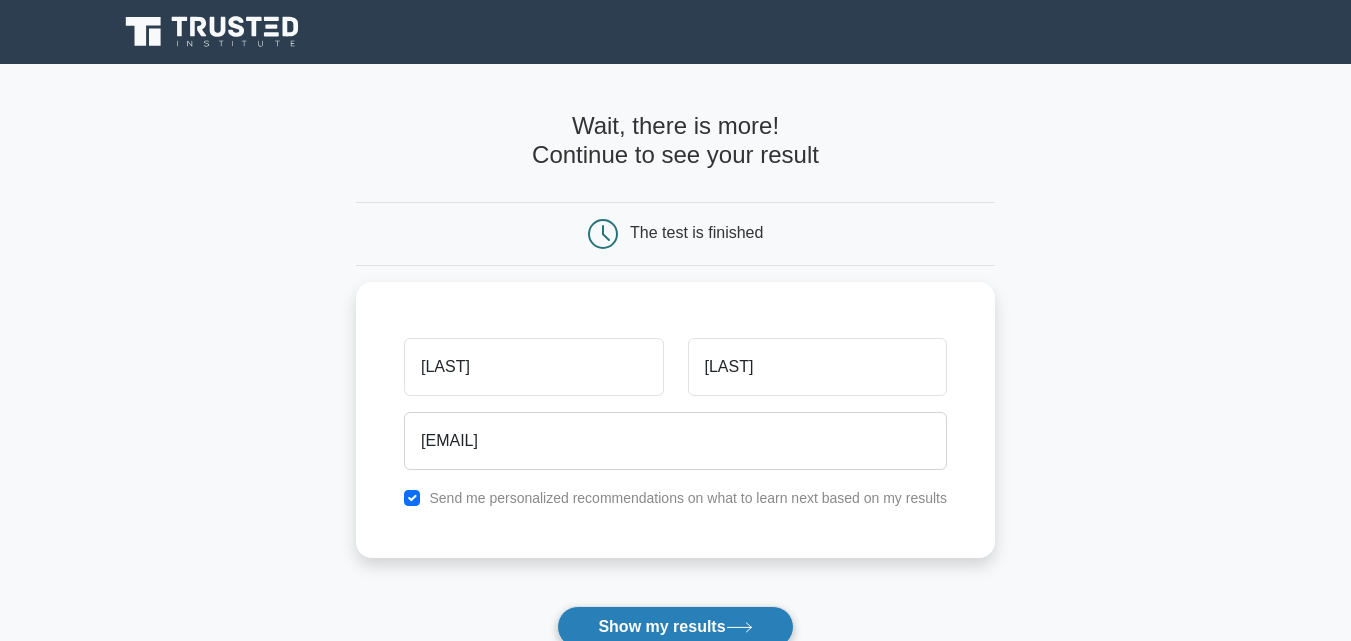 click on "Show my results" at bounding box center (675, 627) 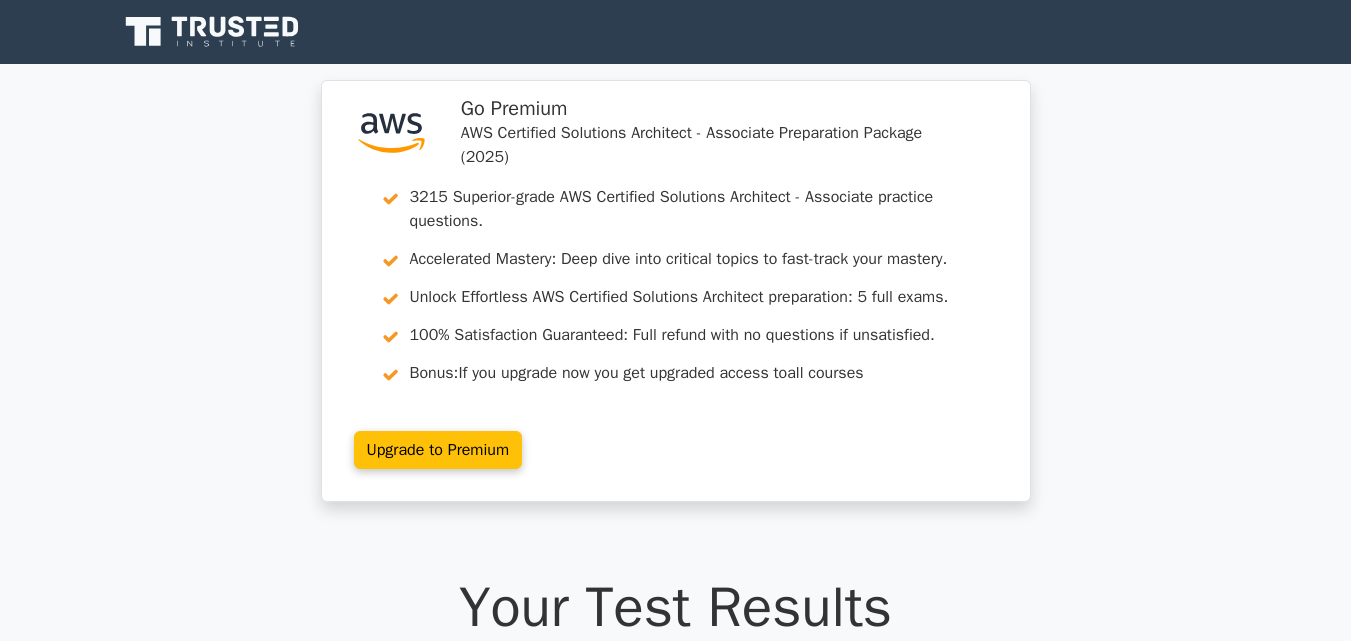 scroll, scrollTop: 0, scrollLeft: 0, axis: both 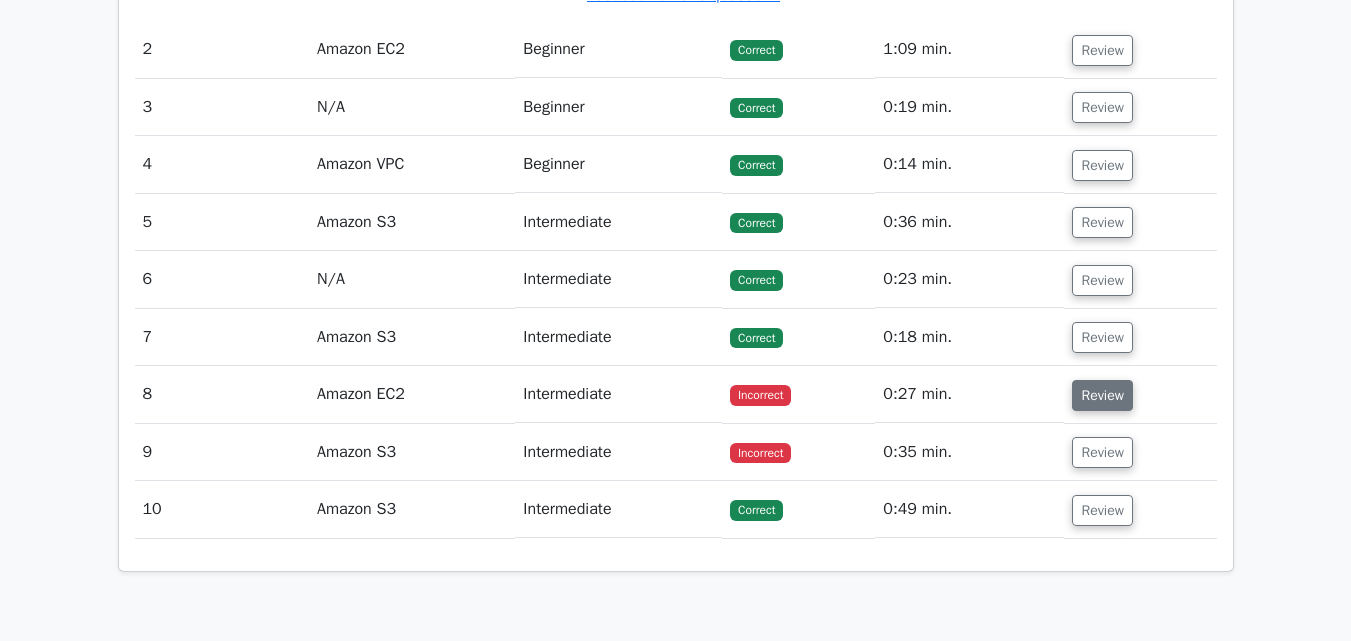 click on "Review" at bounding box center (1102, 395) 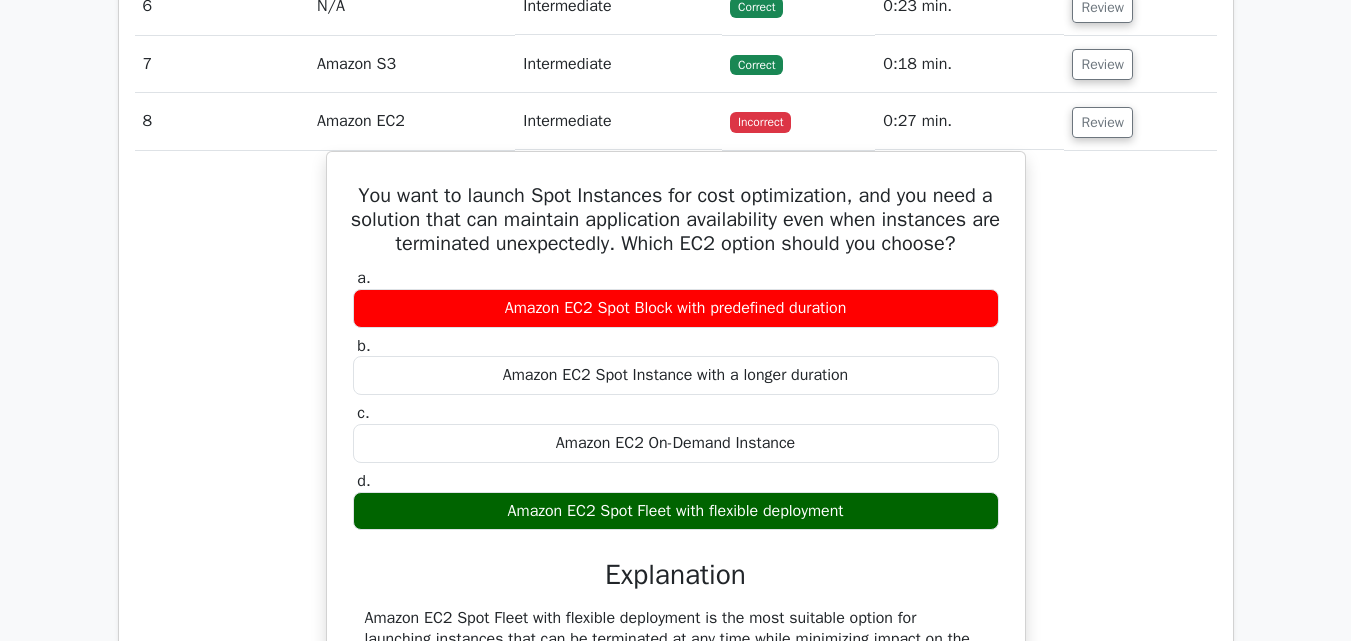 scroll, scrollTop: 2413, scrollLeft: 0, axis: vertical 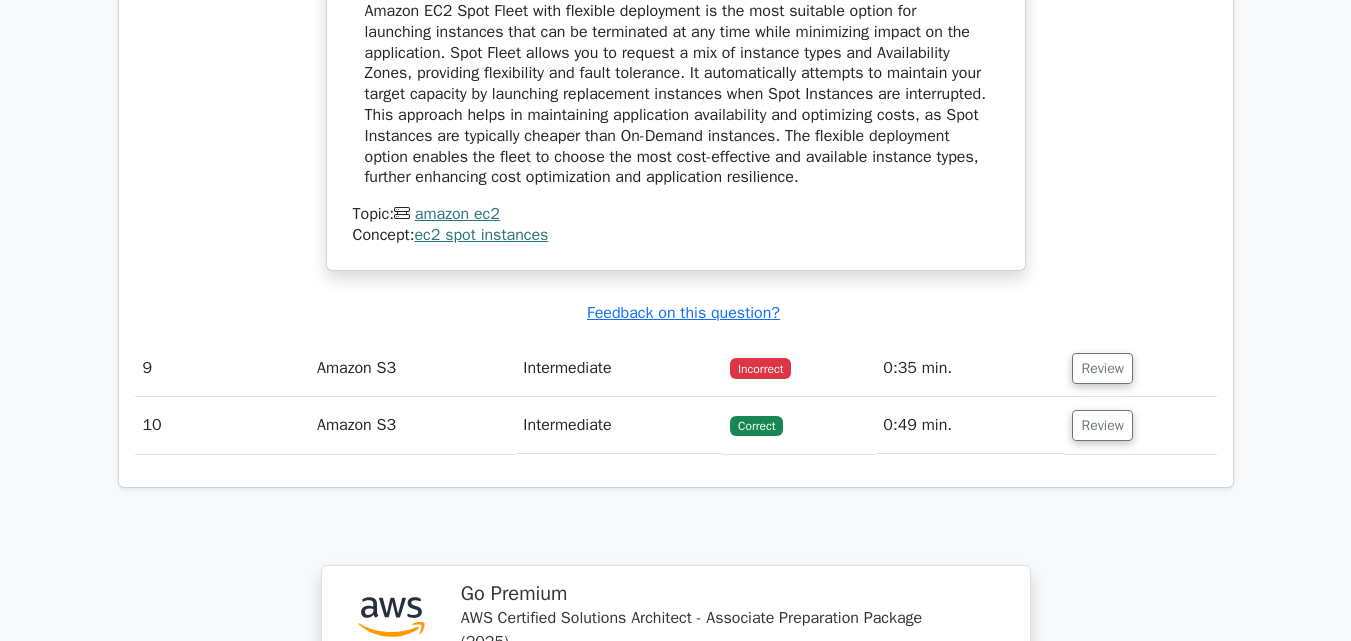 click on "Incorrect" at bounding box center (760, 368) 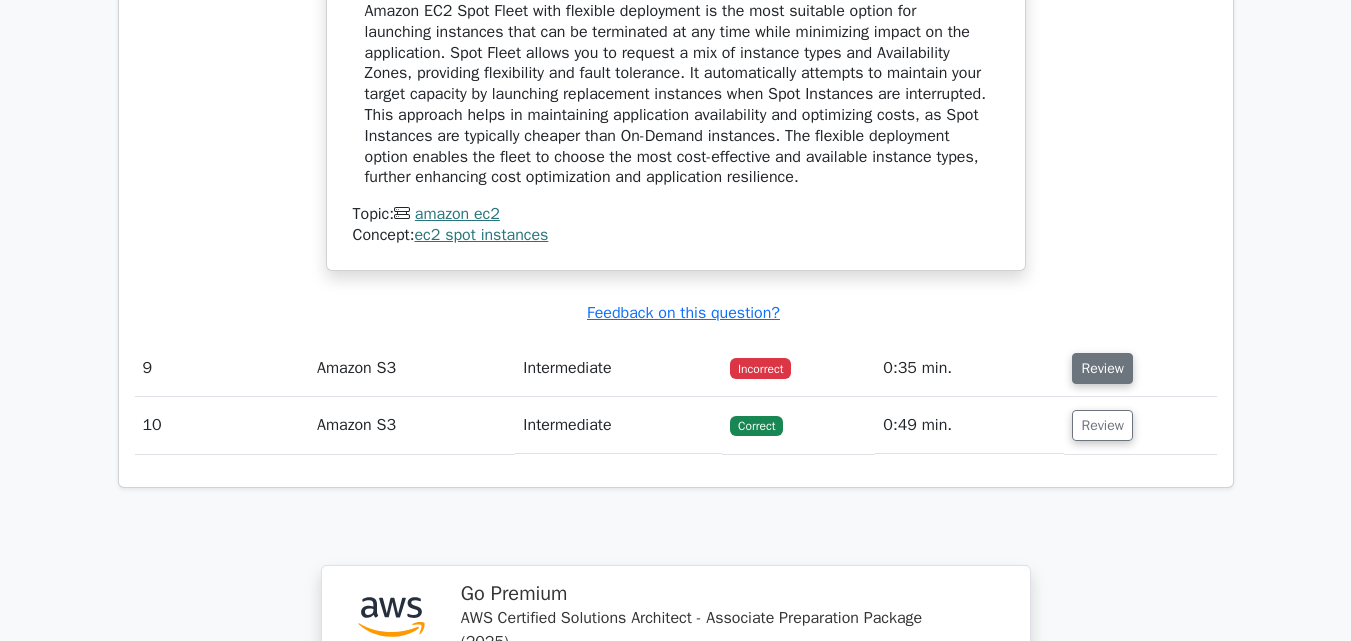 click on "Review" at bounding box center [1102, 368] 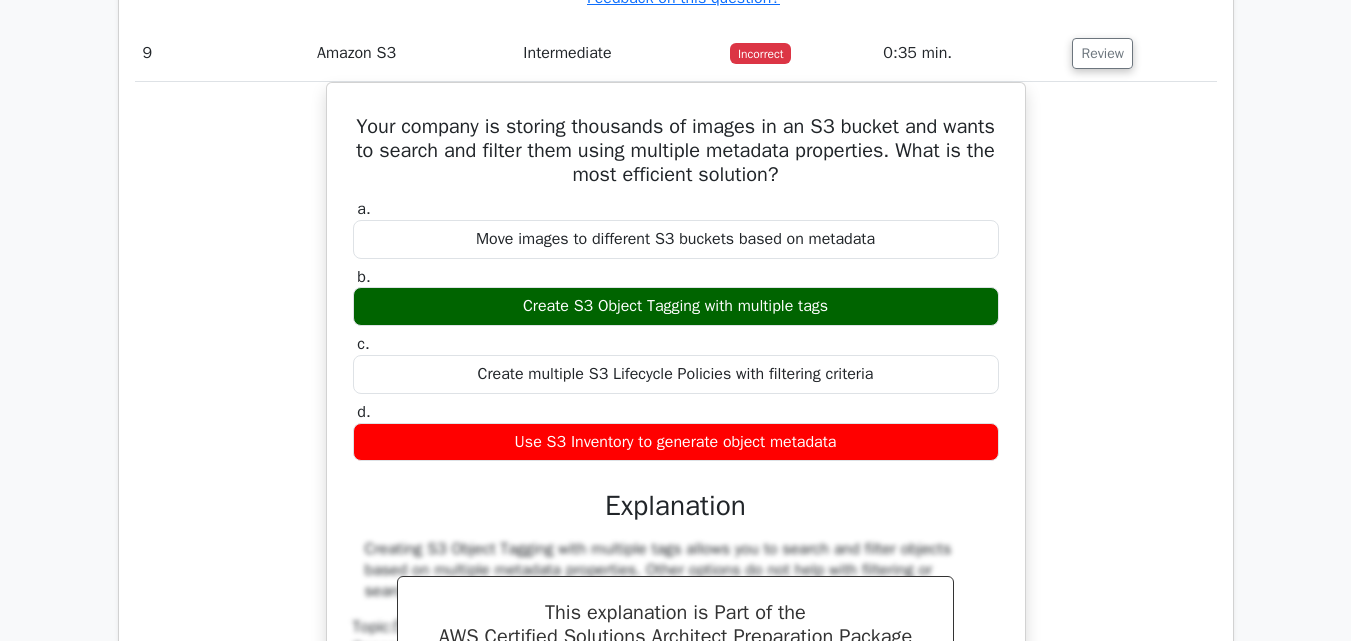scroll, scrollTop: 3353, scrollLeft: 0, axis: vertical 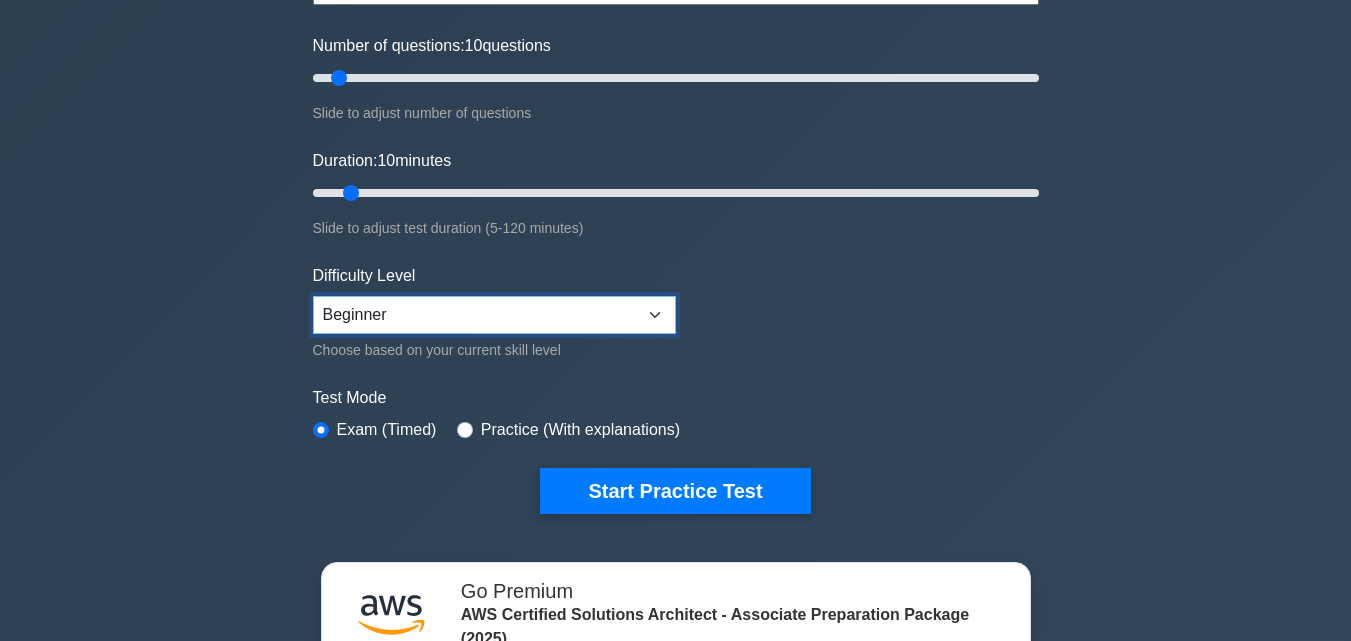 click on "Beginner
Intermediate
Expert" at bounding box center (494, 315) 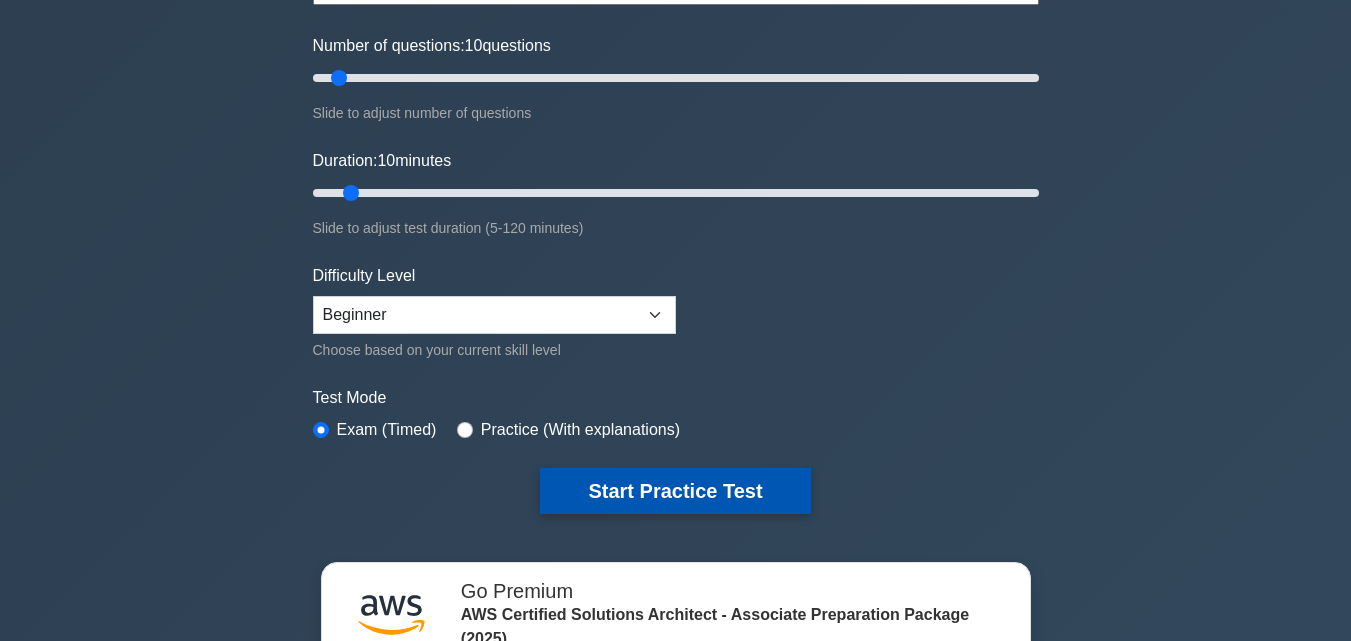 click on "Start Practice Test" at bounding box center [675, 491] 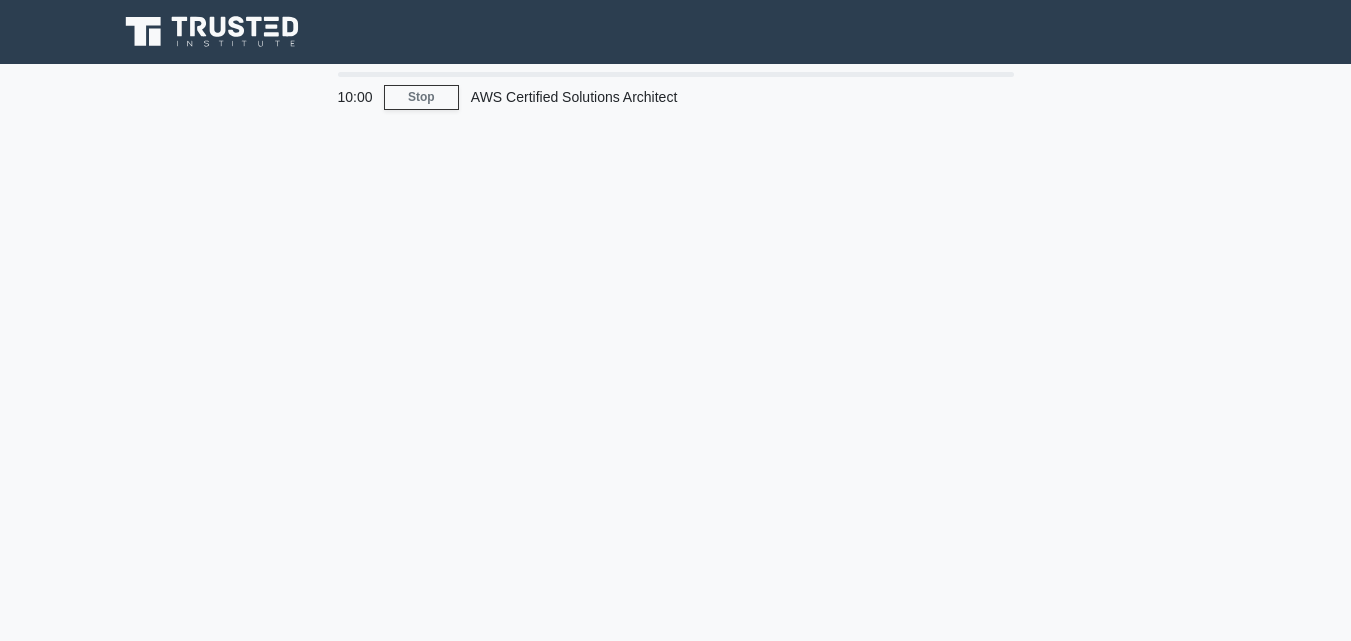 scroll, scrollTop: 0, scrollLeft: 0, axis: both 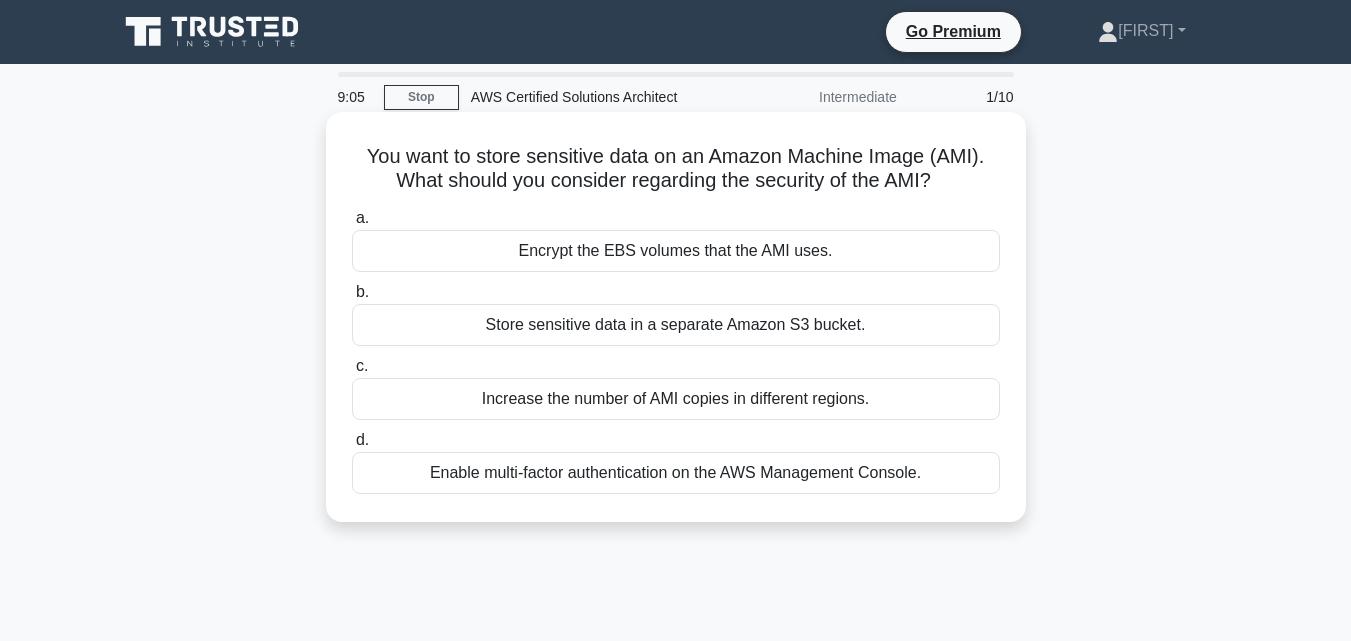 click on "Encrypt the EBS volumes that the AMI uses." at bounding box center [676, 251] 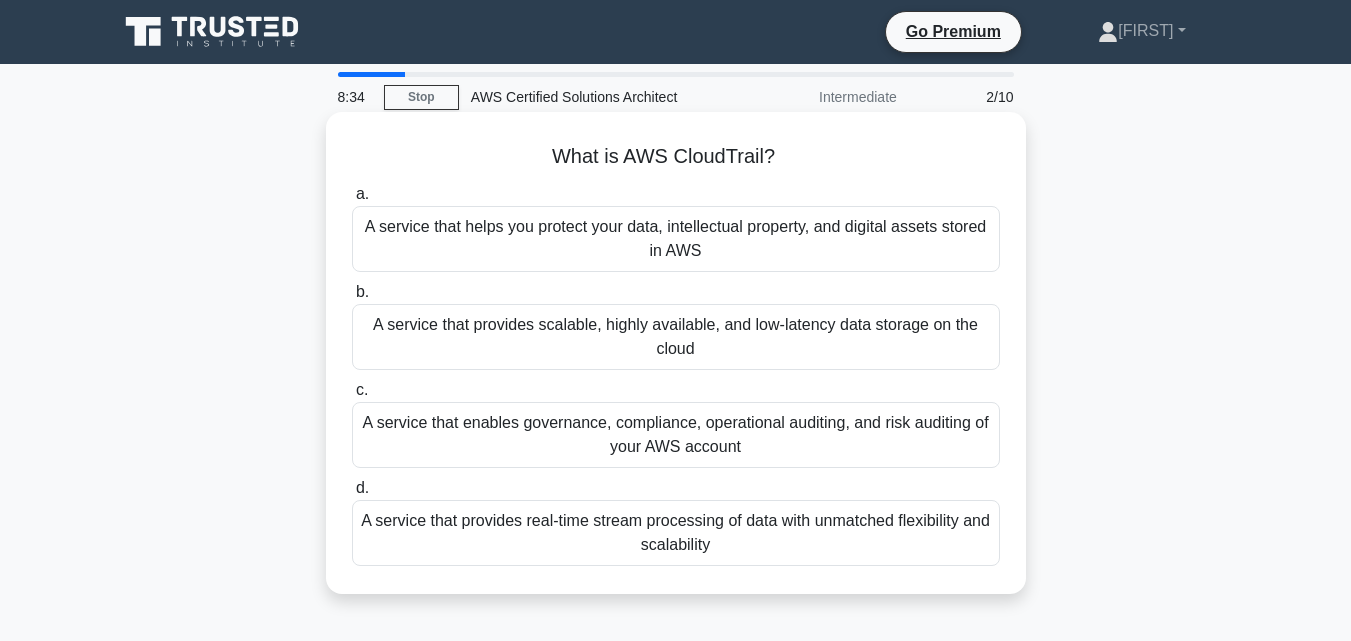 click on "A service that enables governance, compliance, operational auditing, and risk auditing of your AWS account" at bounding box center (676, 435) 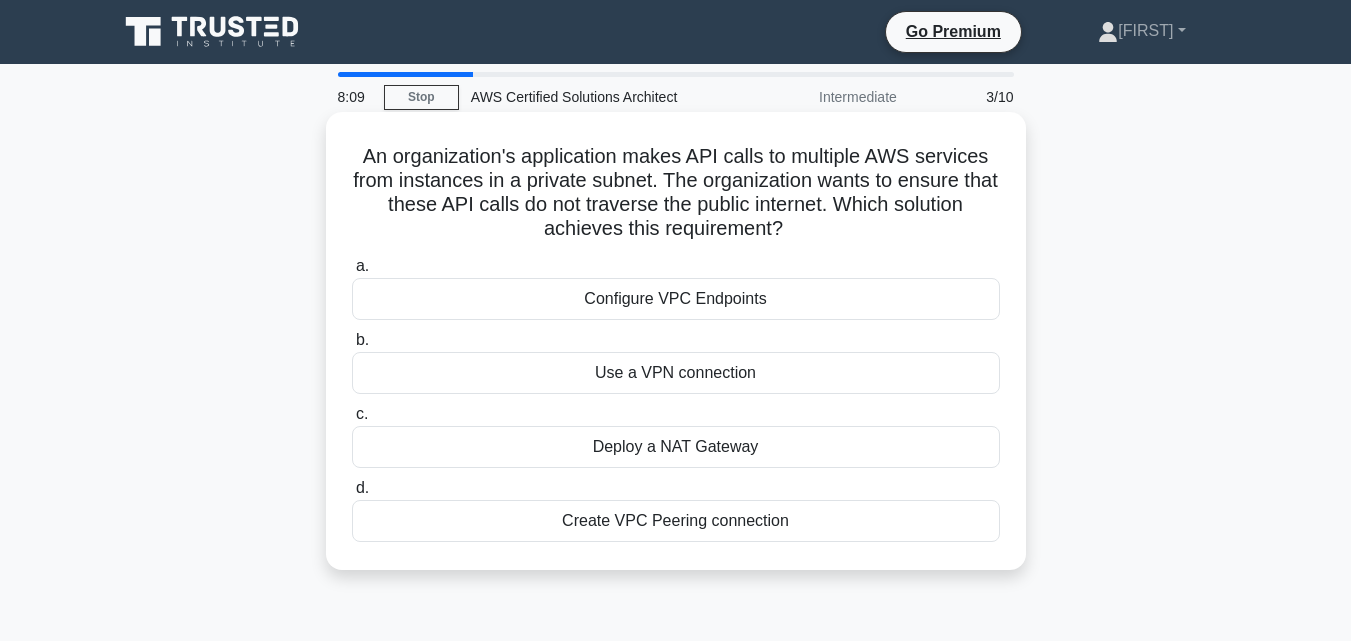 click on "Configure VPC Endpoints" at bounding box center [676, 299] 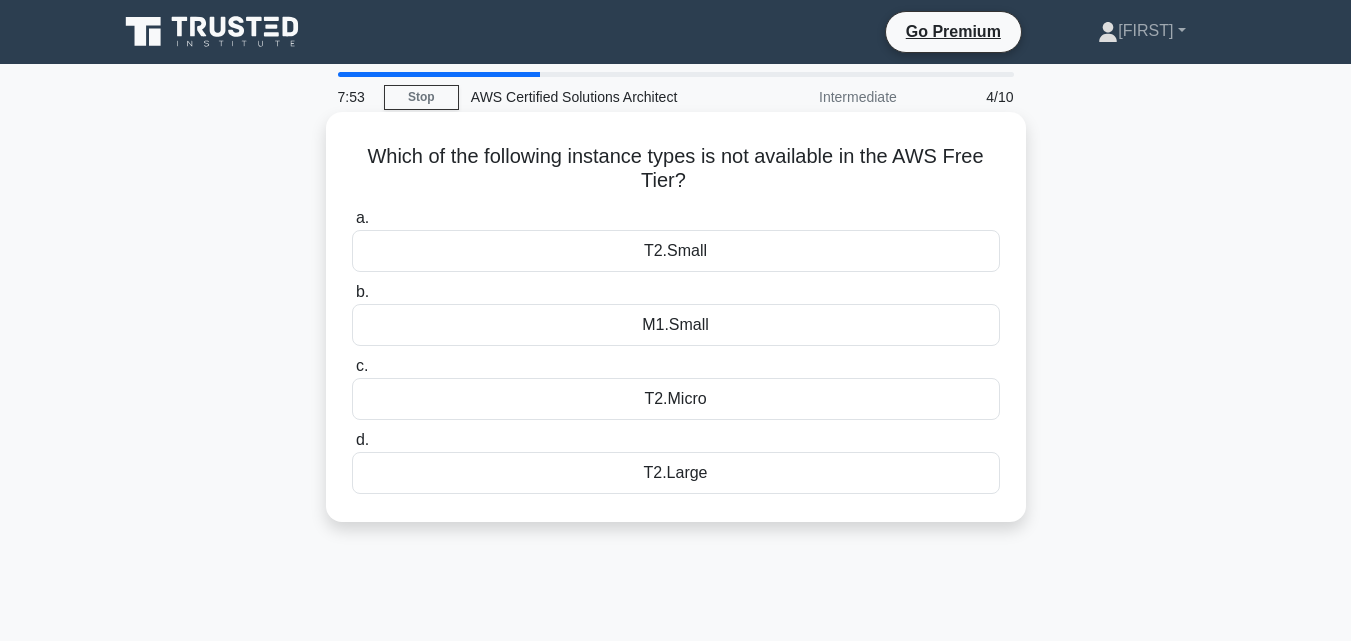 click on "M1.Small" at bounding box center (676, 325) 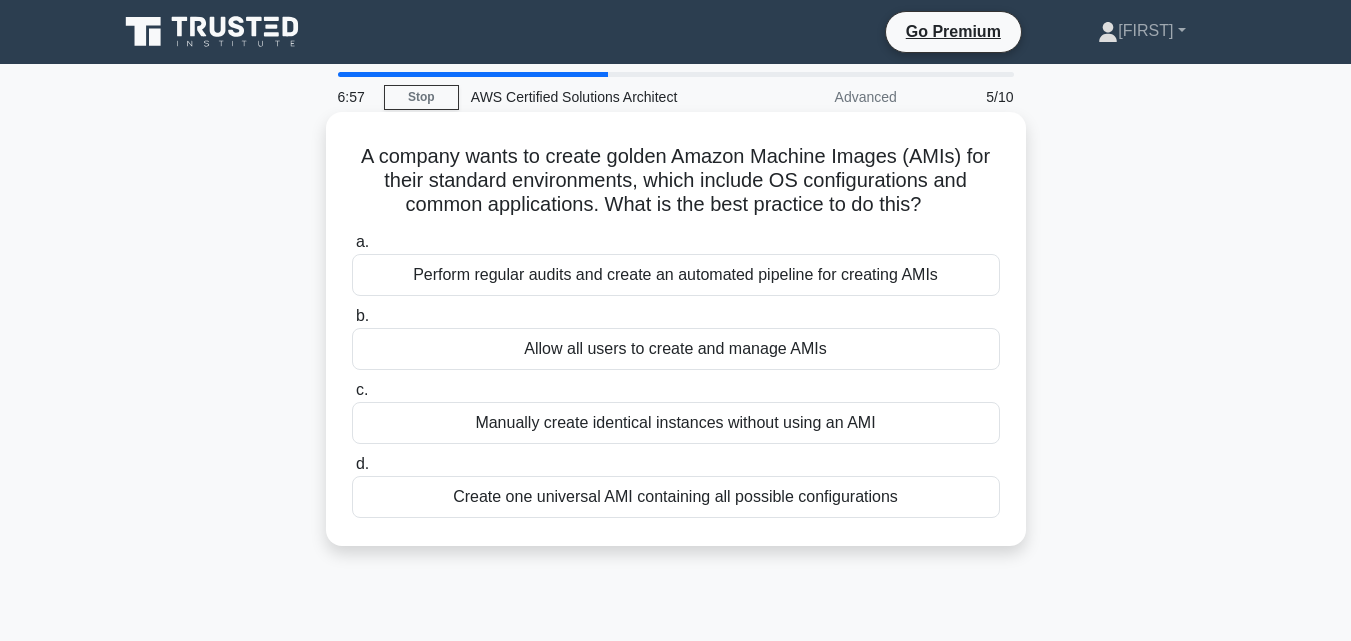 click on "Create one universal AMI containing all possible configurations" at bounding box center (676, 497) 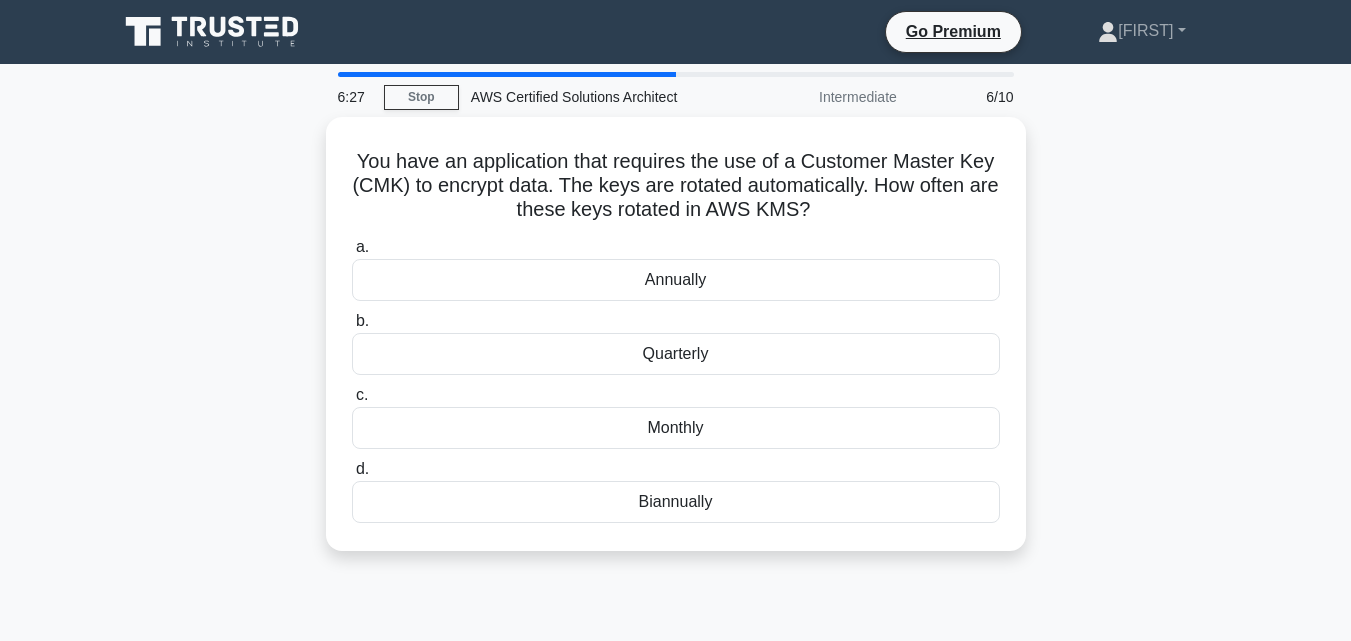 click on "Biannually" at bounding box center (676, 502) 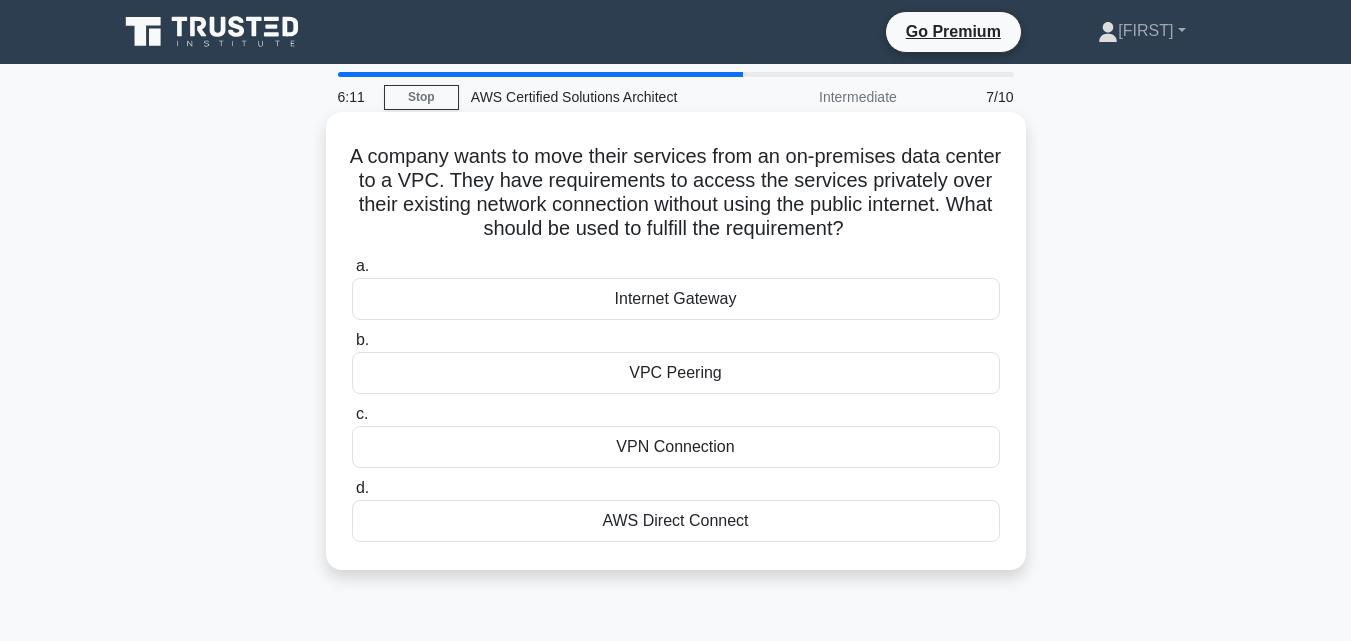 click on "AWS Direct Connect" at bounding box center [676, 521] 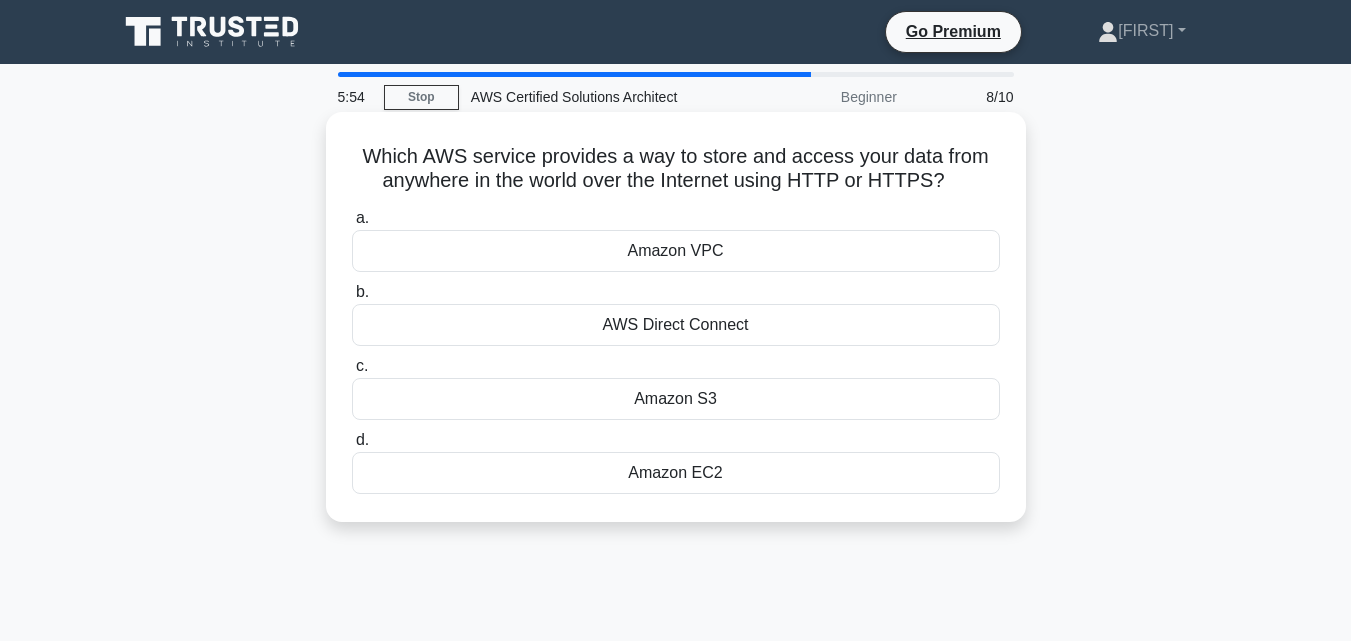 click on "Amazon S3" at bounding box center (676, 399) 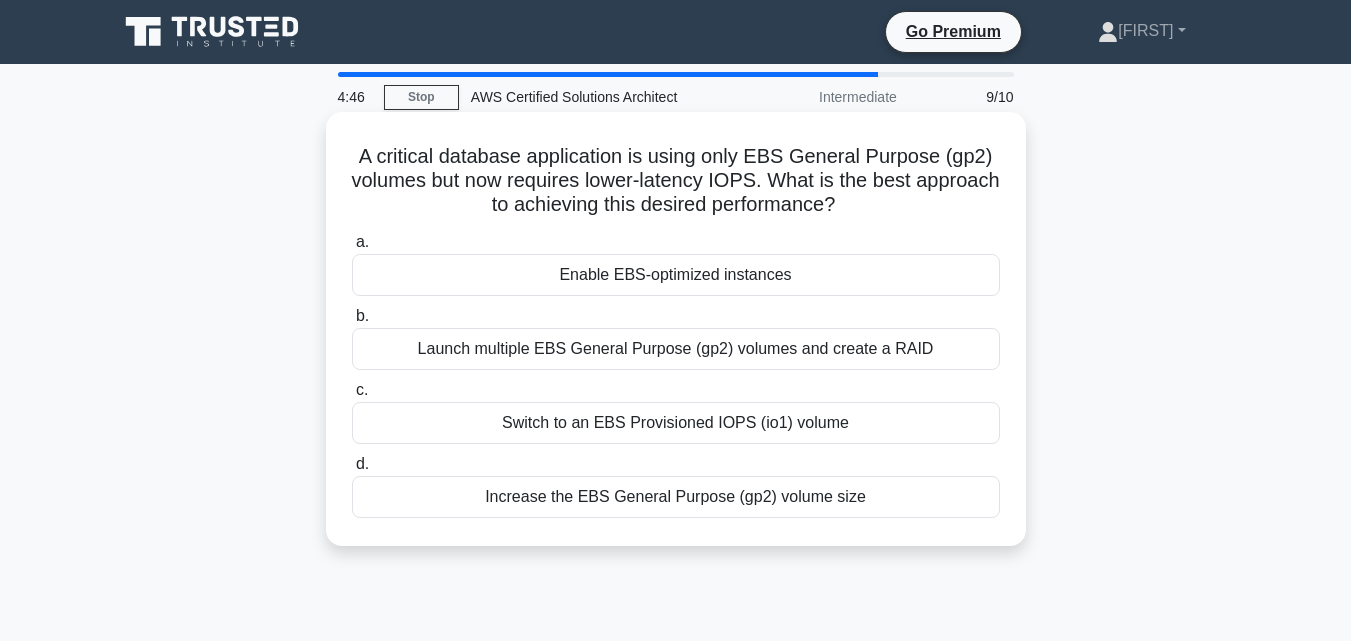 click on "Switch to an EBS Provisioned IOPS (io1) volume" at bounding box center (676, 423) 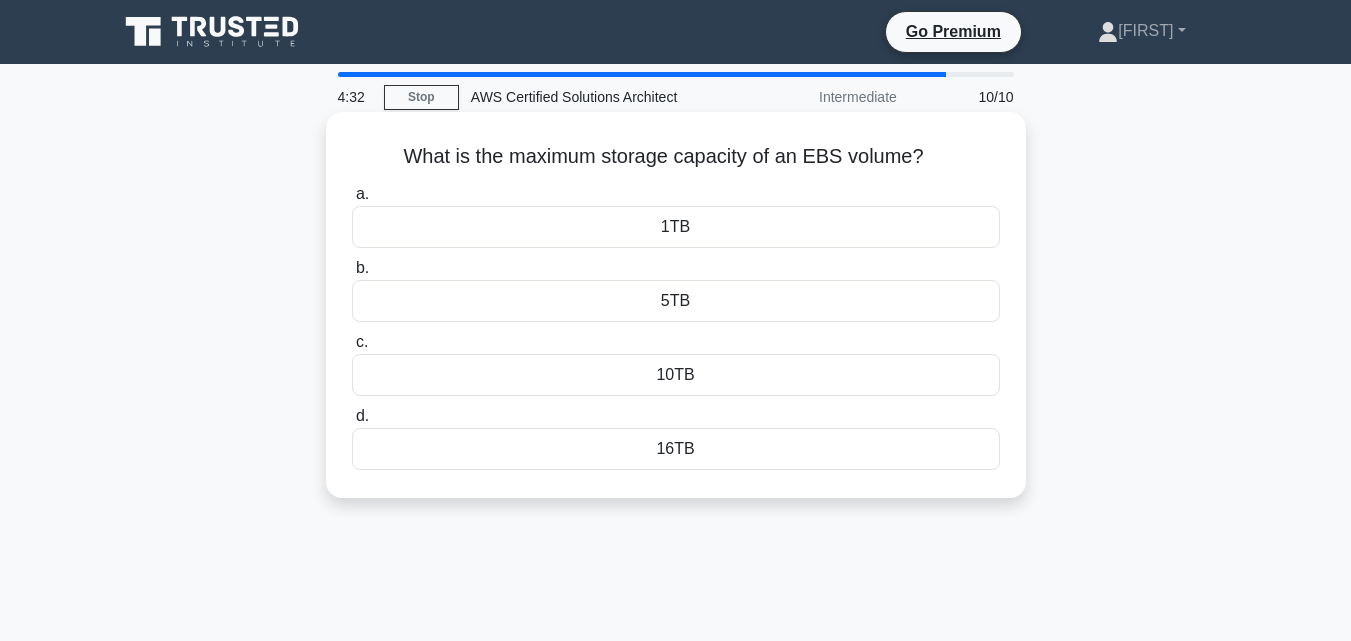 click on "16TB" at bounding box center (676, 449) 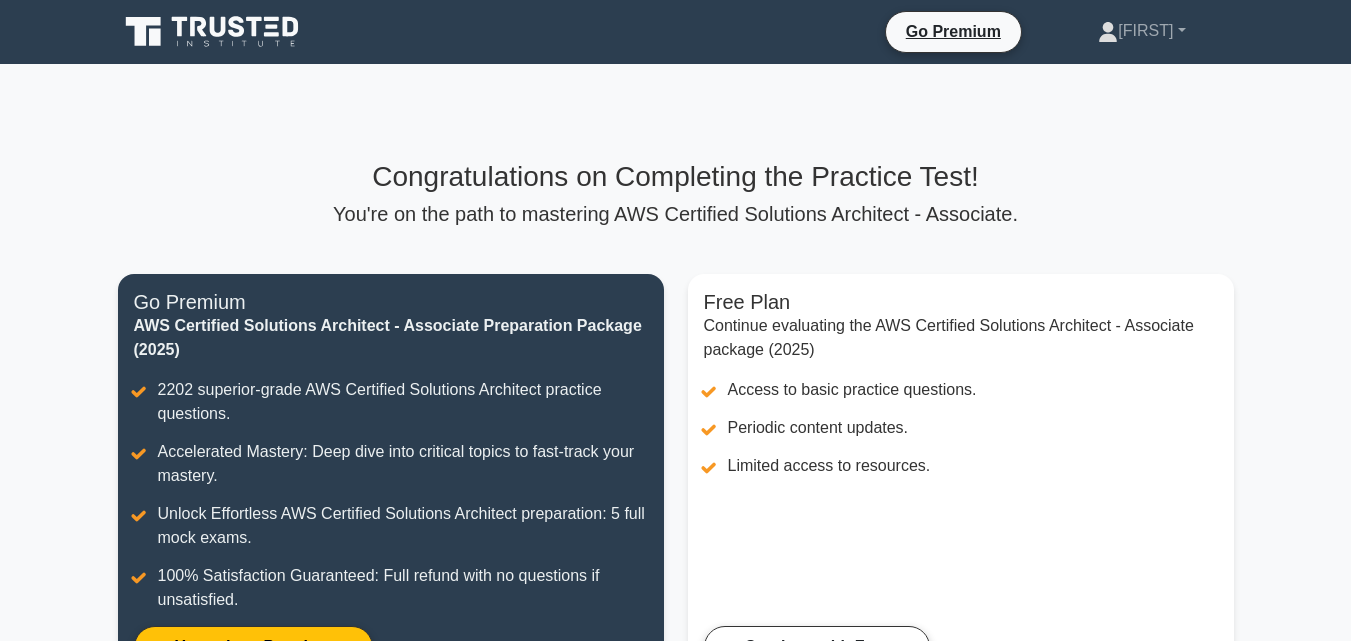 scroll, scrollTop: 0, scrollLeft: 0, axis: both 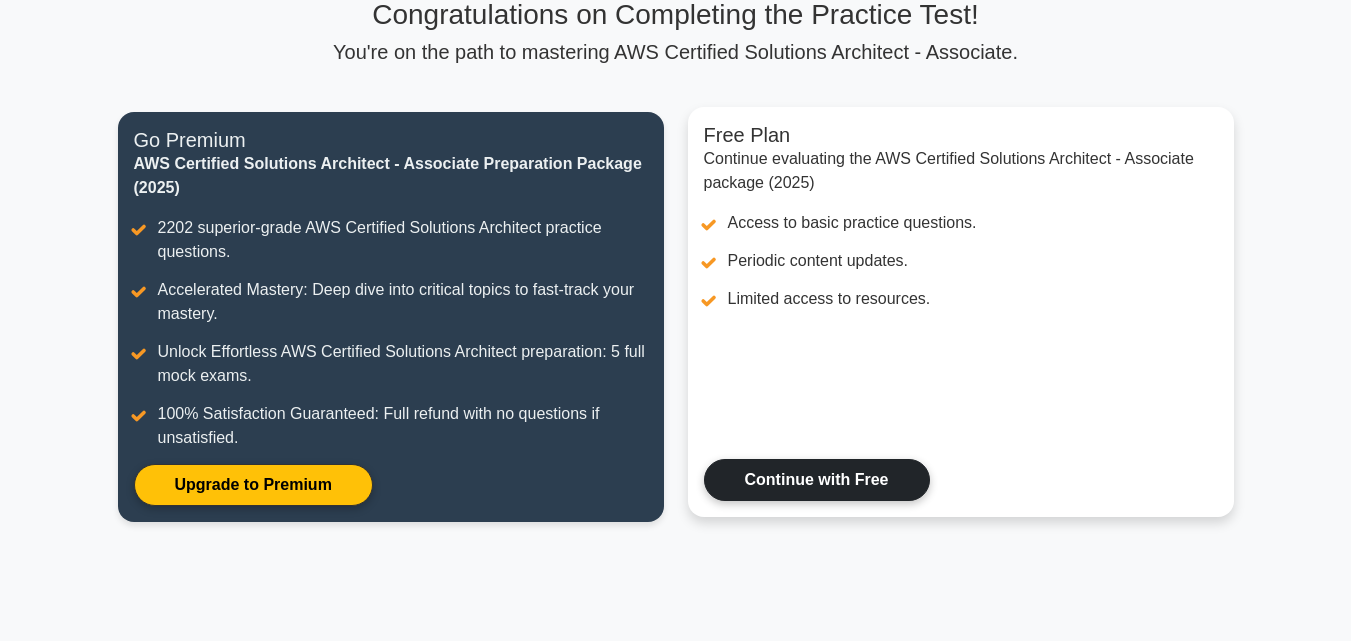 click on "Continue with Free" at bounding box center [817, 480] 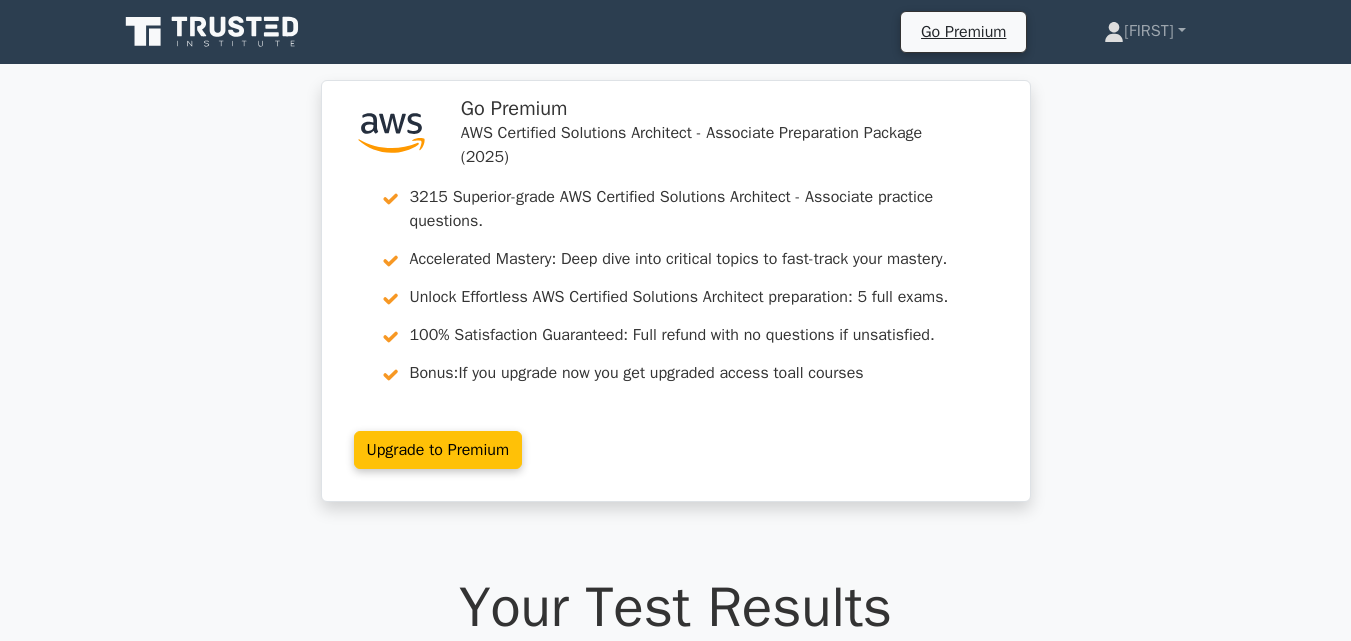 scroll, scrollTop: 0, scrollLeft: 0, axis: both 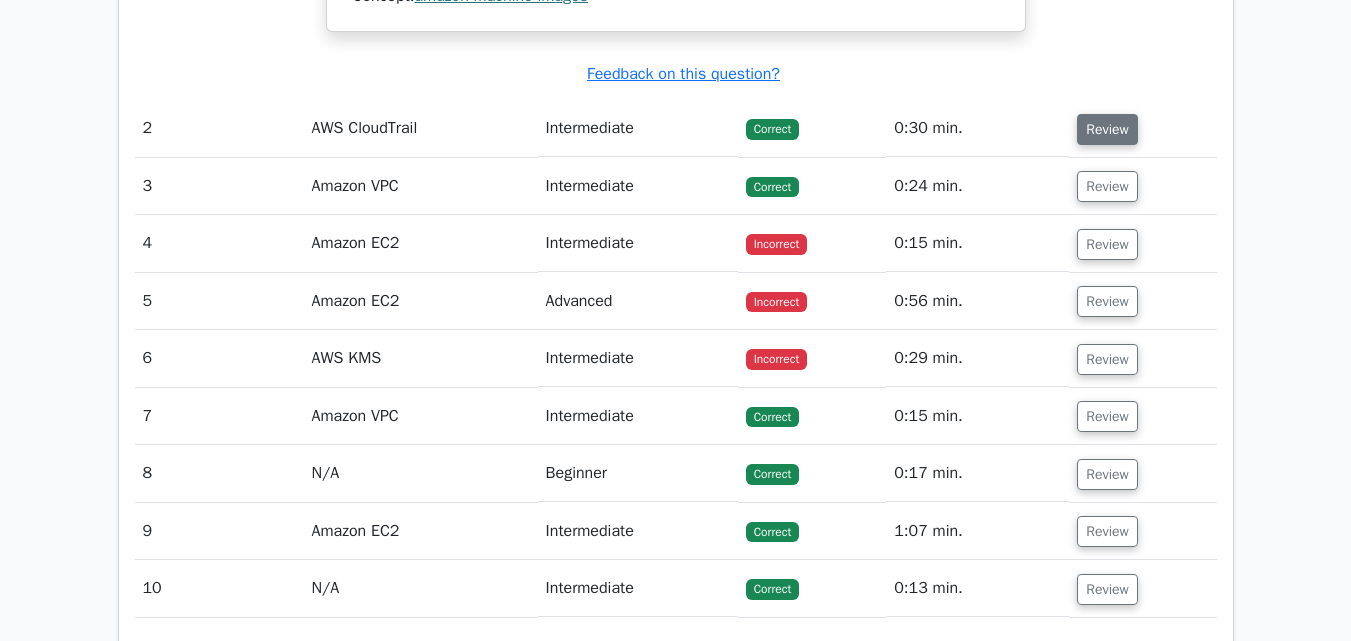 click on "Review" at bounding box center [1107, 129] 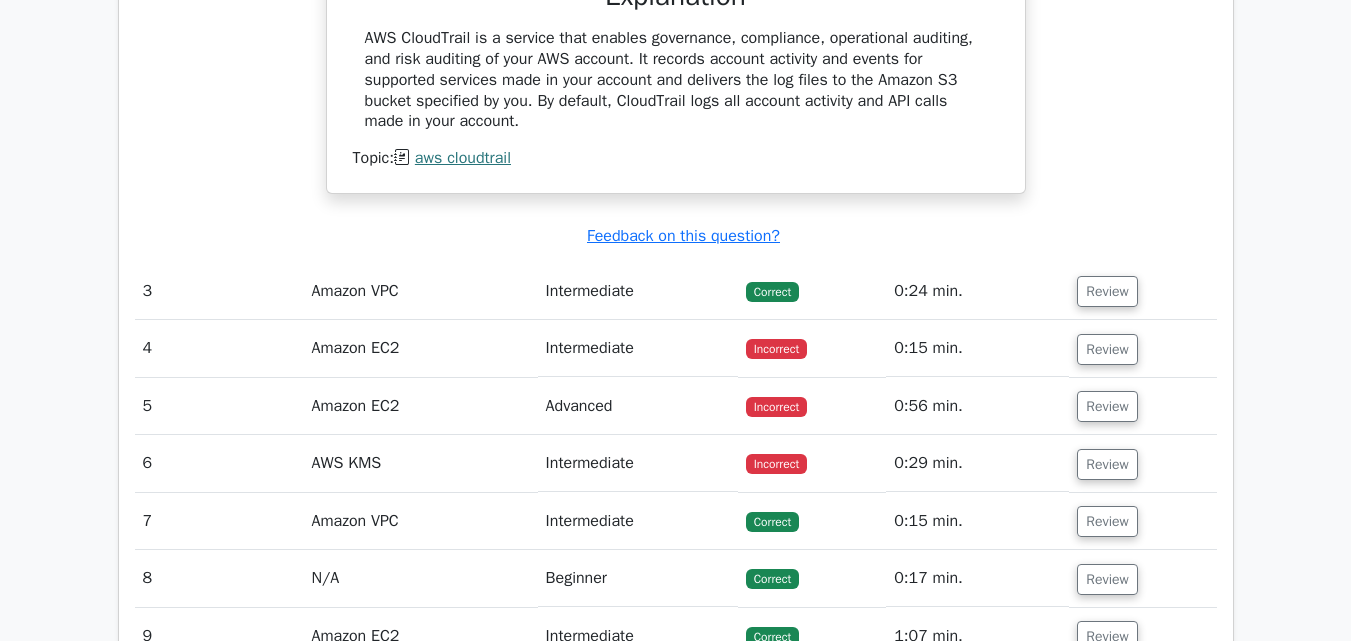 scroll, scrollTop: 2721, scrollLeft: 0, axis: vertical 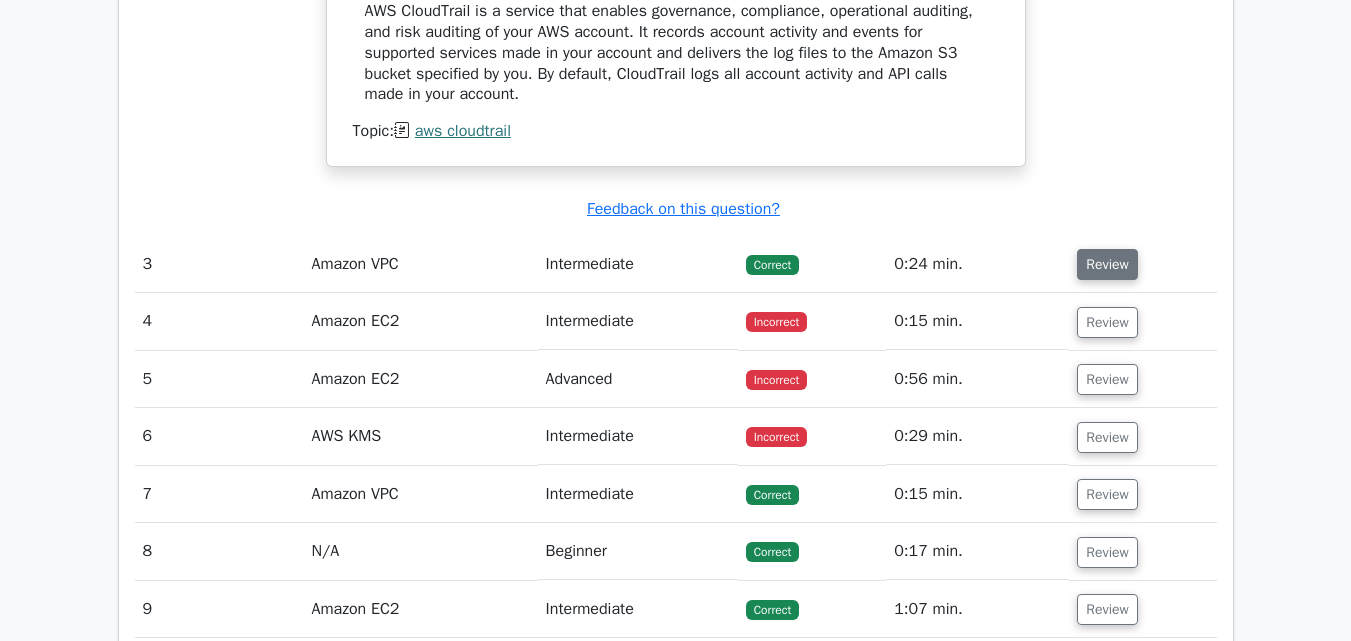 click on "Review" at bounding box center [1107, 264] 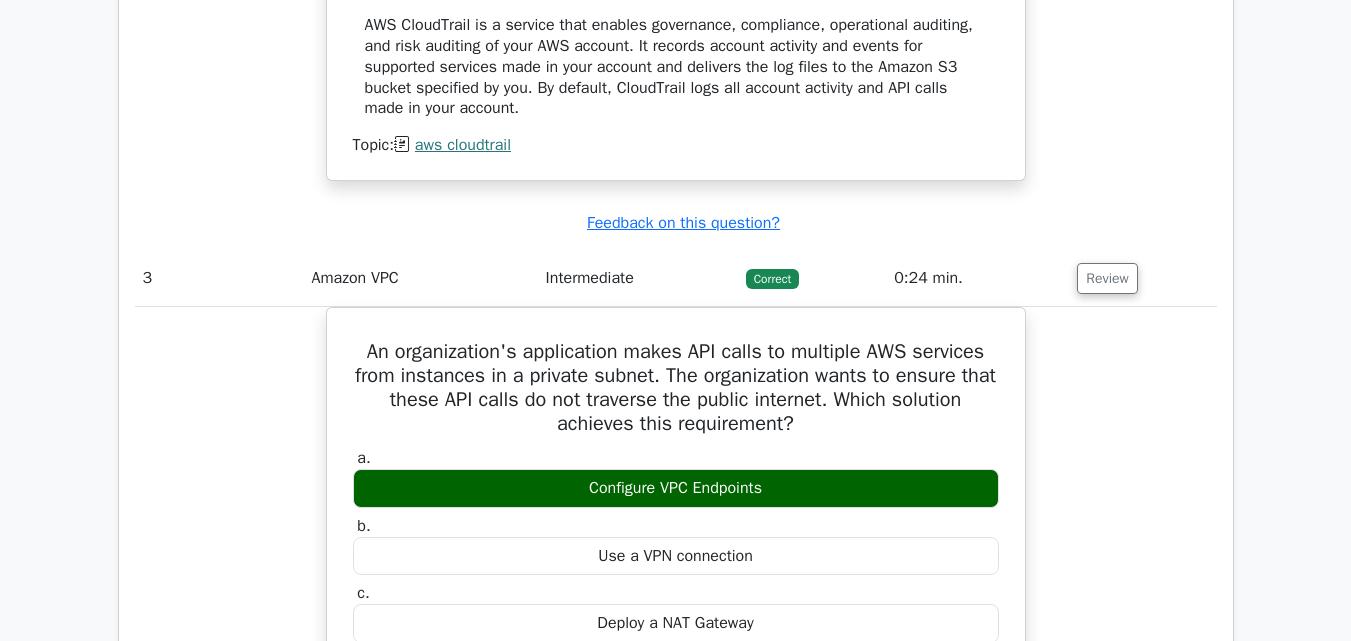 scroll, scrollTop: 2721, scrollLeft: 0, axis: vertical 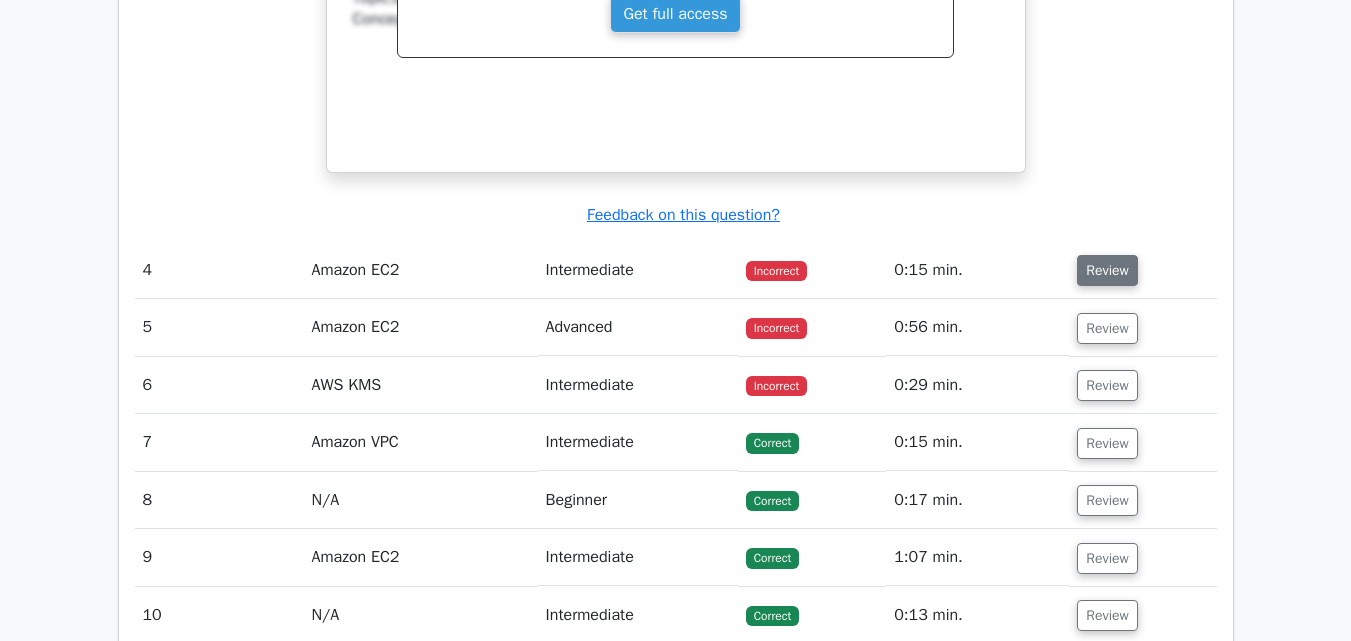 click on "Review" at bounding box center (1107, 270) 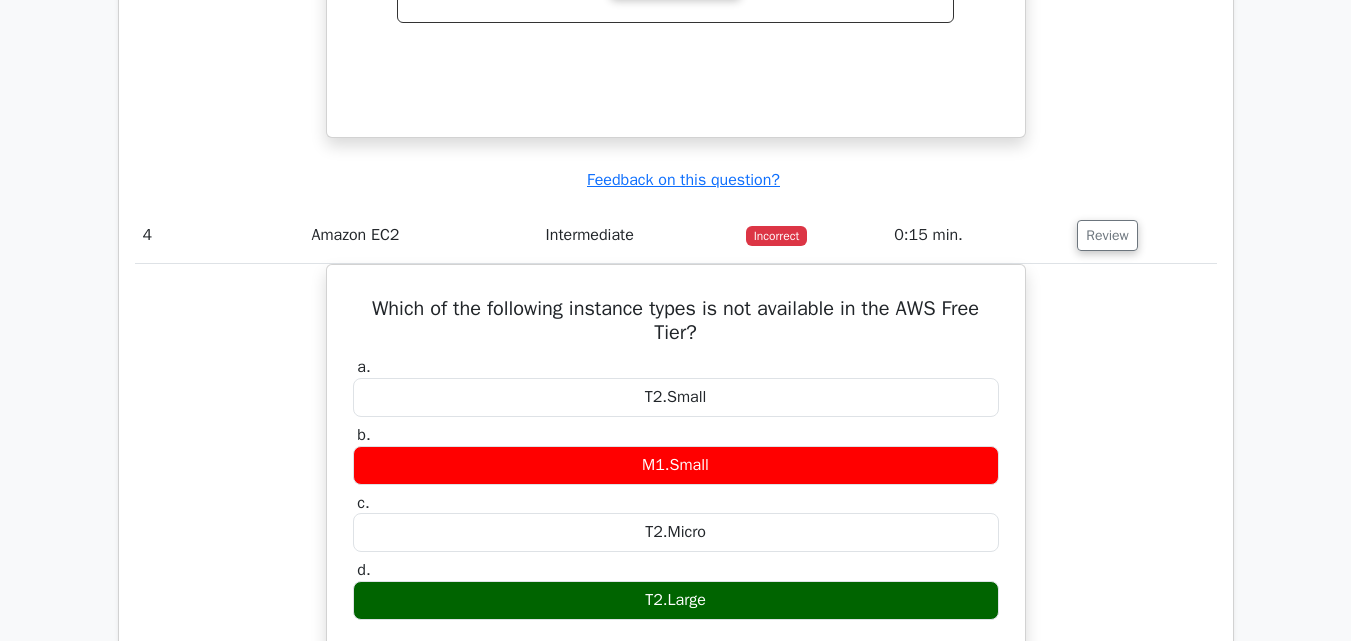 scroll, scrollTop: 3747, scrollLeft: 0, axis: vertical 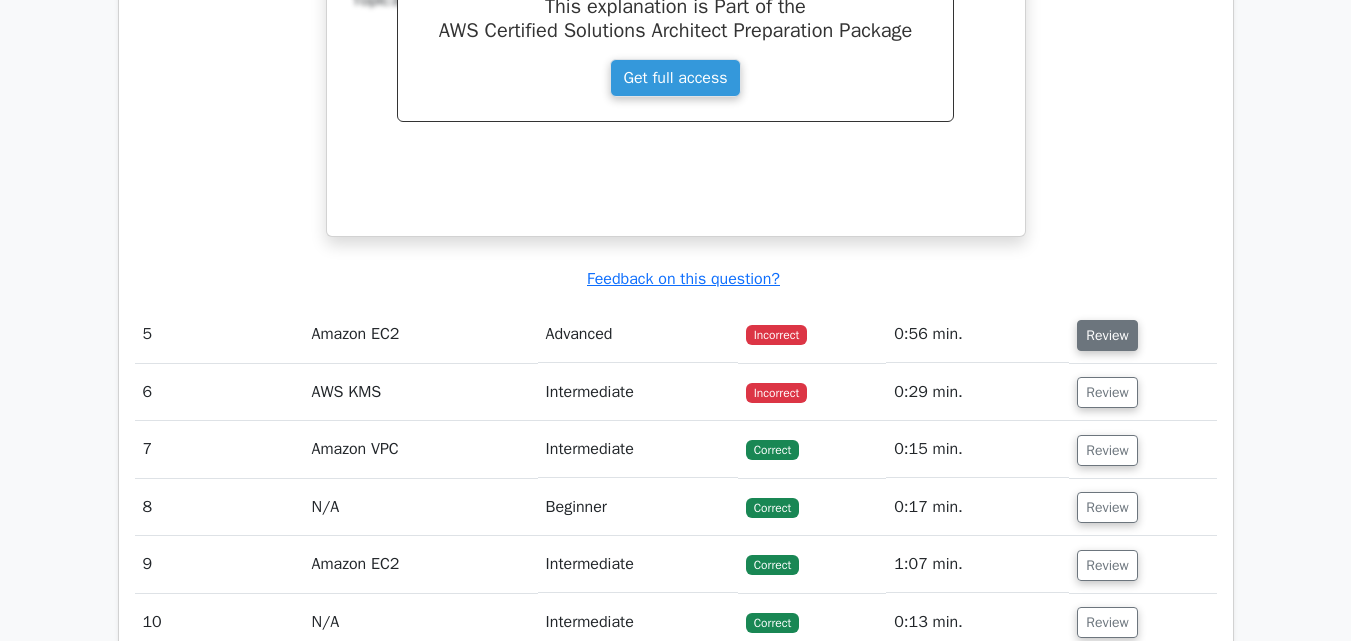 click on "Review" at bounding box center [1107, 335] 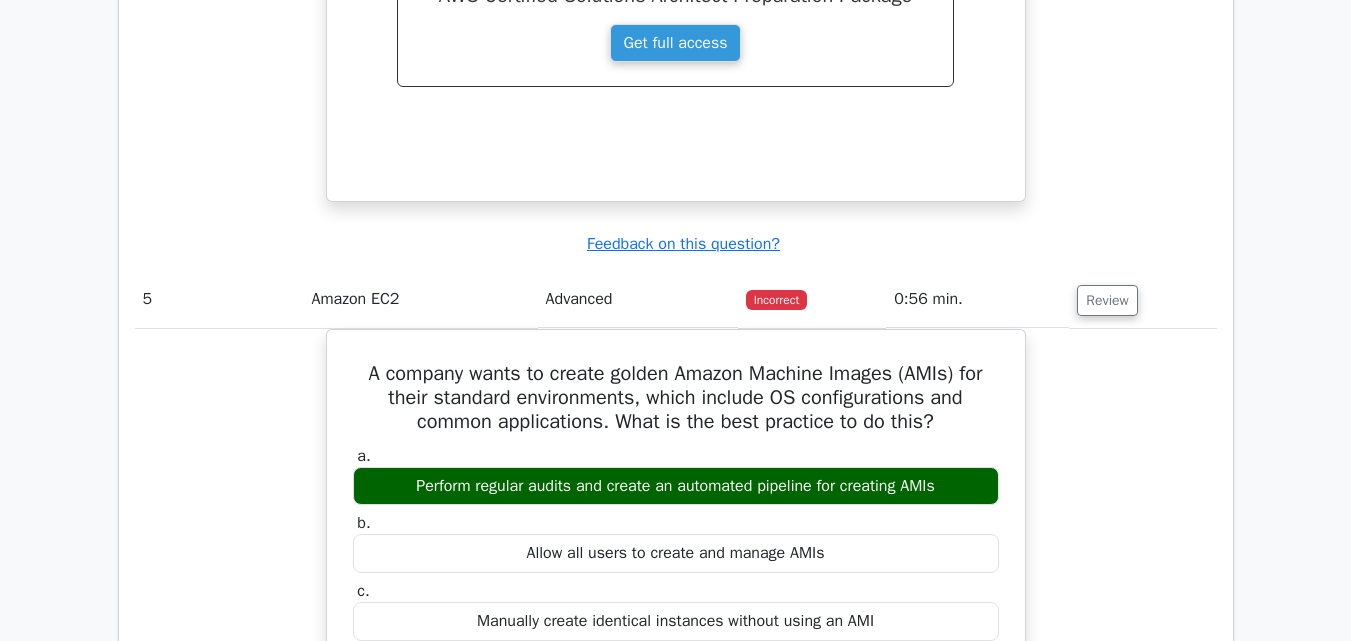 scroll, scrollTop: 4654, scrollLeft: 0, axis: vertical 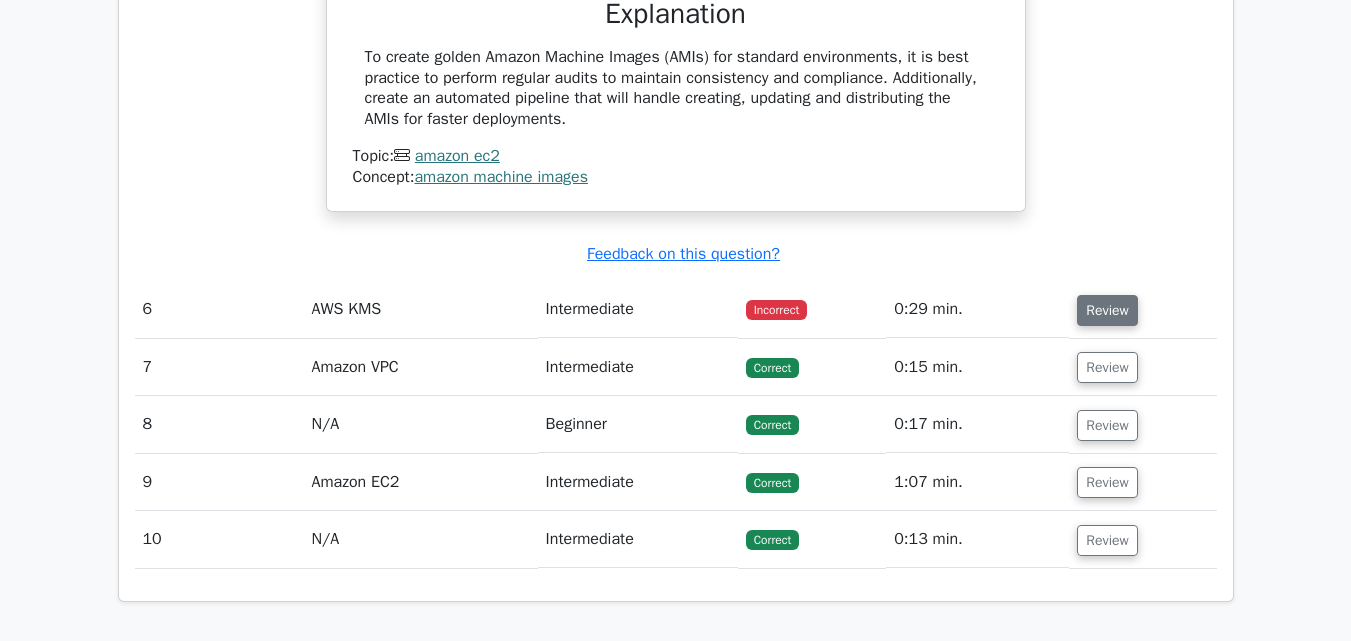 click on "Review" at bounding box center (1107, 310) 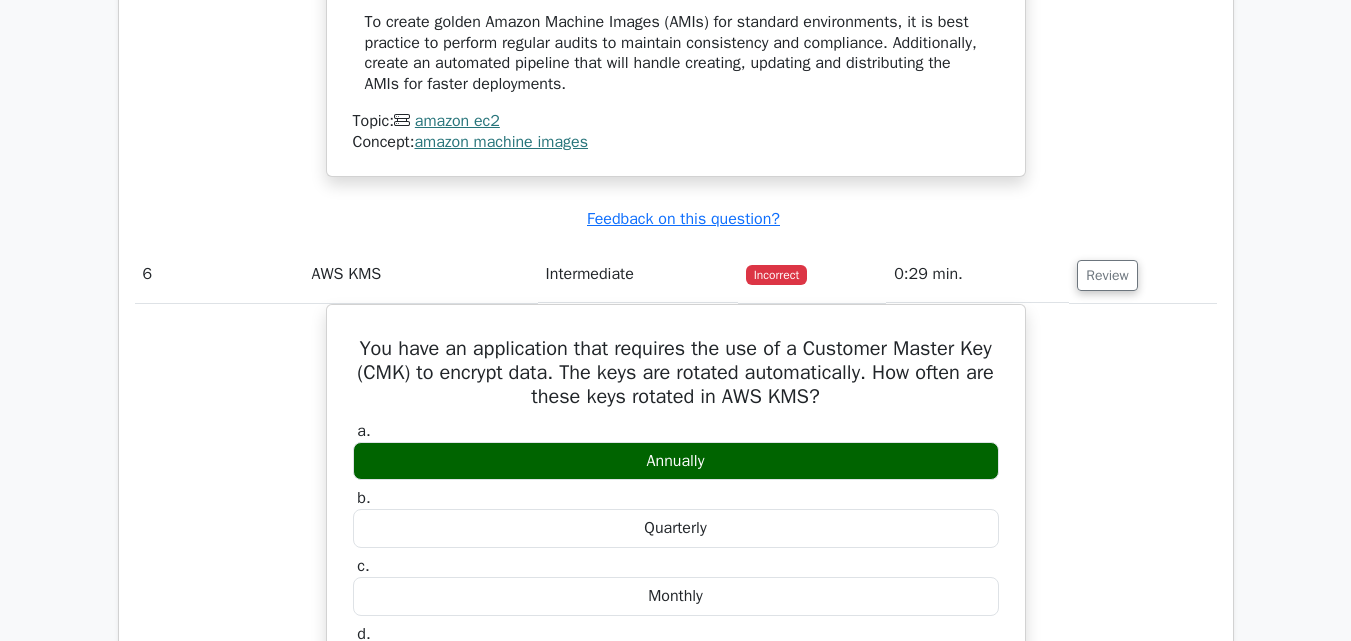 scroll, scrollTop: 5401, scrollLeft: 0, axis: vertical 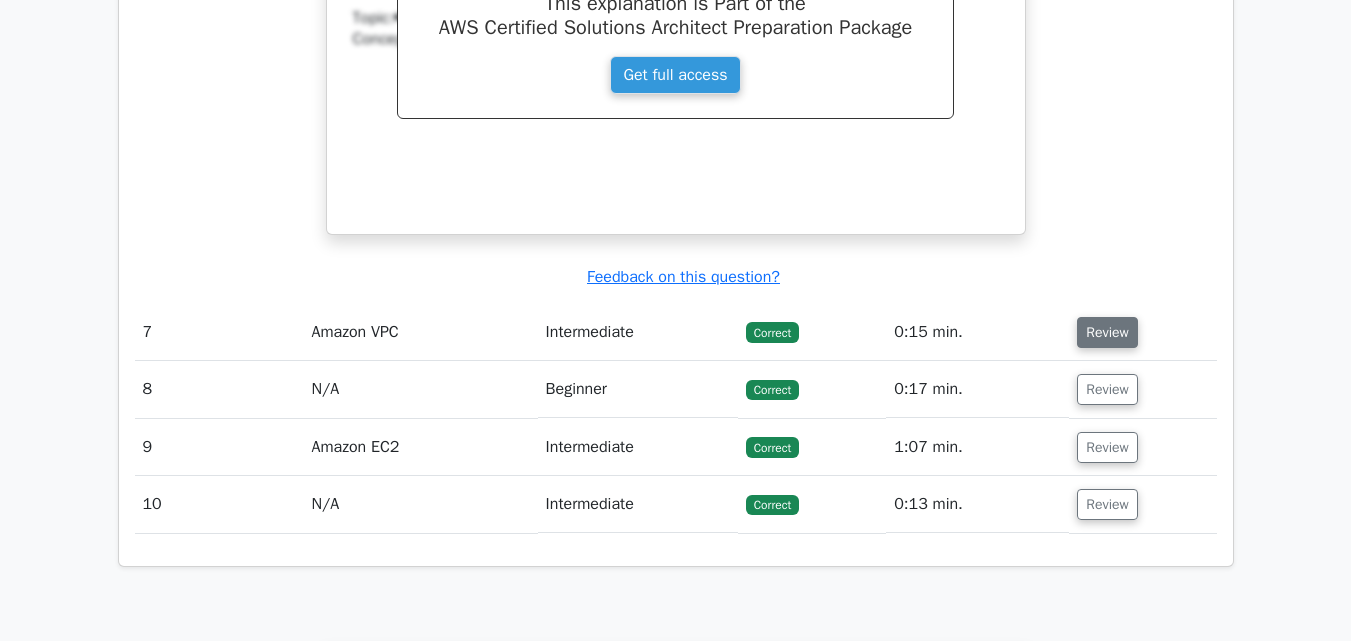 click on "Review" at bounding box center (1107, 332) 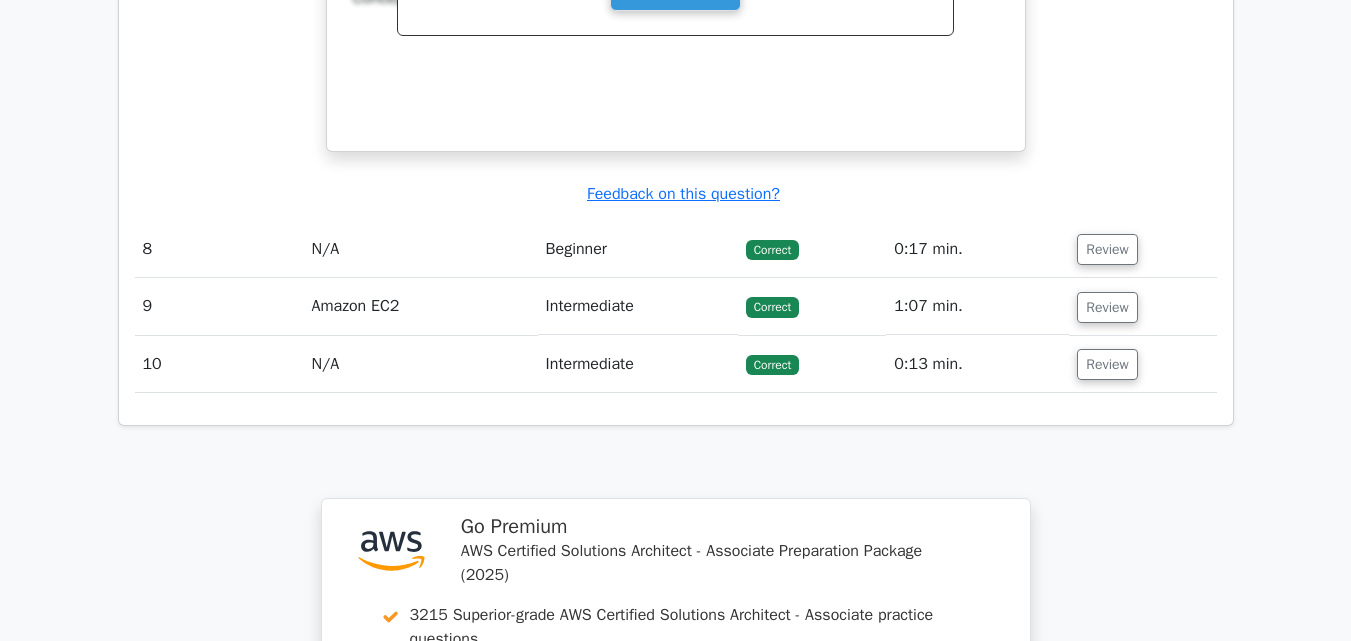 scroll, scrollTop: 7094, scrollLeft: 0, axis: vertical 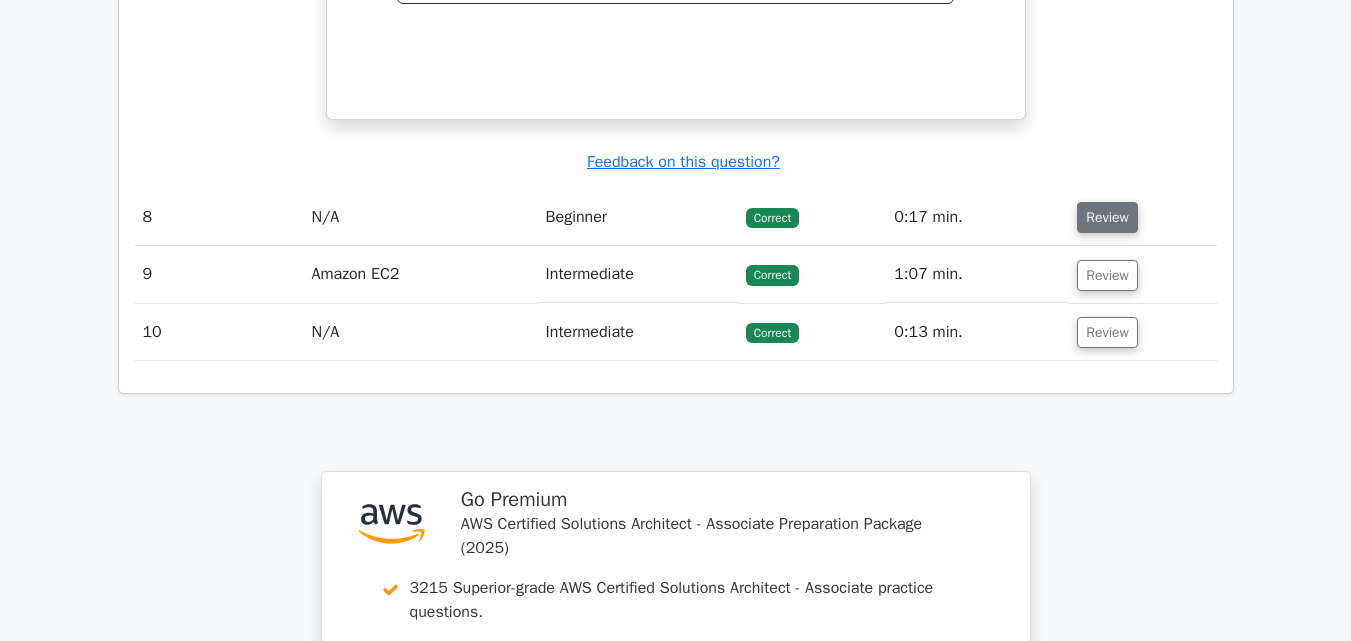 click on "Review" at bounding box center [1107, 217] 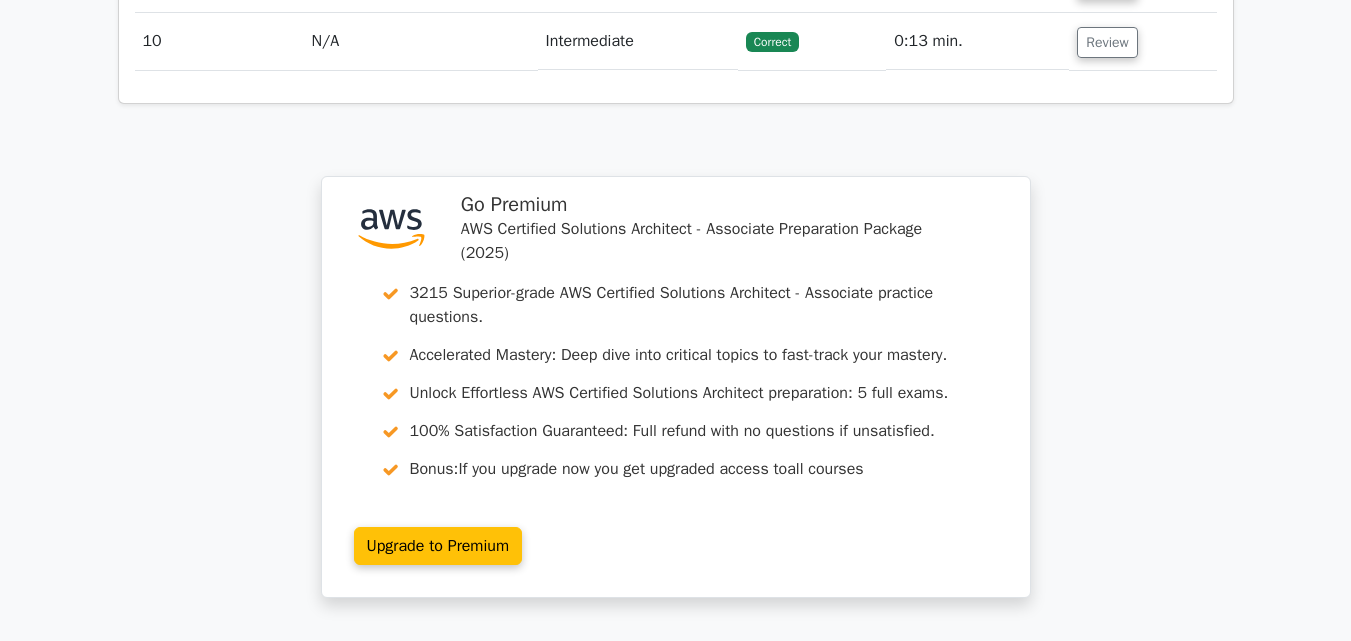 scroll, scrollTop: 8001, scrollLeft: 0, axis: vertical 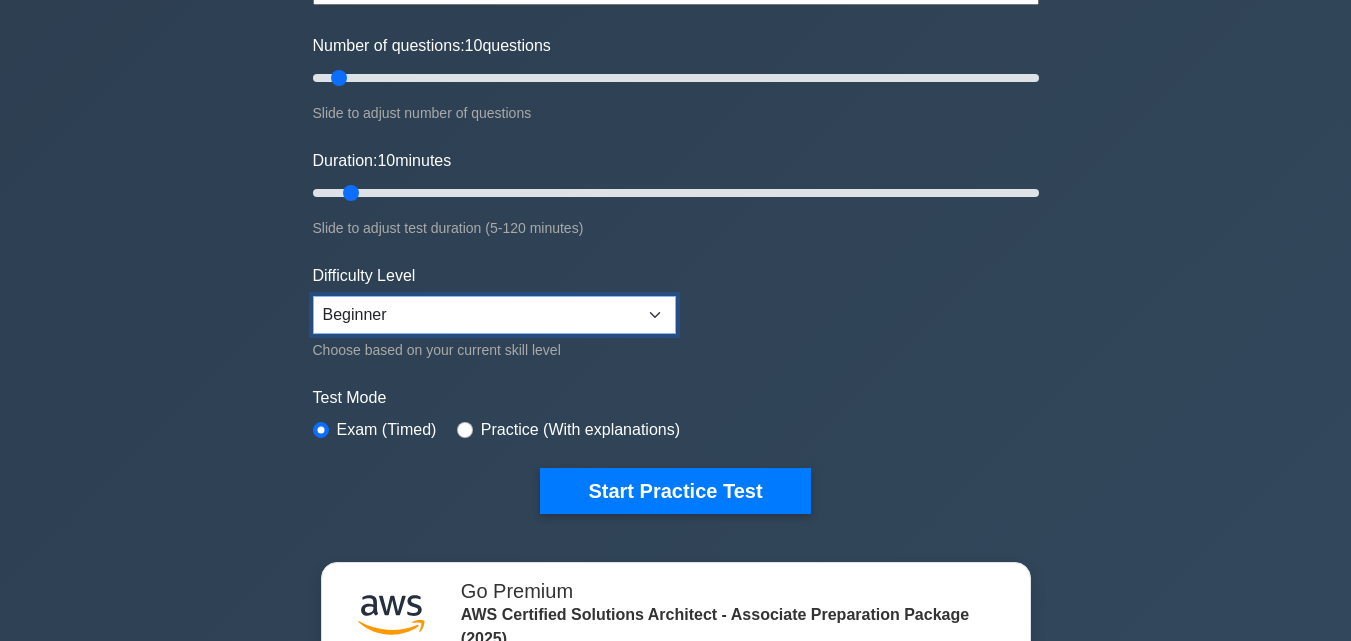 click on "Beginner
Intermediate
Expert" at bounding box center [494, 315] 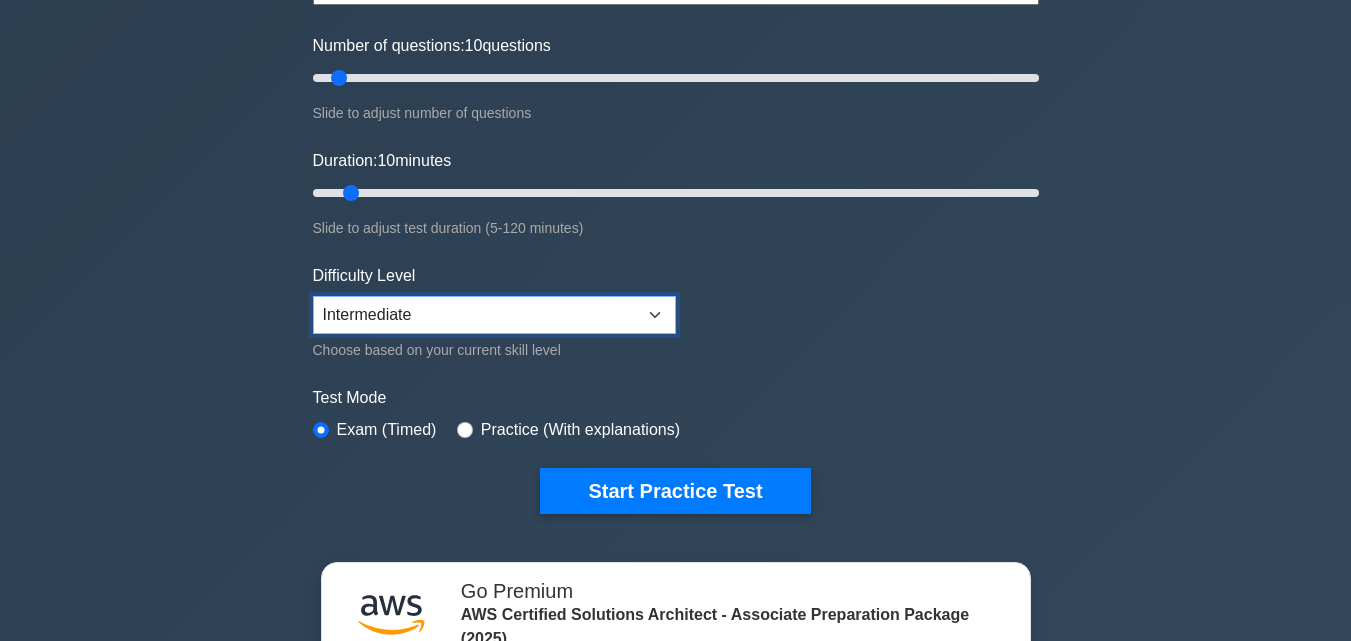 click on "Beginner
Intermediate
Expert" at bounding box center [494, 315] 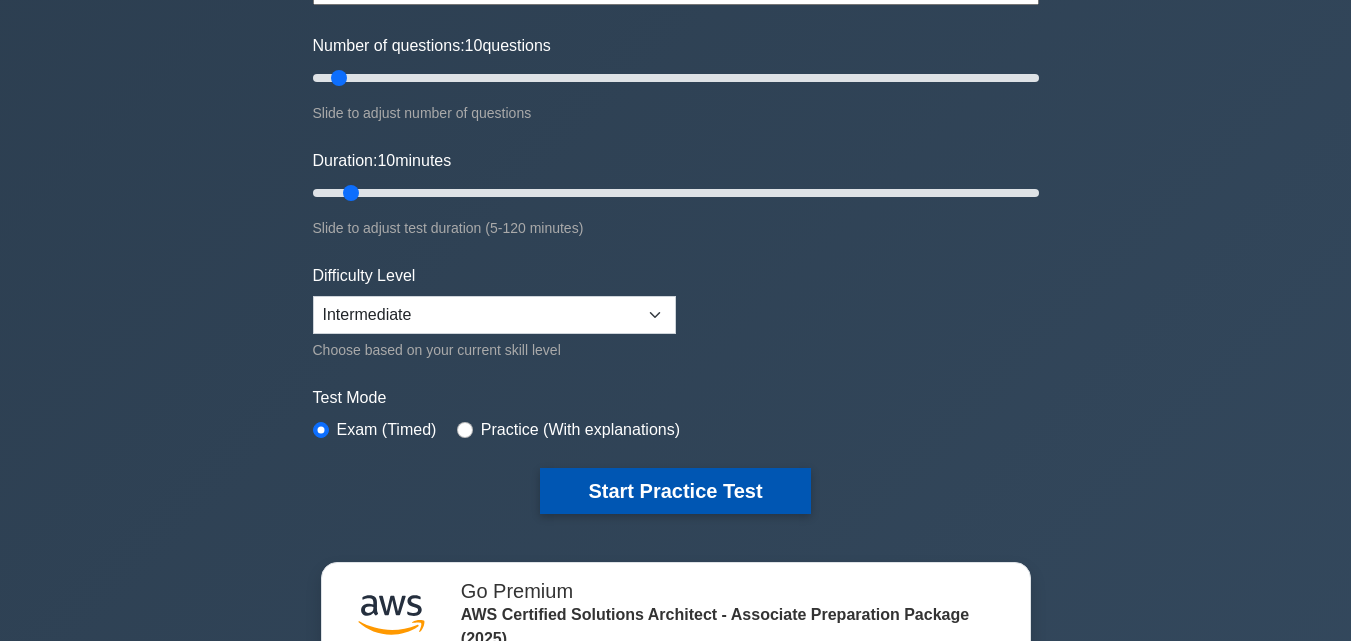 click on "Start Practice Test" at bounding box center (675, 491) 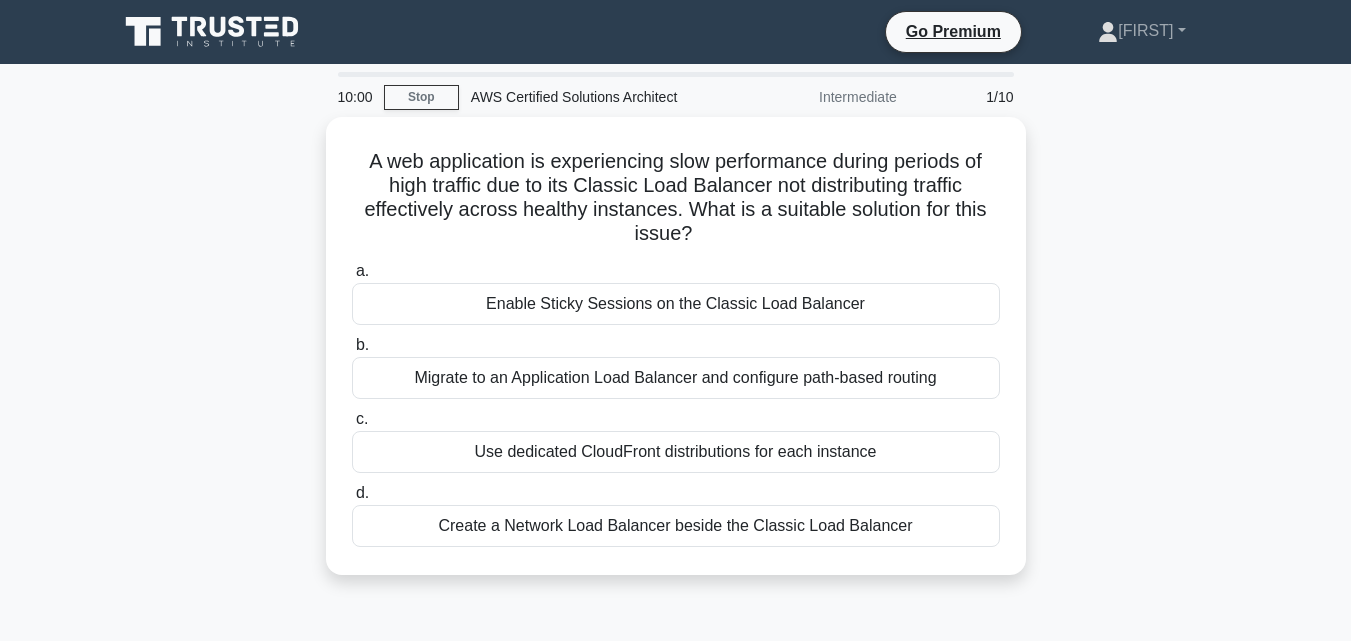 scroll, scrollTop: 0, scrollLeft: 0, axis: both 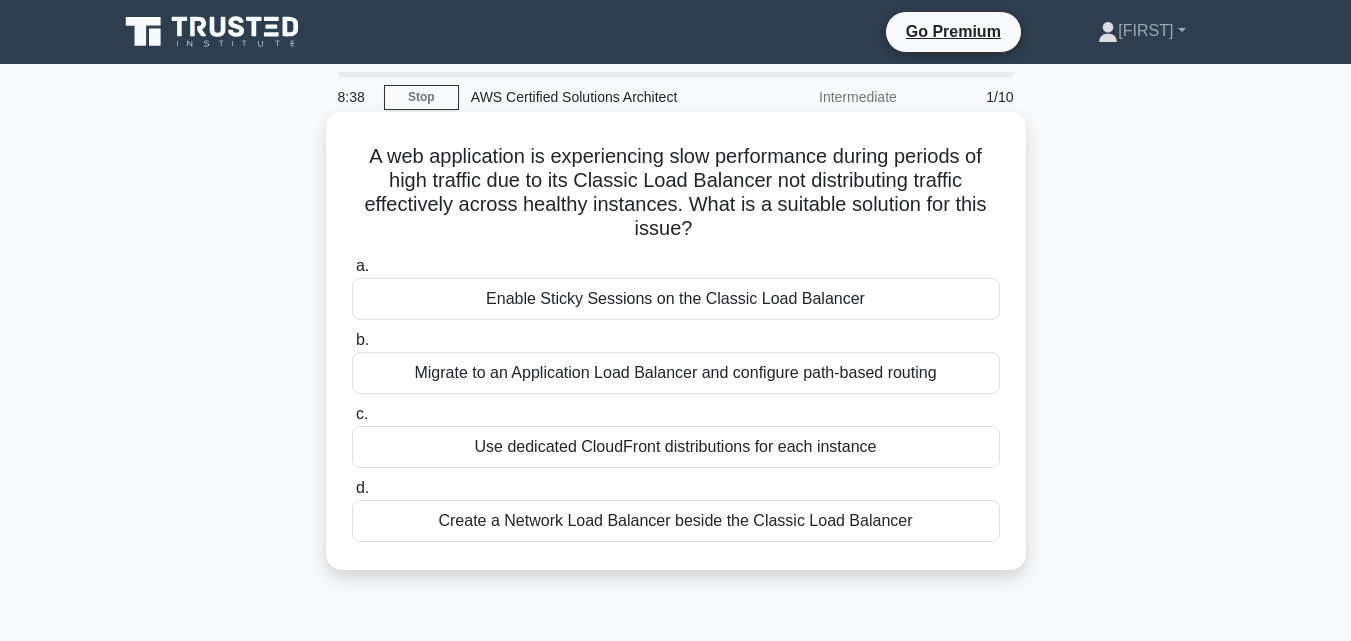 click on "Create a Network Load Balancer beside the Classic Load Balancer" at bounding box center [676, 521] 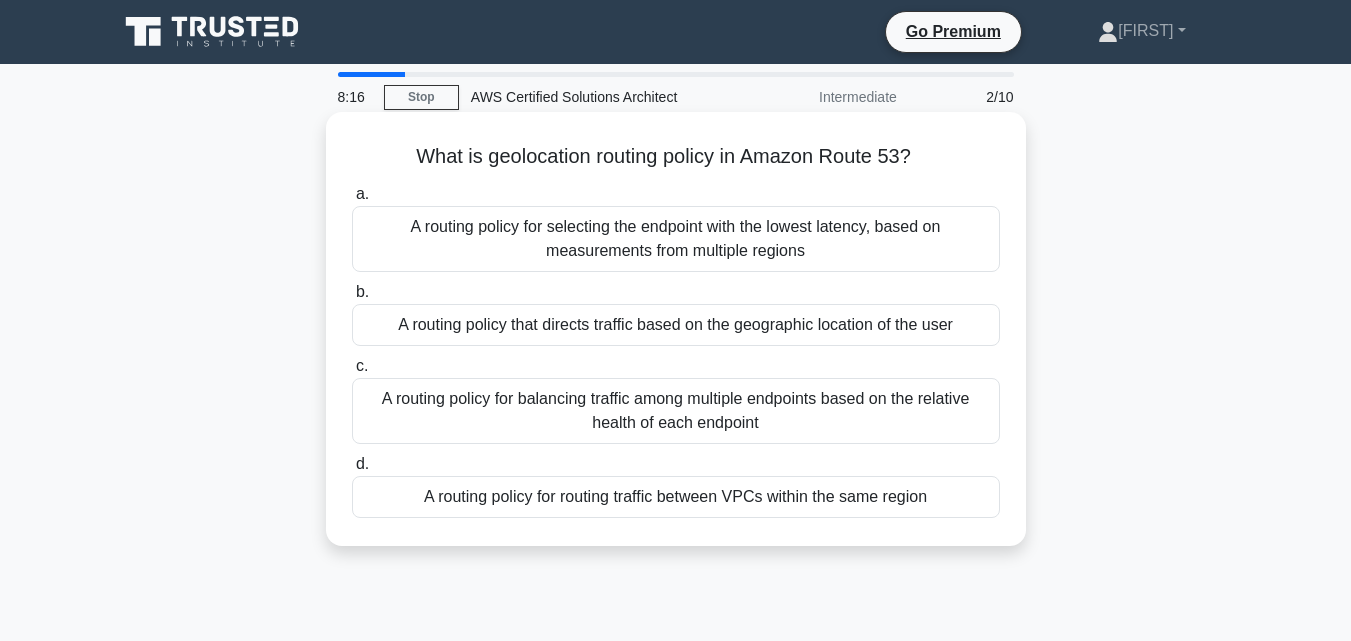 click on "A routing policy that directs traffic based on the geographic location of the user" at bounding box center [676, 325] 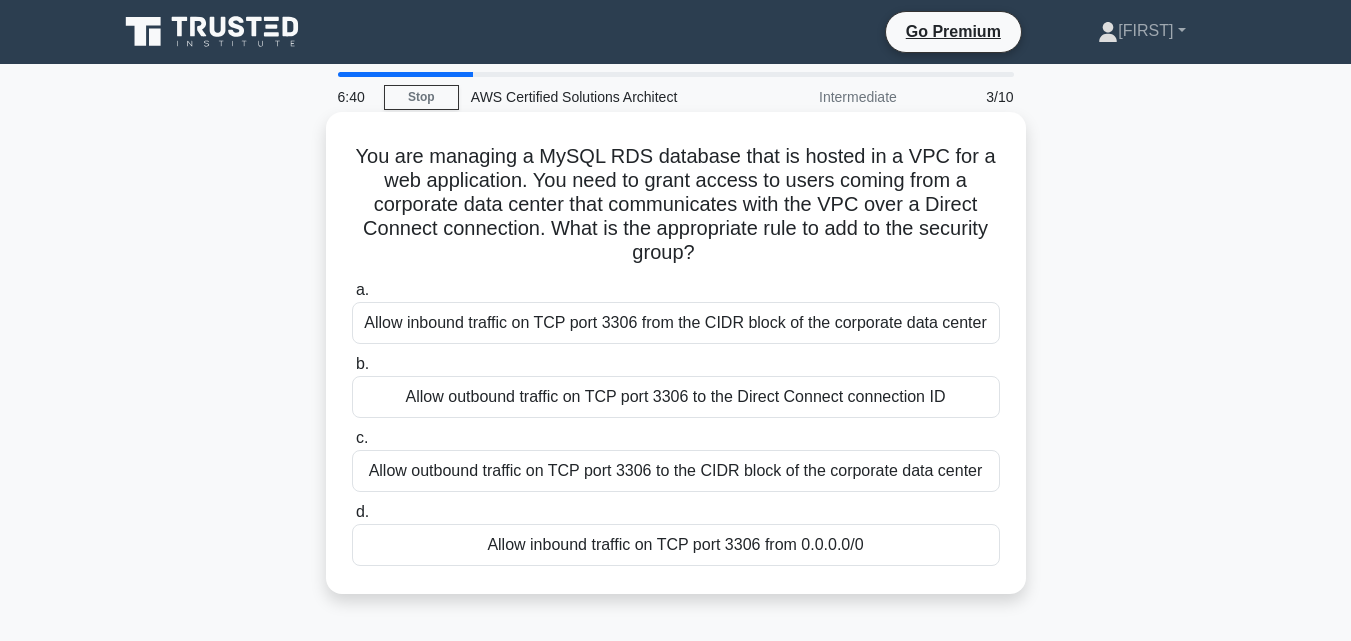 click on "Allow inbound traffic on TCP port 3306 from the CIDR block of the corporate data center" at bounding box center (676, 323) 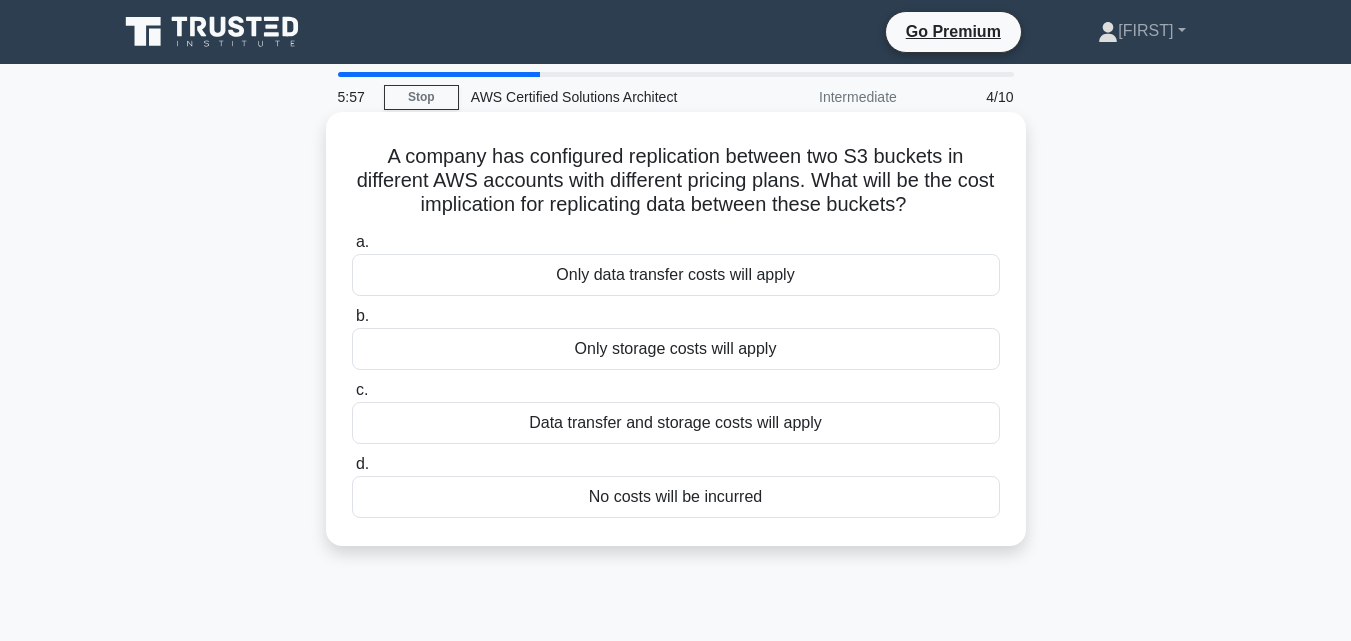 click on "Data transfer and storage costs will apply" at bounding box center [676, 423] 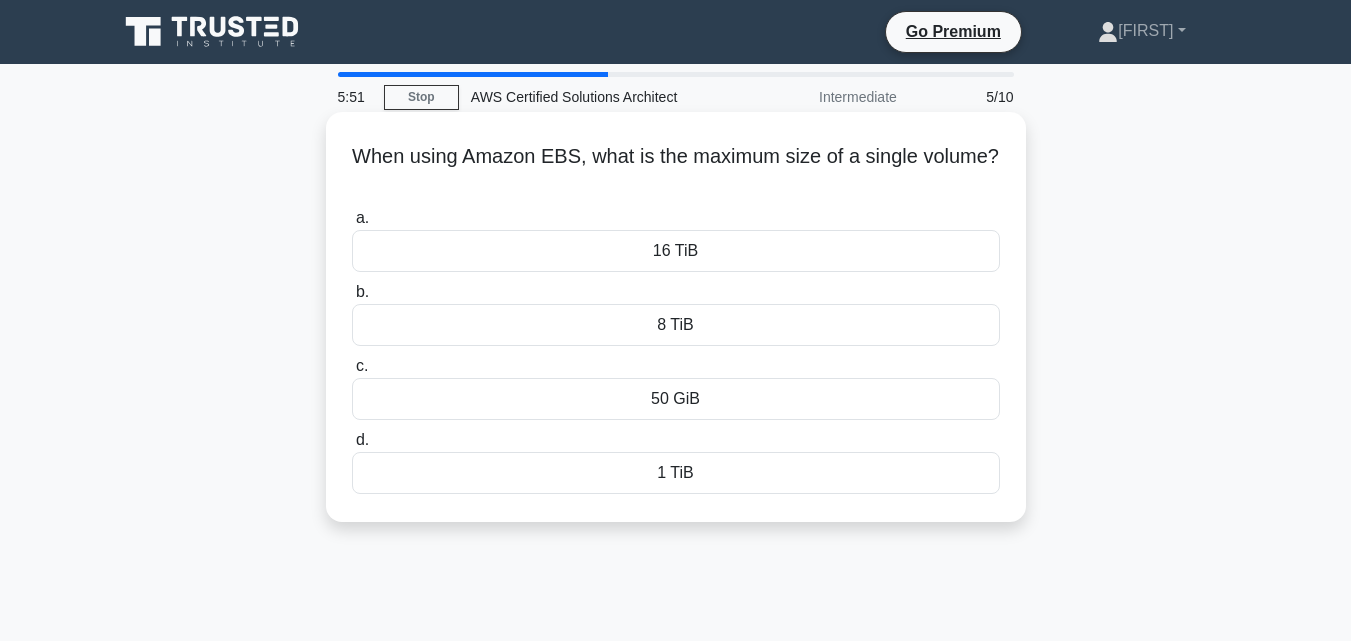 click on "16 TiB" at bounding box center [676, 251] 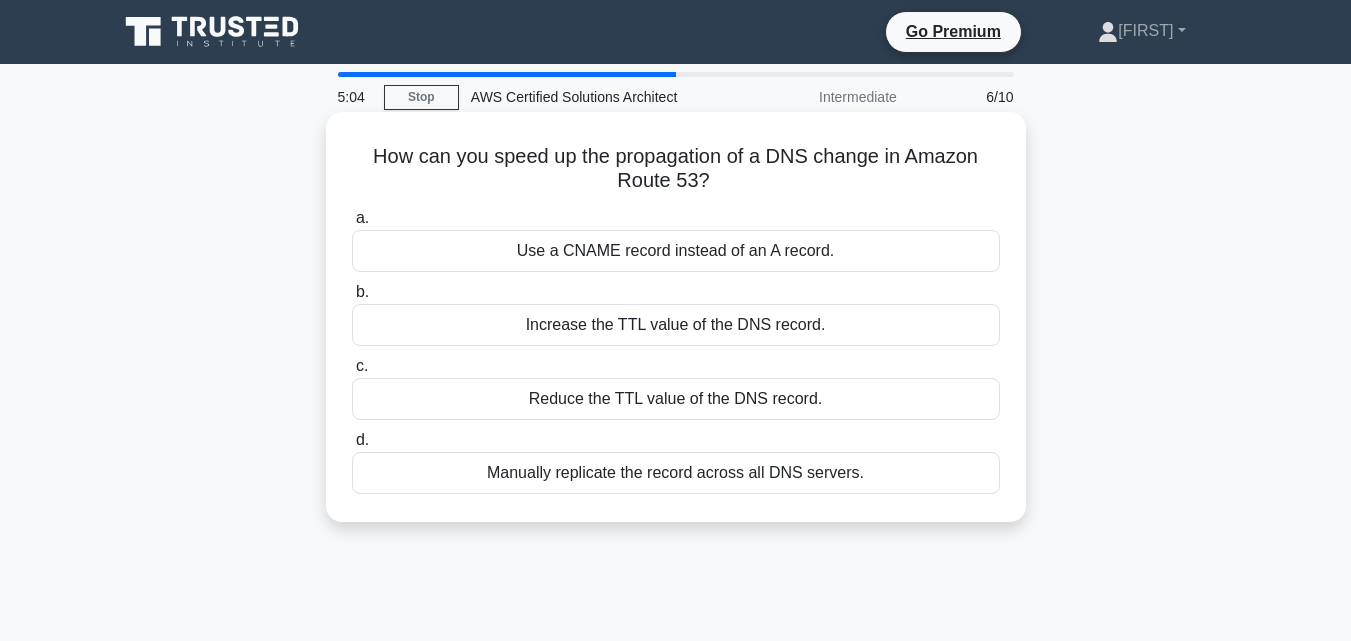 click on "Increase the TTL value of the DNS record." at bounding box center (676, 325) 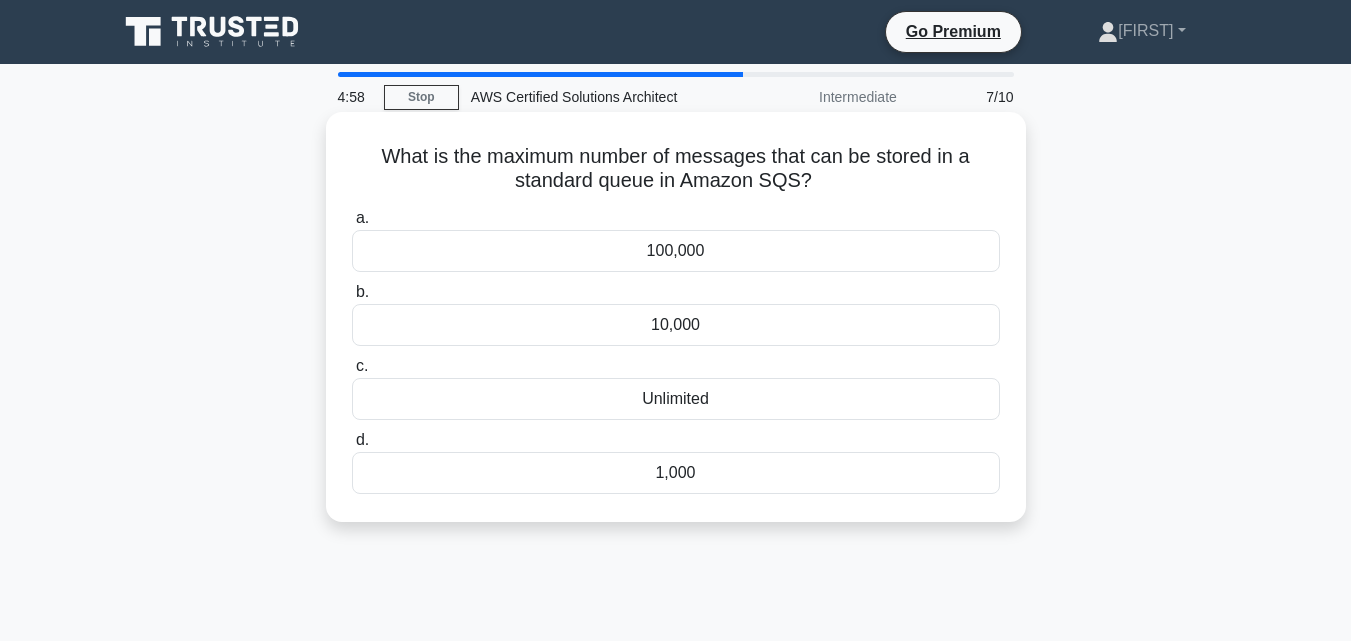 click on "Unlimited" at bounding box center (676, 399) 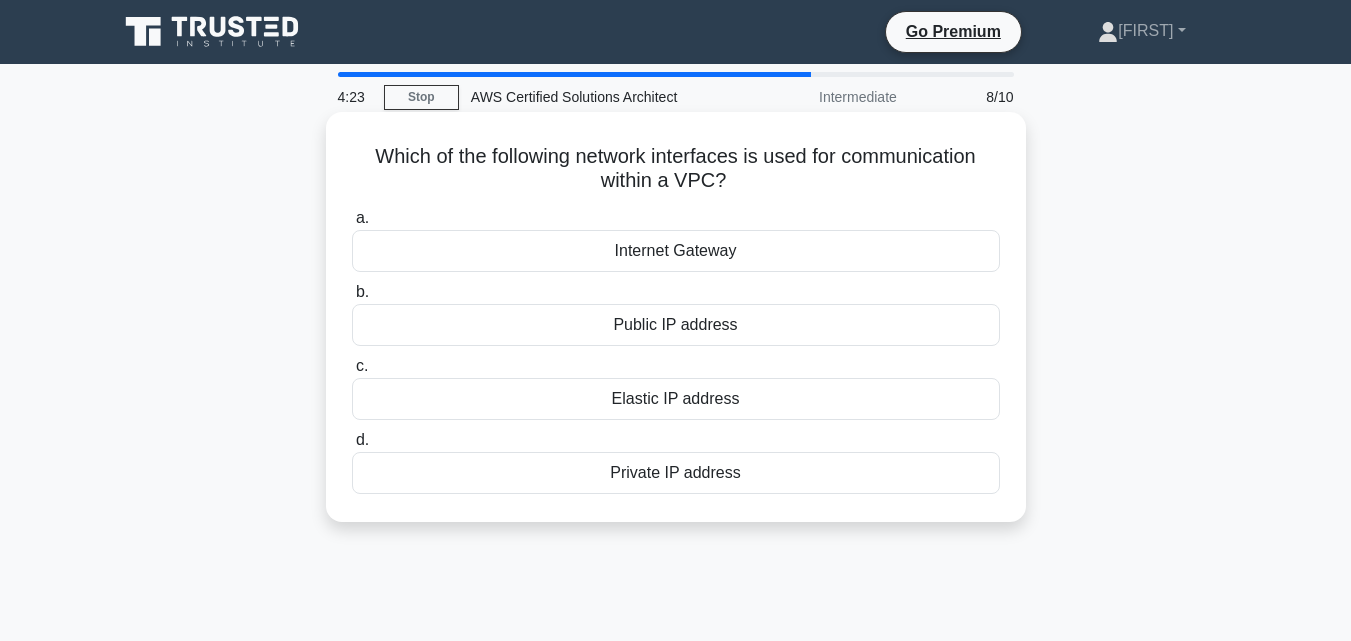 click on "Internet Gateway" at bounding box center [676, 251] 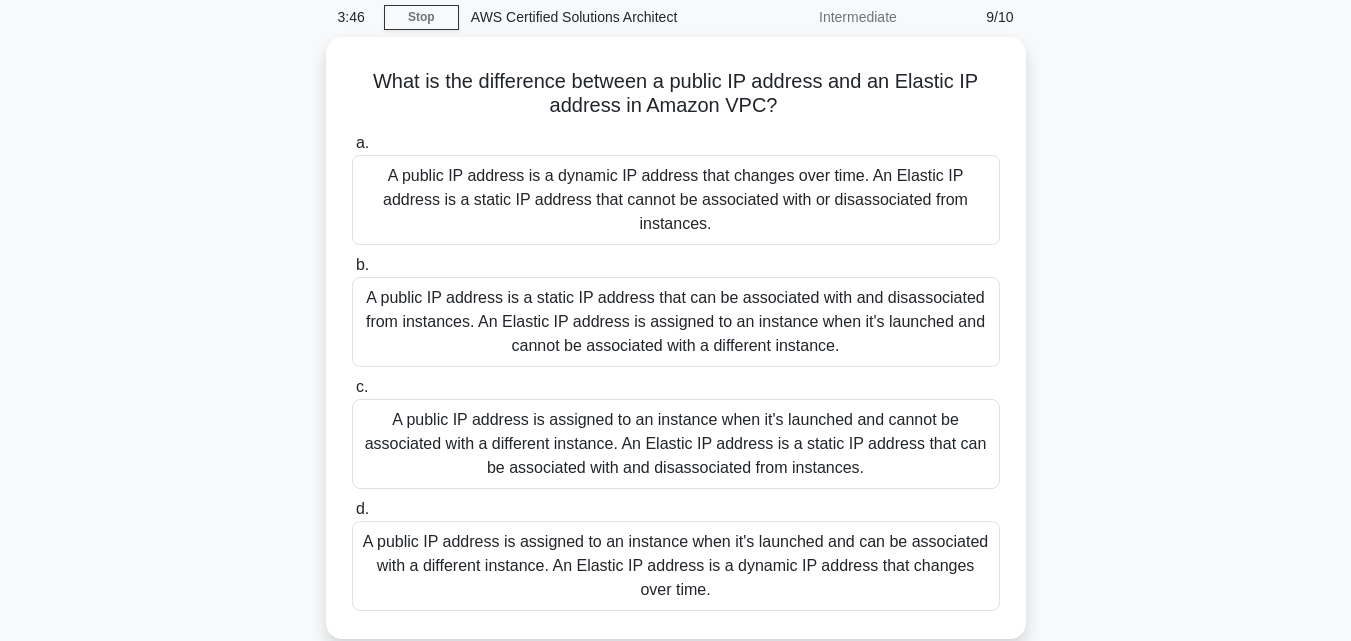 scroll, scrollTop: 70, scrollLeft: 0, axis: vertical 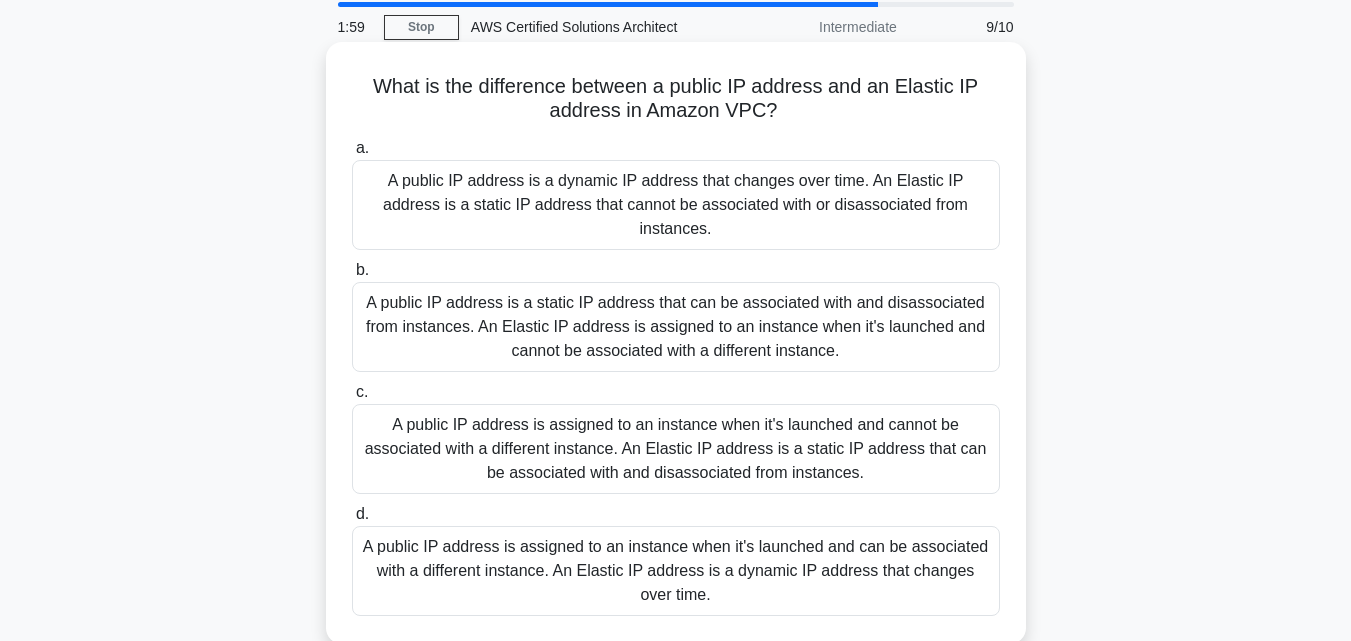 click on "A public IP address is assigned to an instance when it's launched and cannot be associated with a different instance. An Elastic IP address is a static IP address that can be associated with and disassociated from instances." at bounding box center [676, 449] 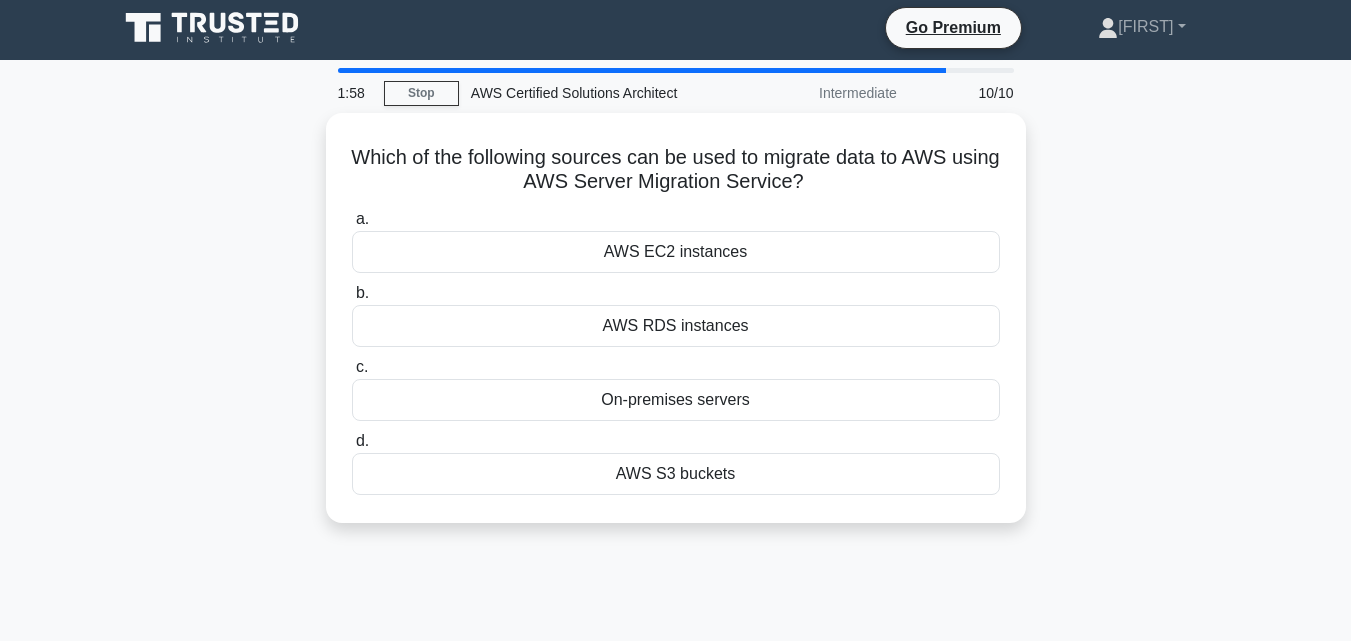 scroll, scrollTop: 0, scrollLeft: 0, axis: both 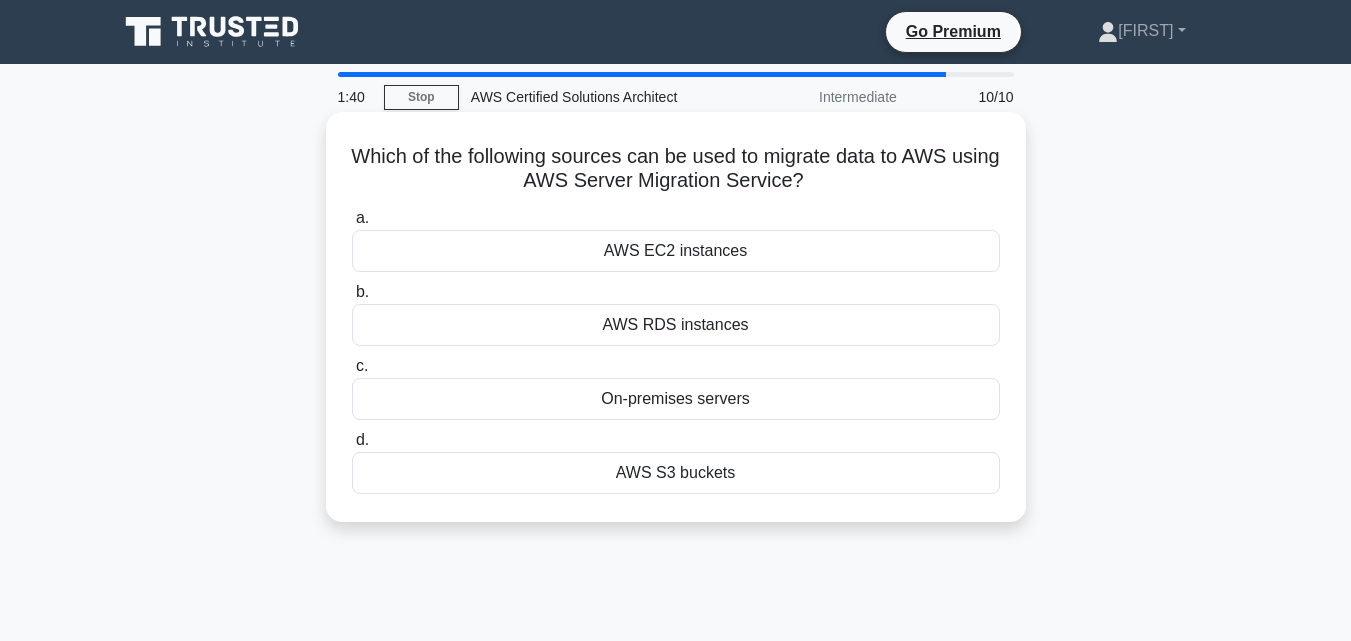 click on "On-premises servers" at bounding box center [676, 399] 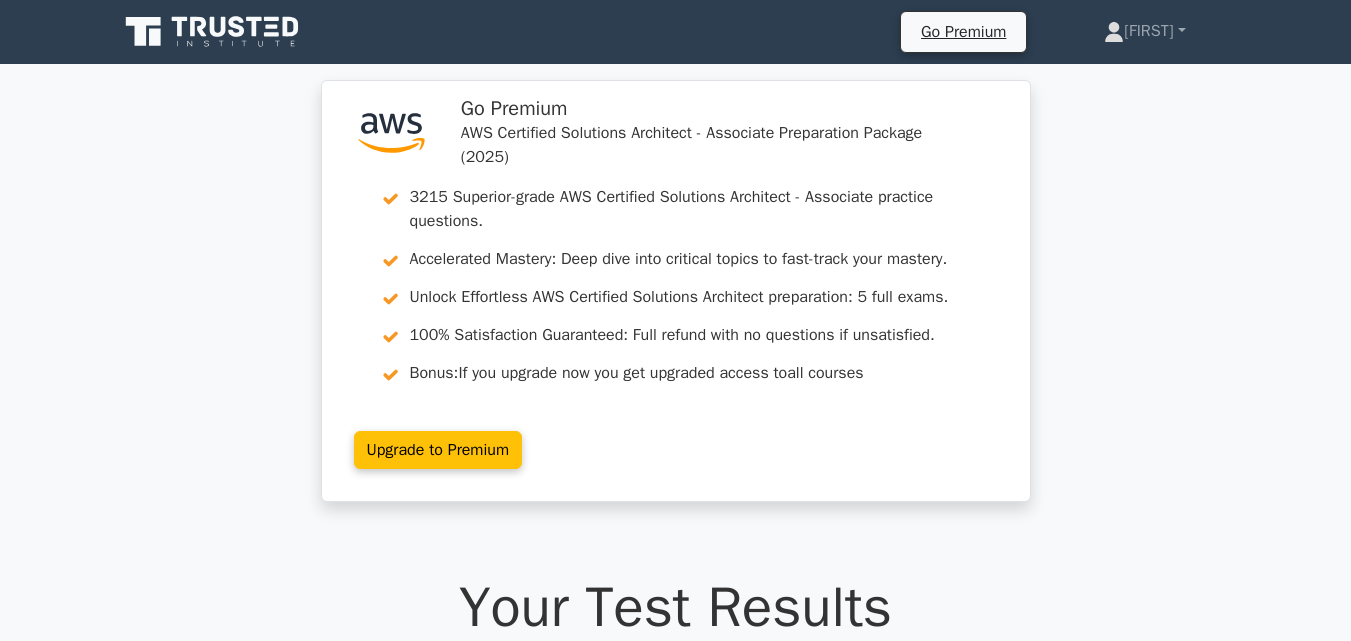 scroll, scrollTop: 0, scrollLeft: 0, axis: both 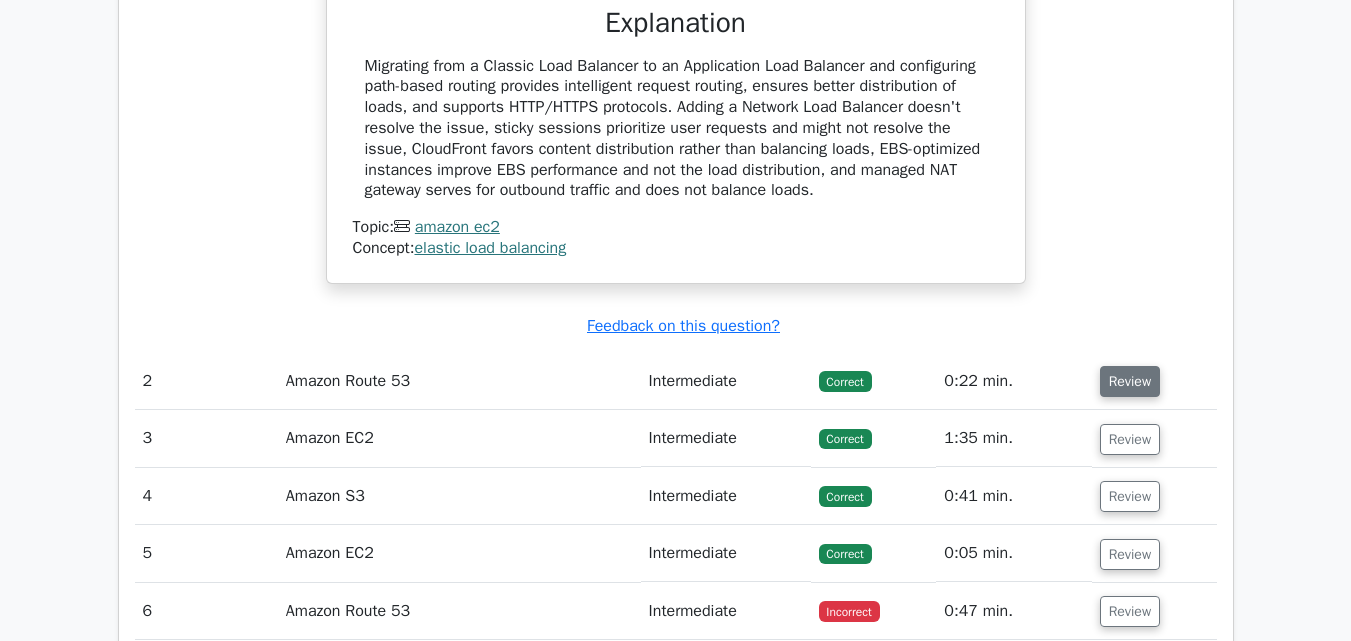 click on "Review" at bounding box center (1130, 381) 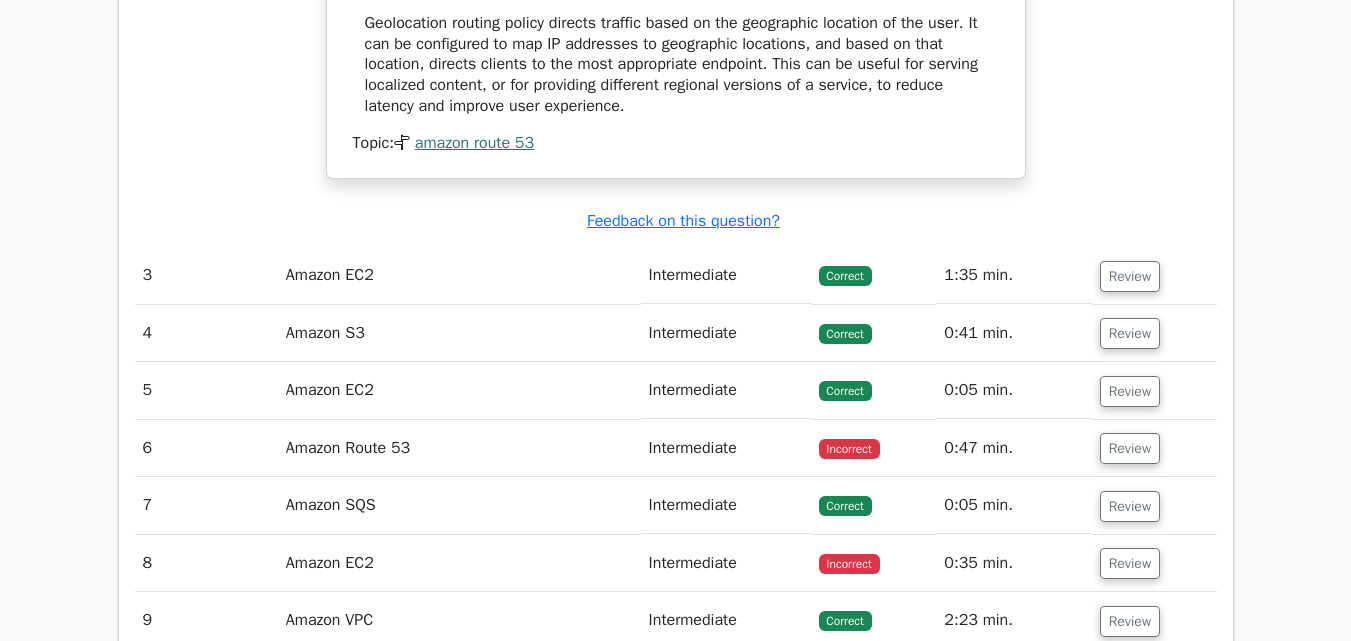 scroll, scrollTop: 2920, scrollLeft: 0, axis: vertical 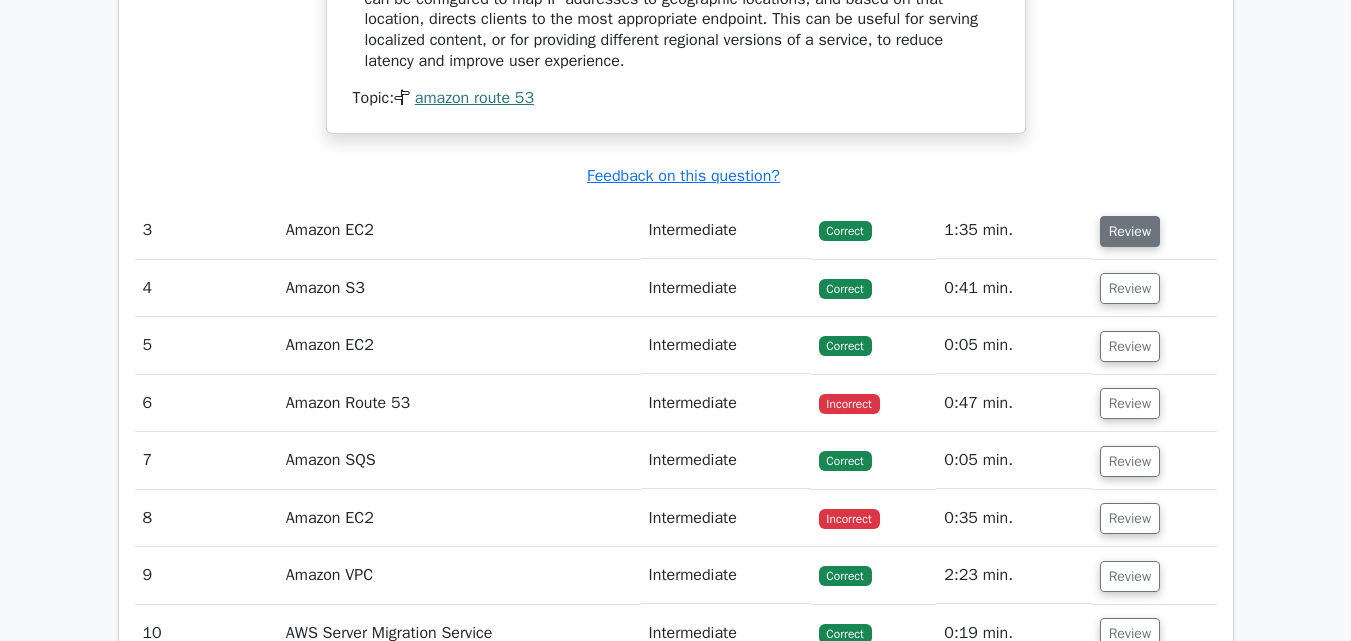 click on "Review" at bounding box center [1130, 231] 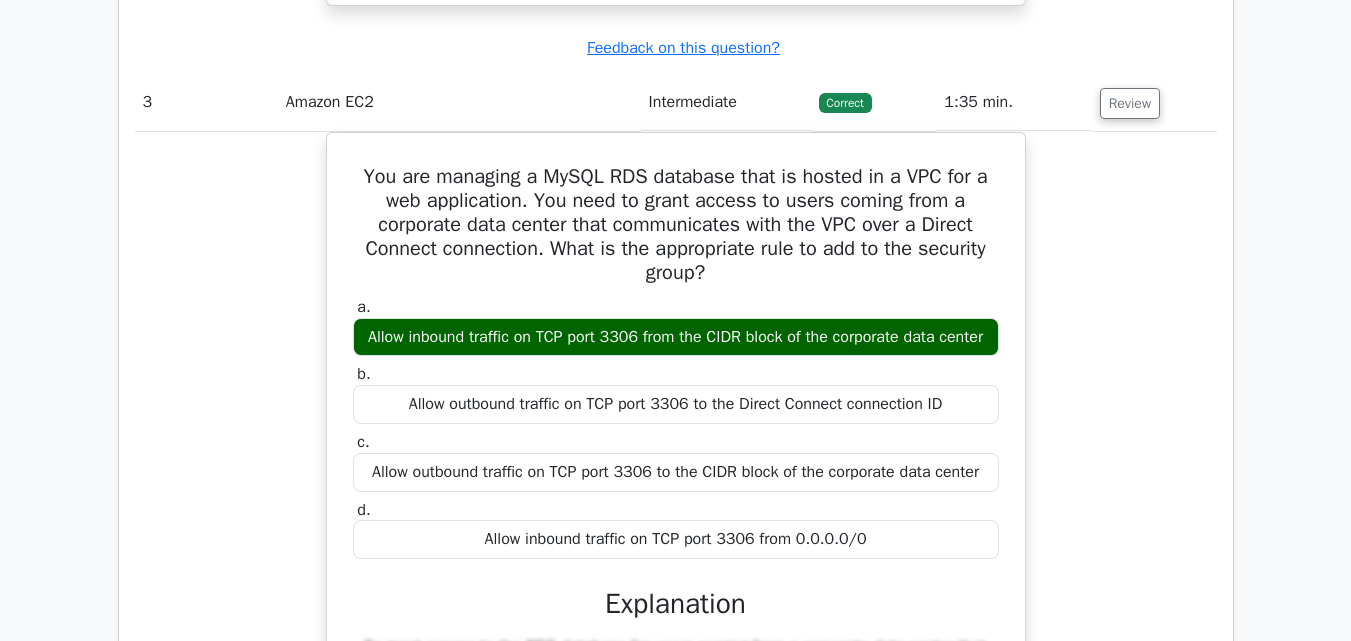 scroll, scrollTop: 3133, scrollLeft: 0, axis: vertical 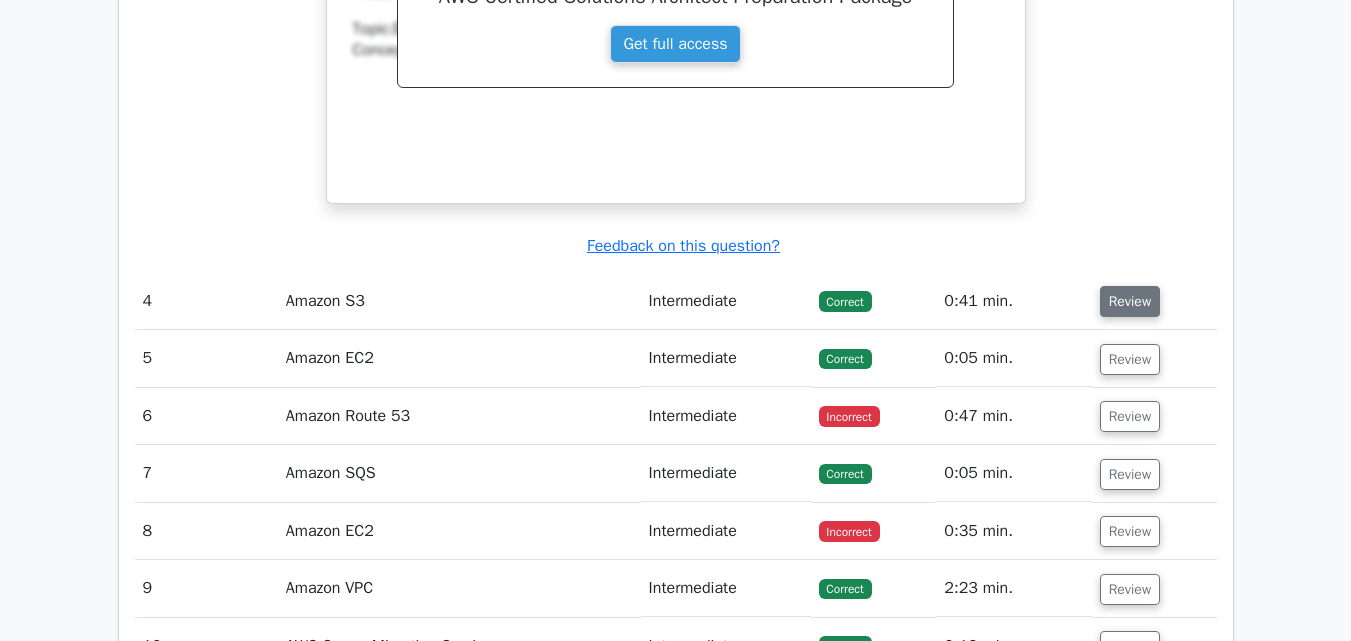 click on "Review" at bounding box center (1130, 301) 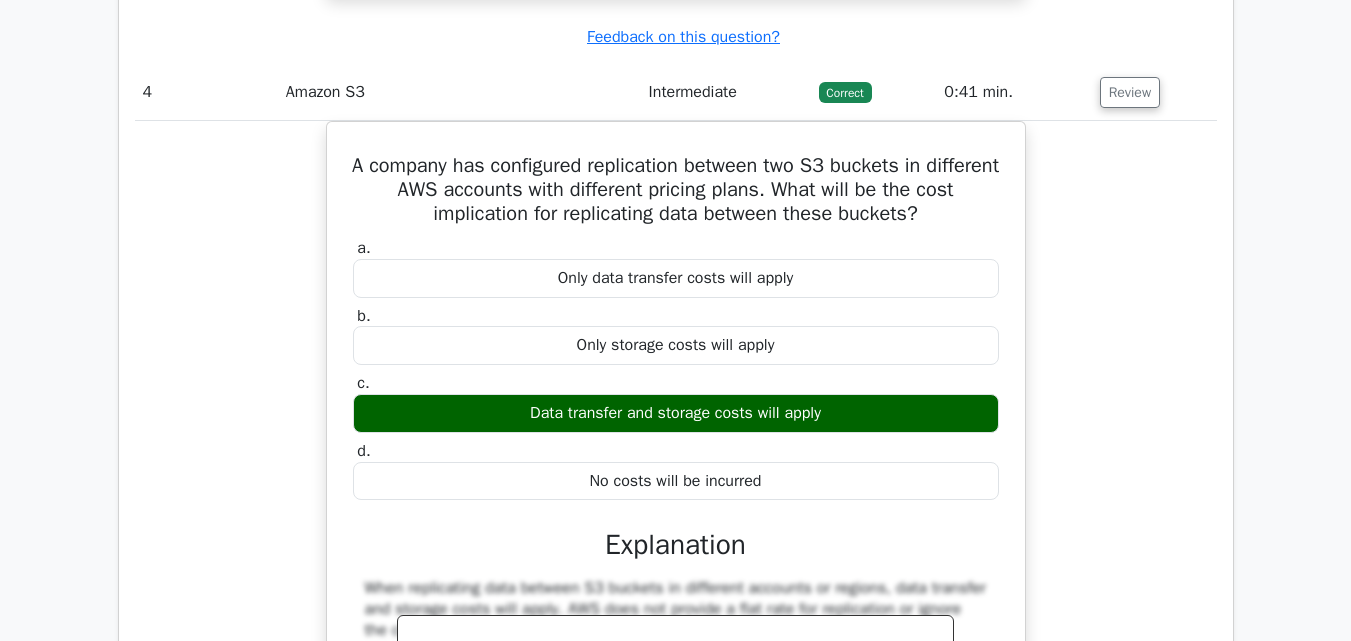 scroll, scrollTop: 4067, scrollLeft: 0, axis: vertical 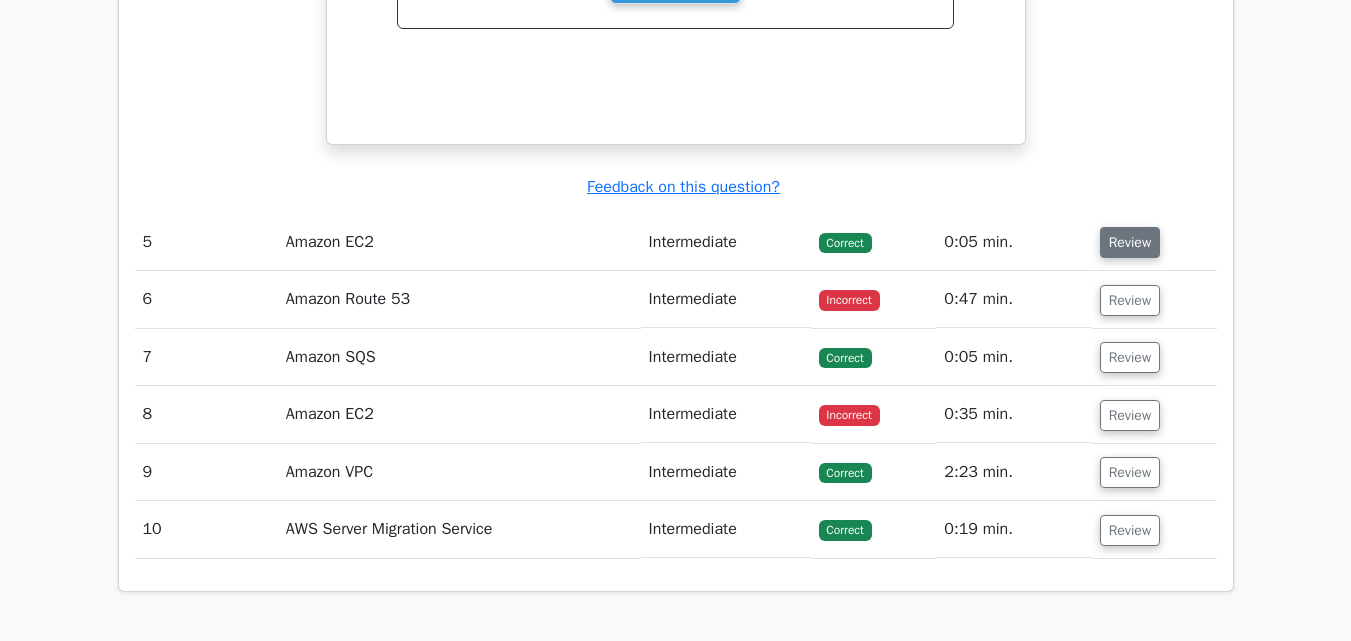 click on "Review" at bounding box center [1130, 242] 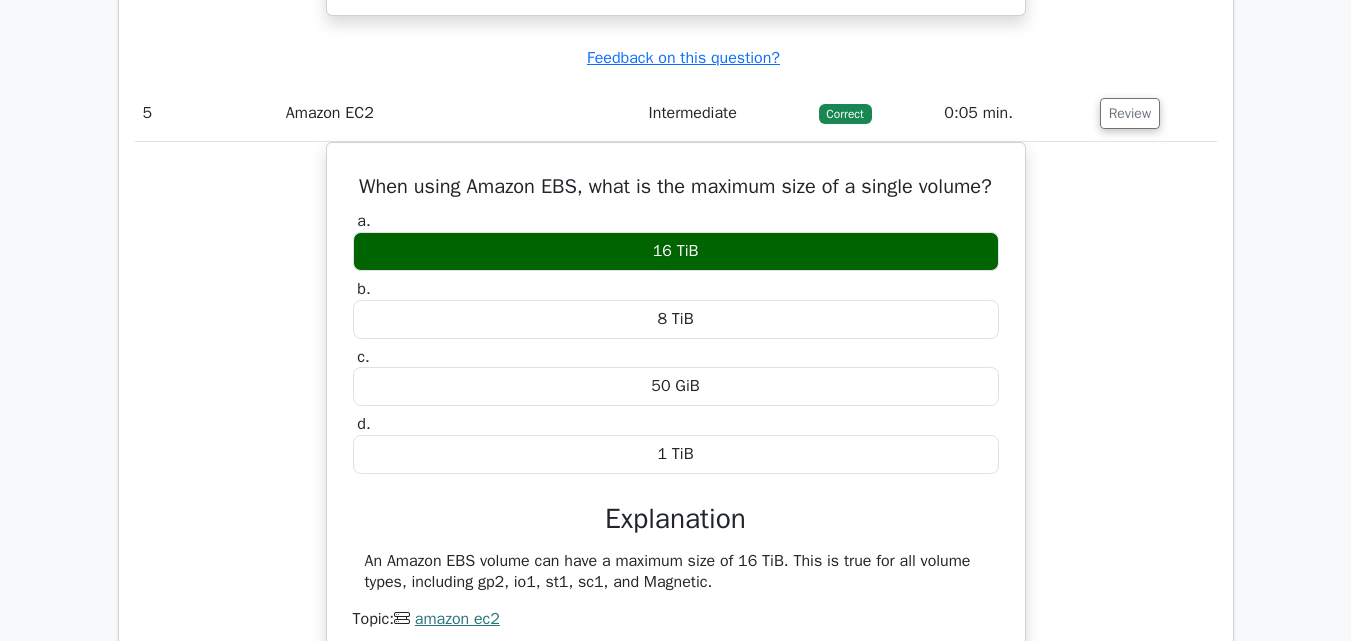 scroll, scrollTop: 4906, scrollLeft: 0, axis: vertical 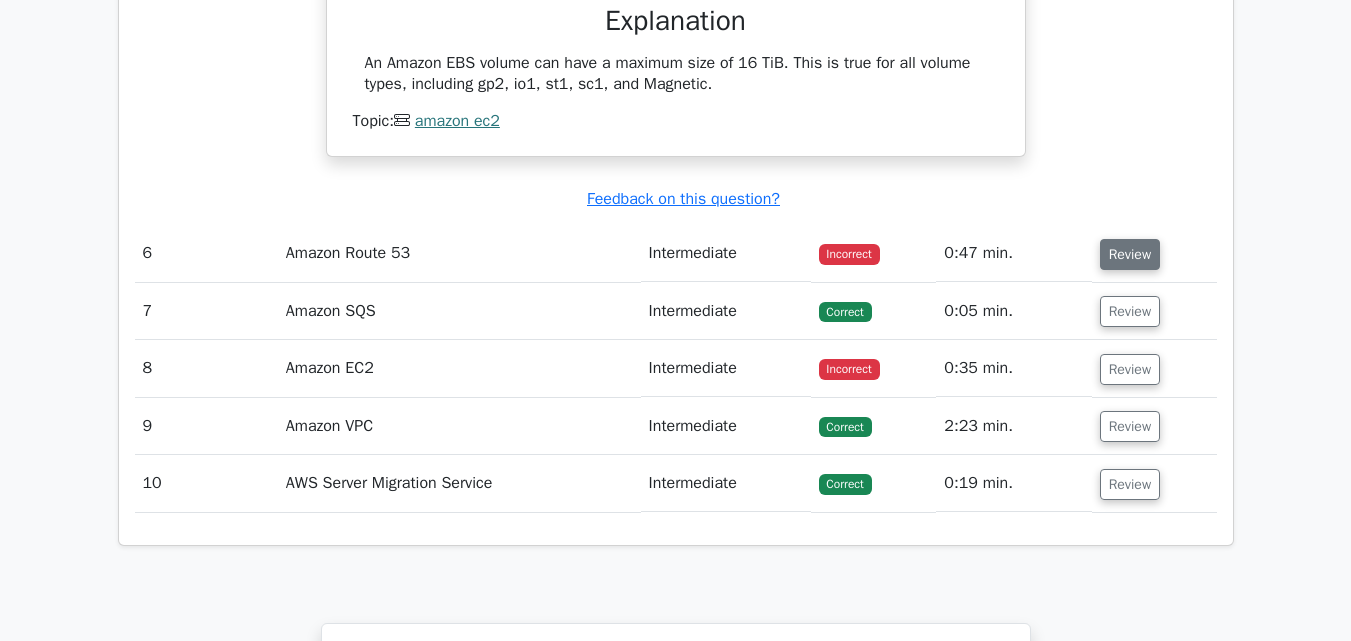 click on "Review" at bounding box center [1130, 254] 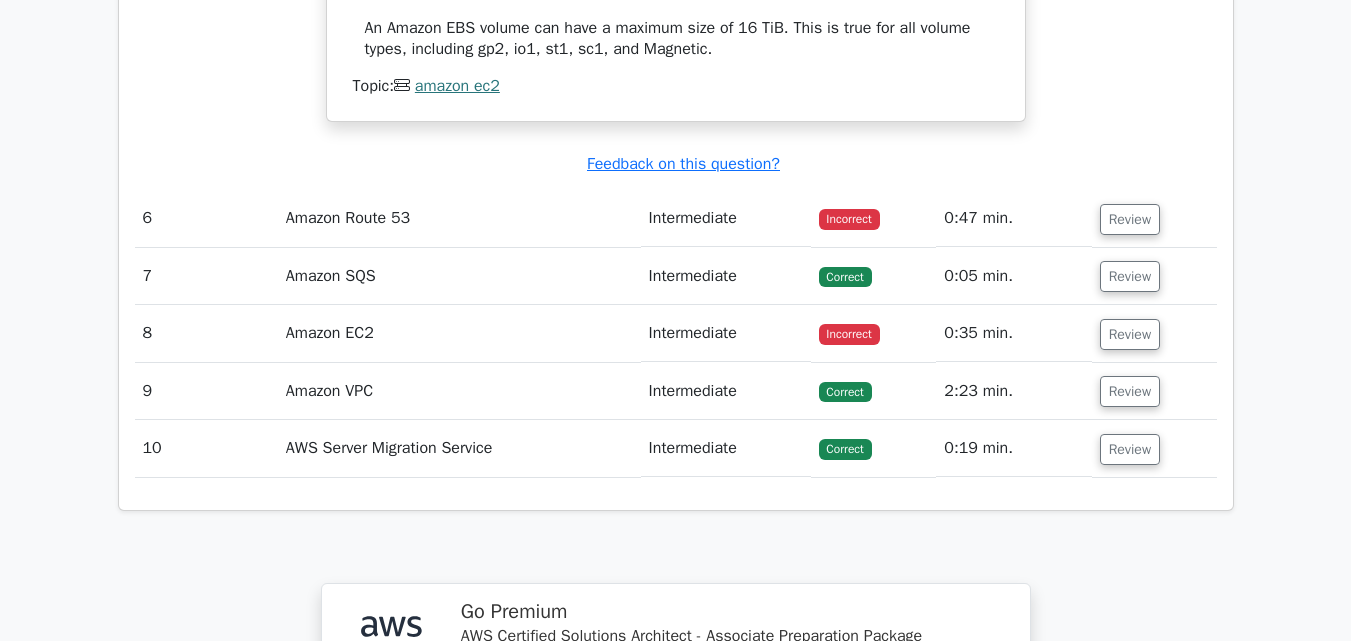 scroll, scrollTop: 5426, scrollLeft: 0, axis: vertical 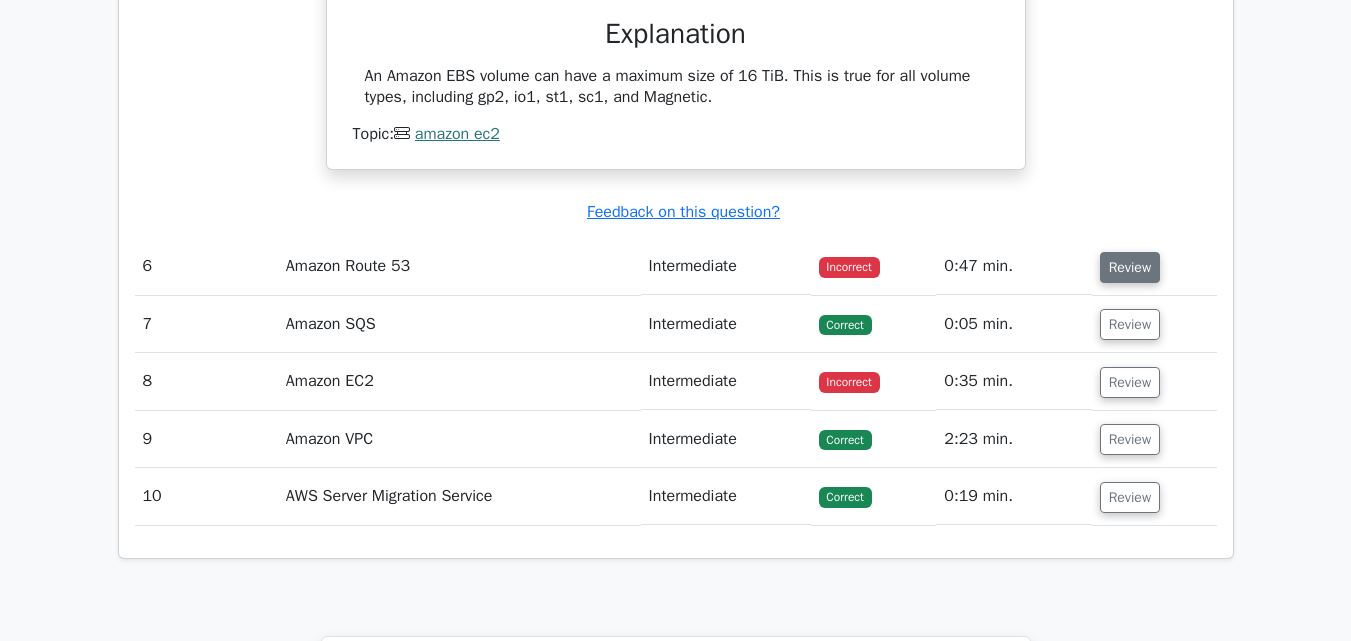 click on "Review" at bounding box center [1130, 267] 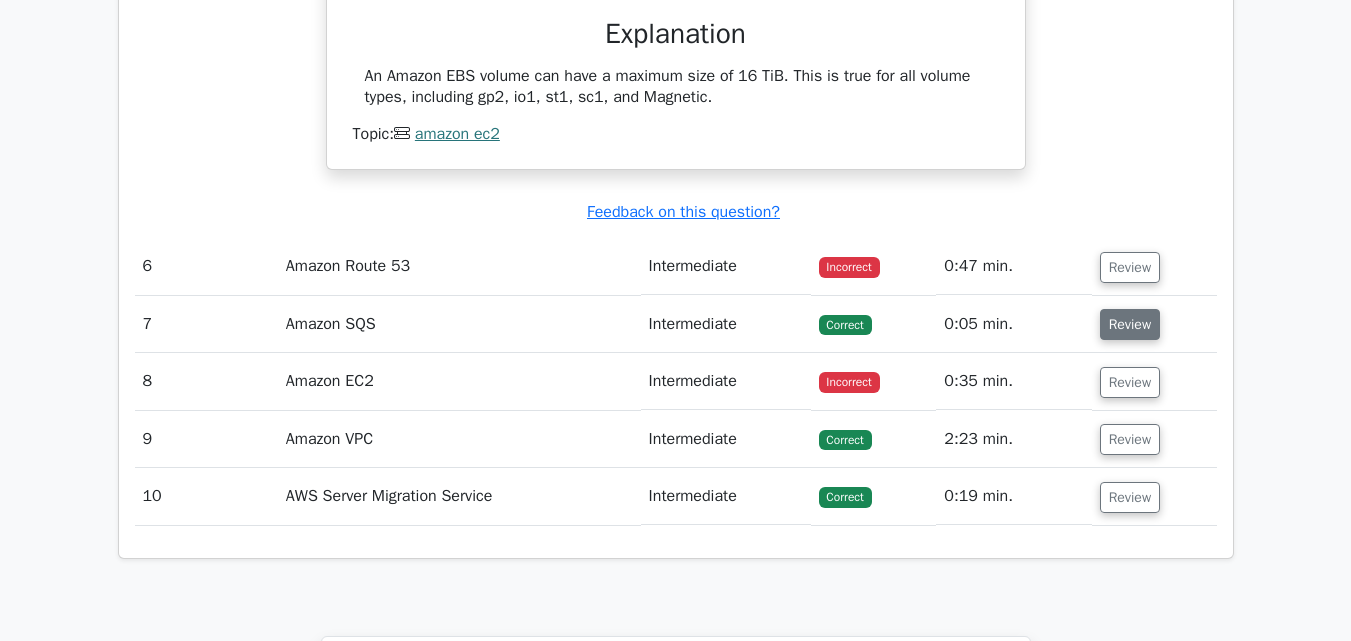 click on "Review" at bounding box center [1130, 324] 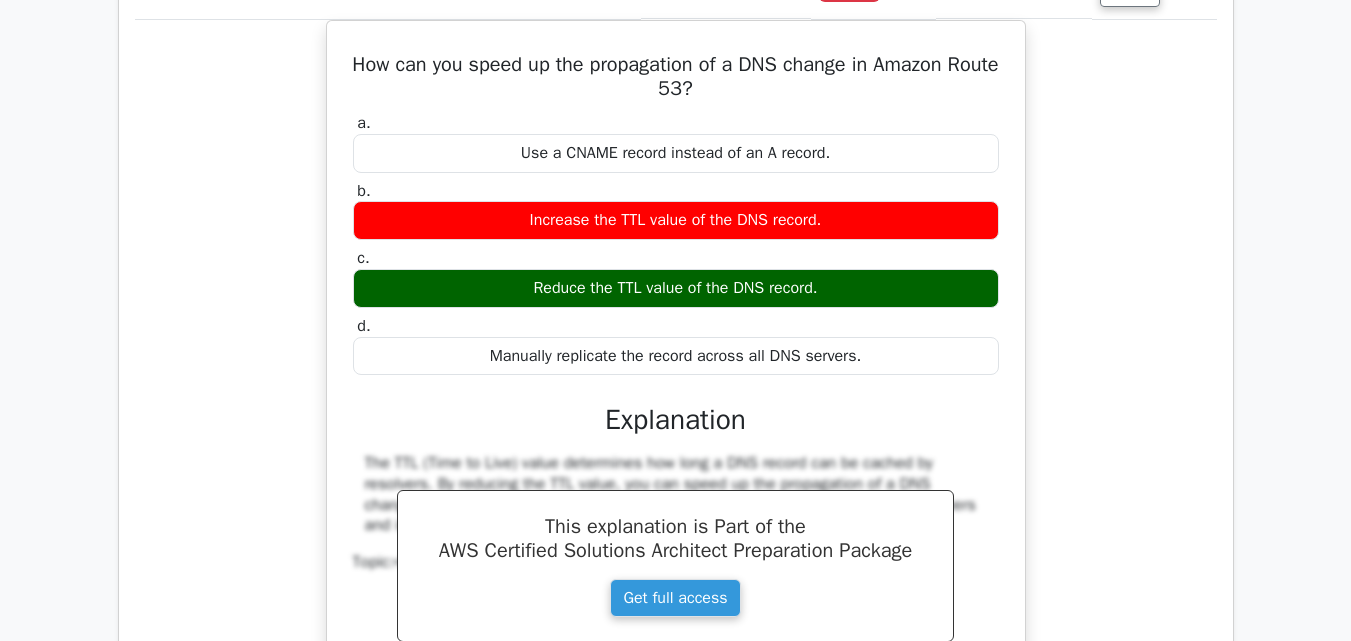 scroll, scrollTop: 5614, scrollLeft: 0, axis: vertical 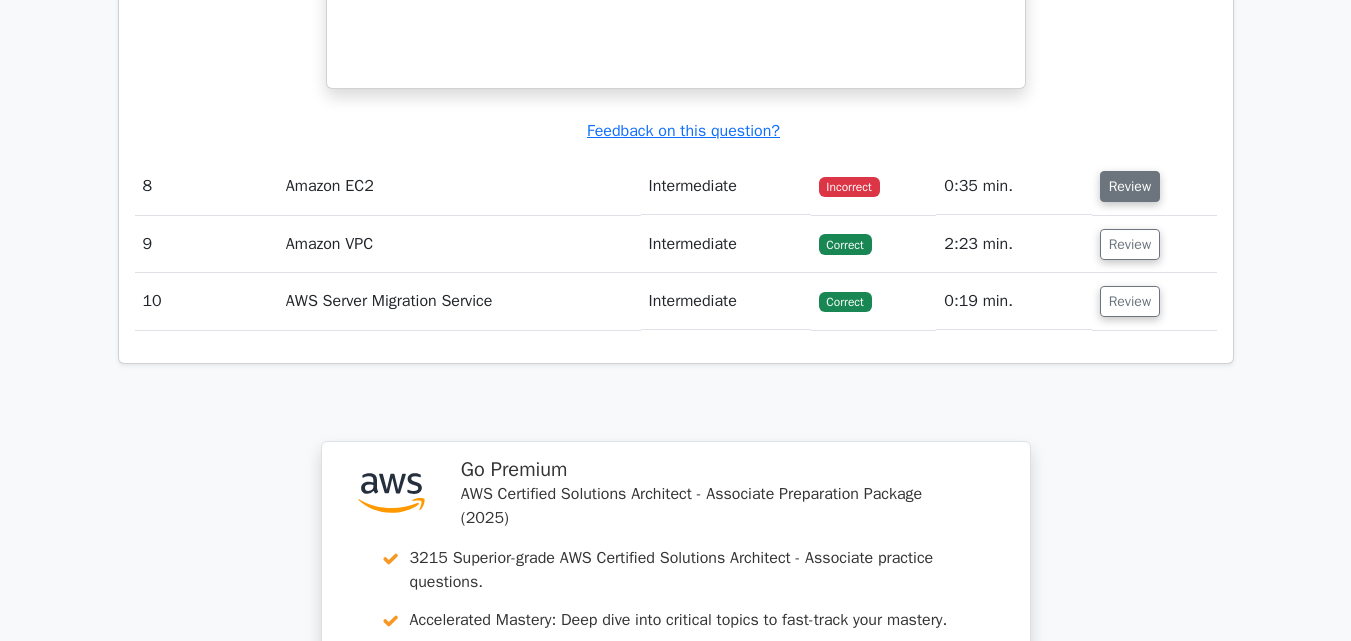 click on "Review" at bounding box center (1130, 186) 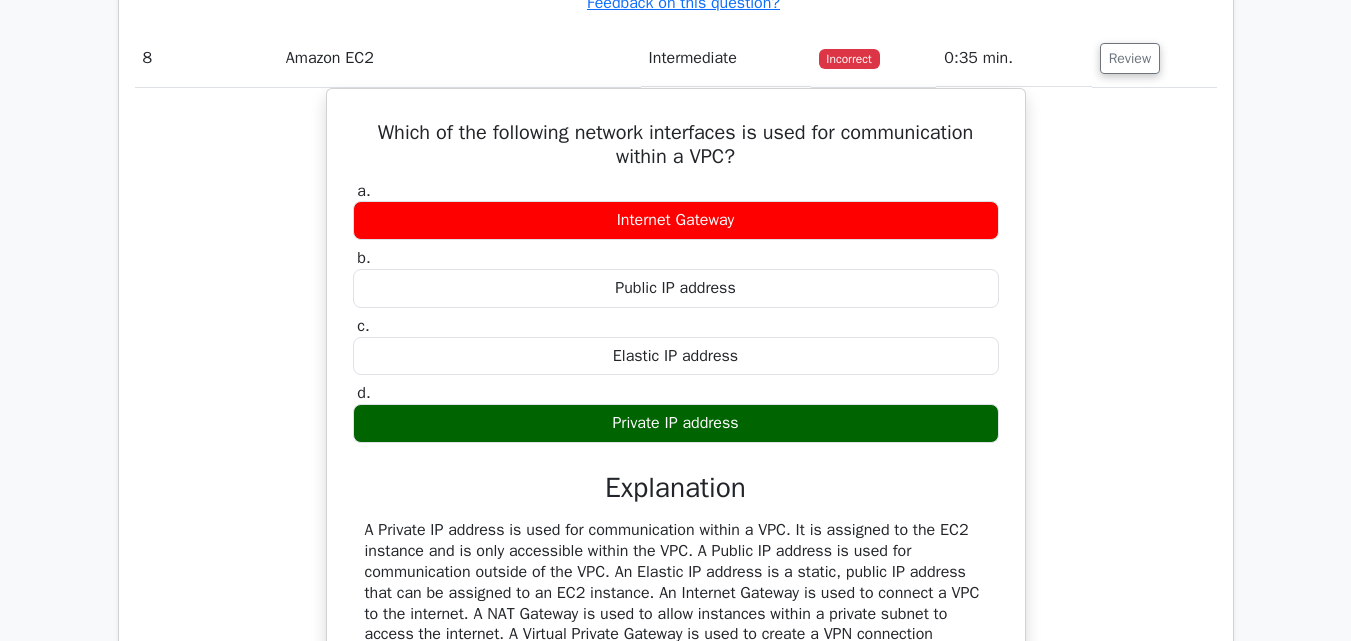 scroll, scrollTop: 7303, scrollLeft: 0, axis: vertical 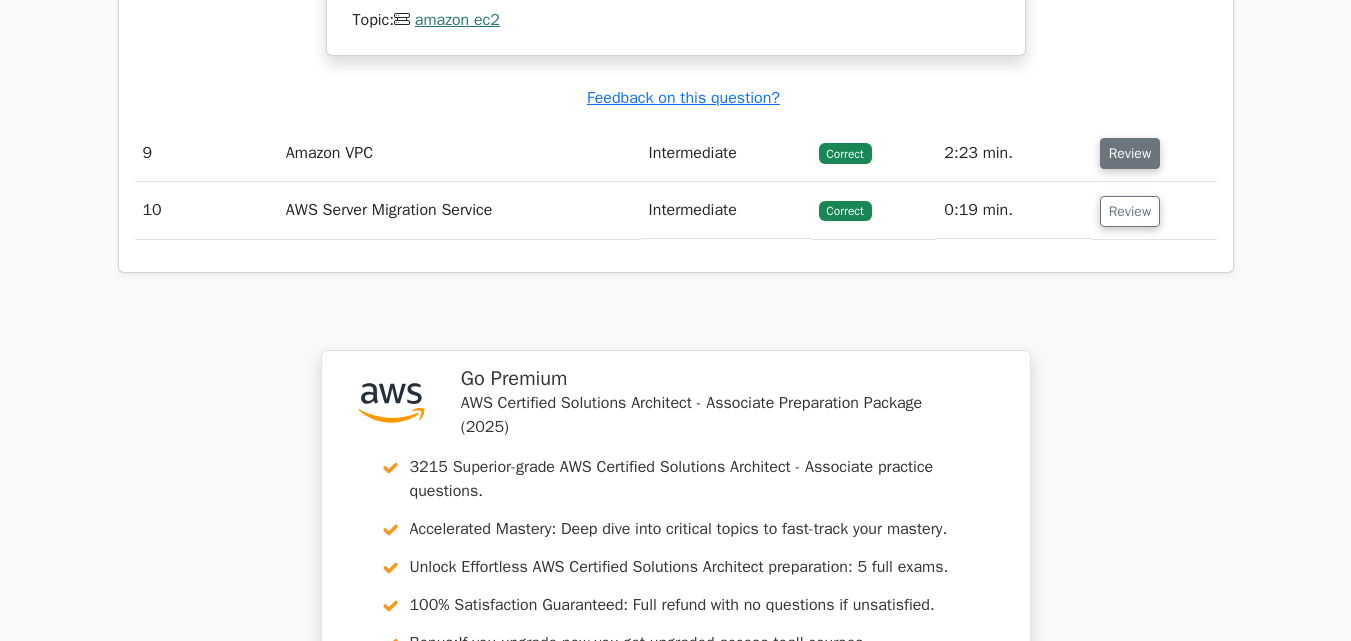 click on "Review" at bounding box center (1130, 153) 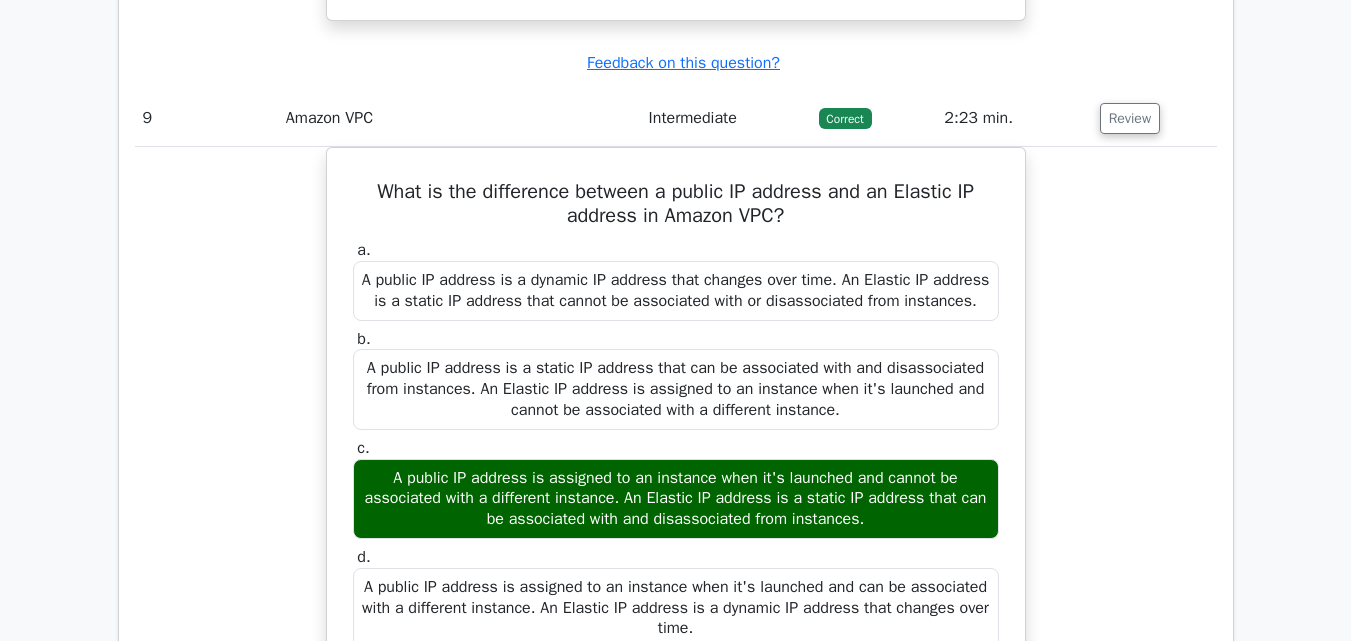 scroll, scrollTop: 8049, scrollLeft: 0, axis: vertical 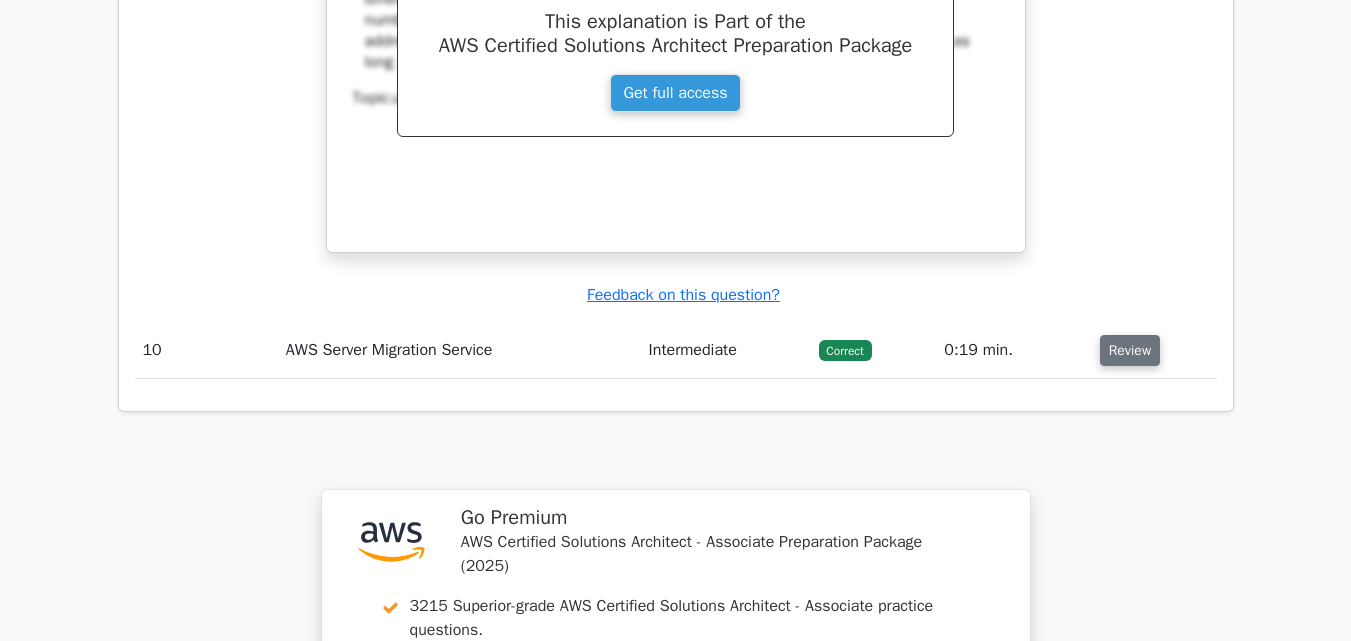 click on "Review" at bounding box center [1130, 350] 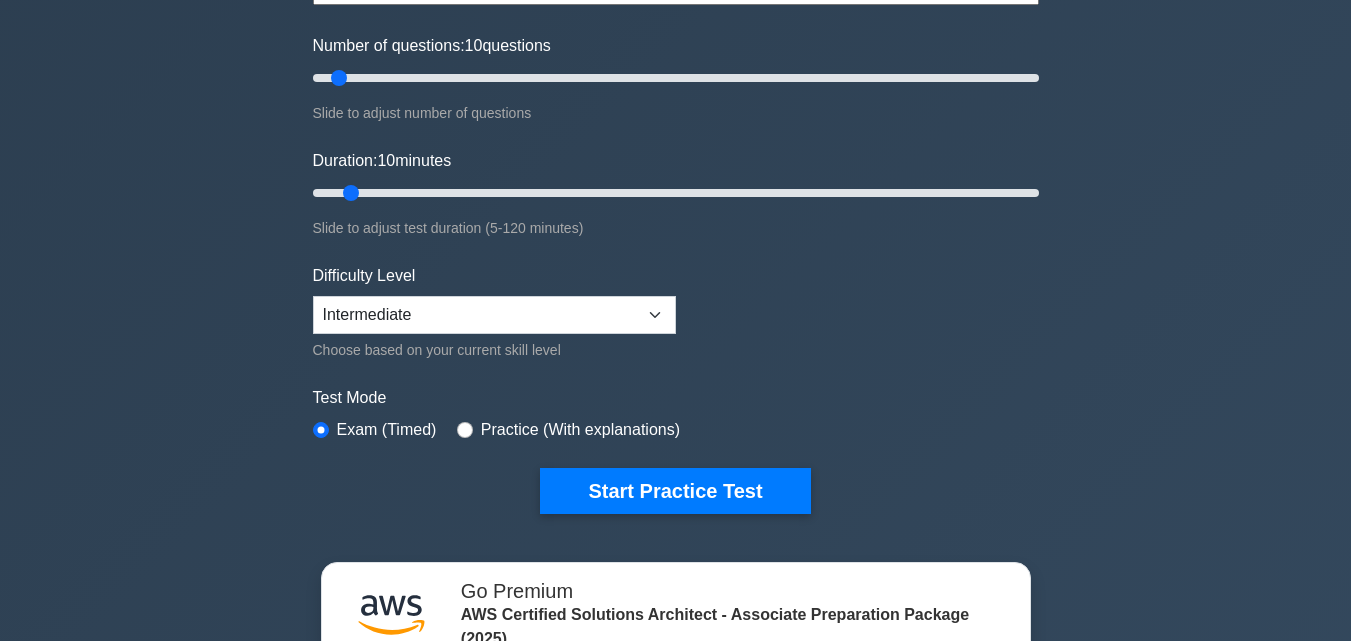 scroll, scrollTop: 0, scrollLeft: 0, axis: both 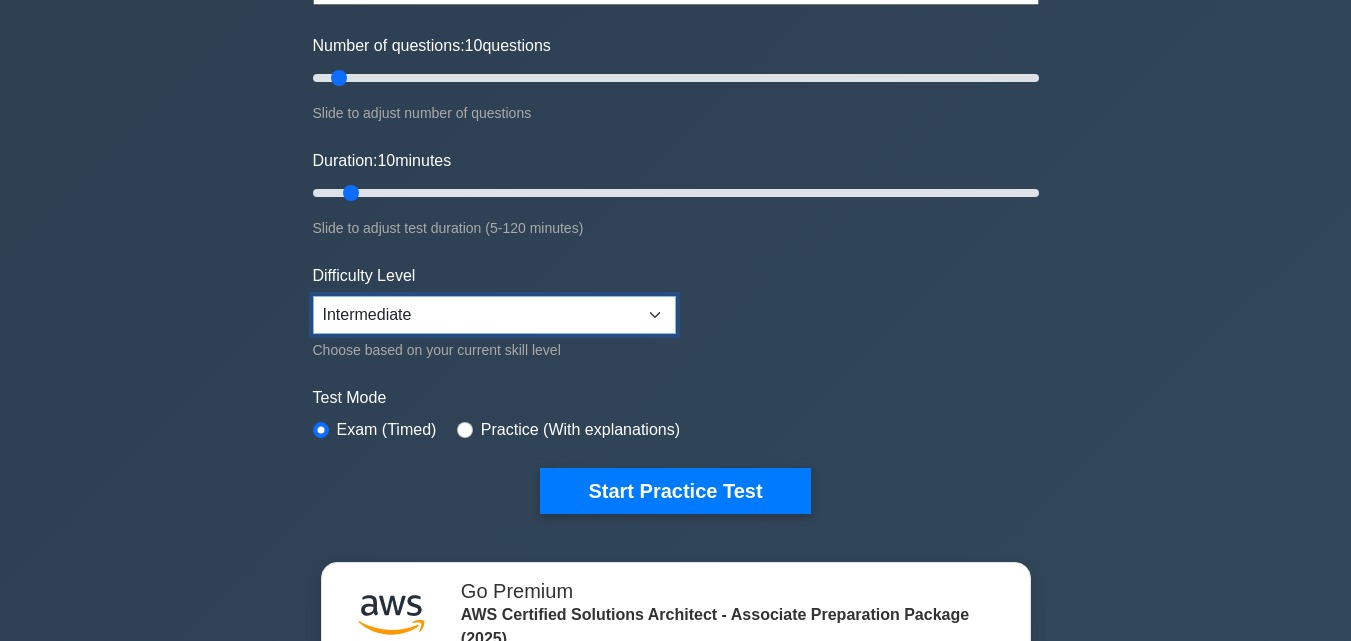 click on "Beginner
Intermediate
Expert" at bounding box center (494, 315) 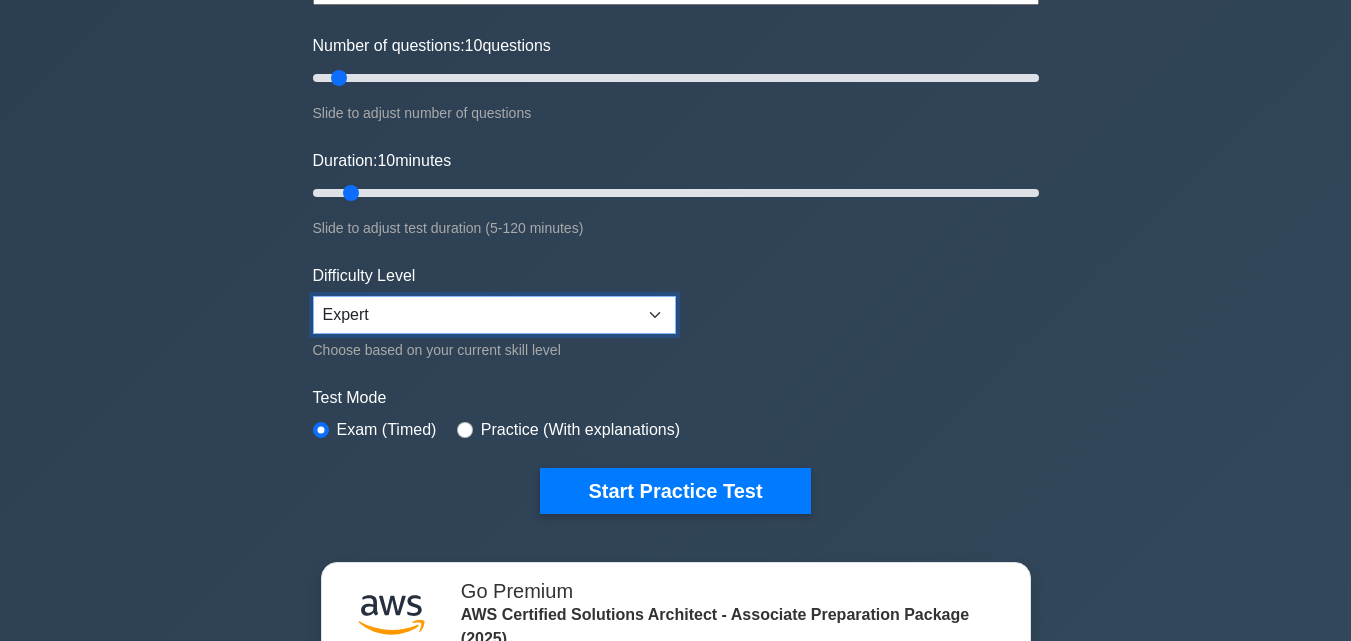 click on "Beginner
Intermediate
Expert" at bounding box center [494, 315] 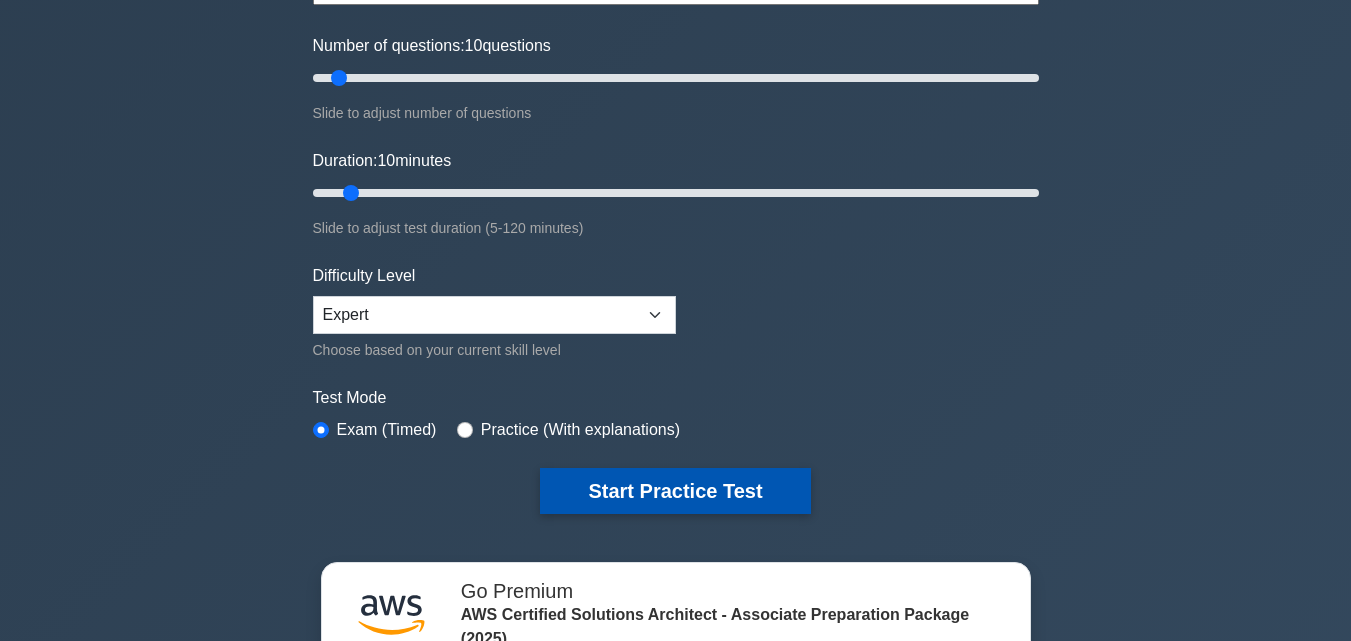 click on "Start Practice Test" at bounding box center [675, 491] 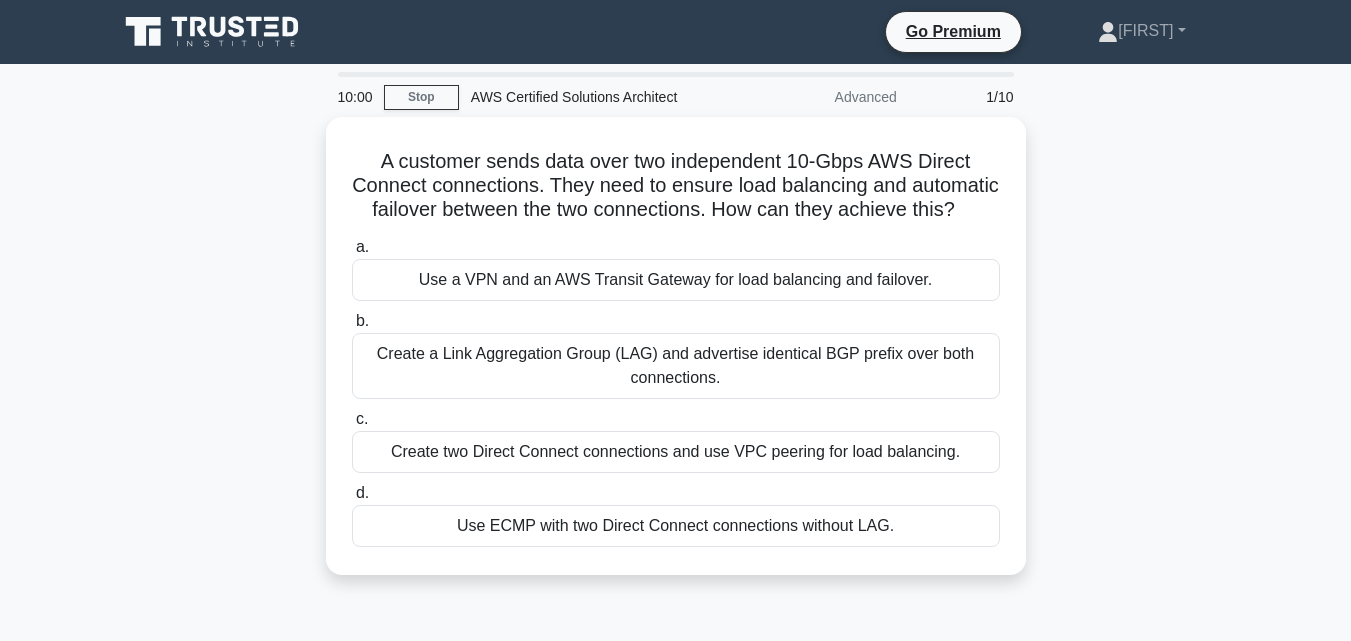 scroll, scrollTop: 0, scrollLeft: 0, axis: both 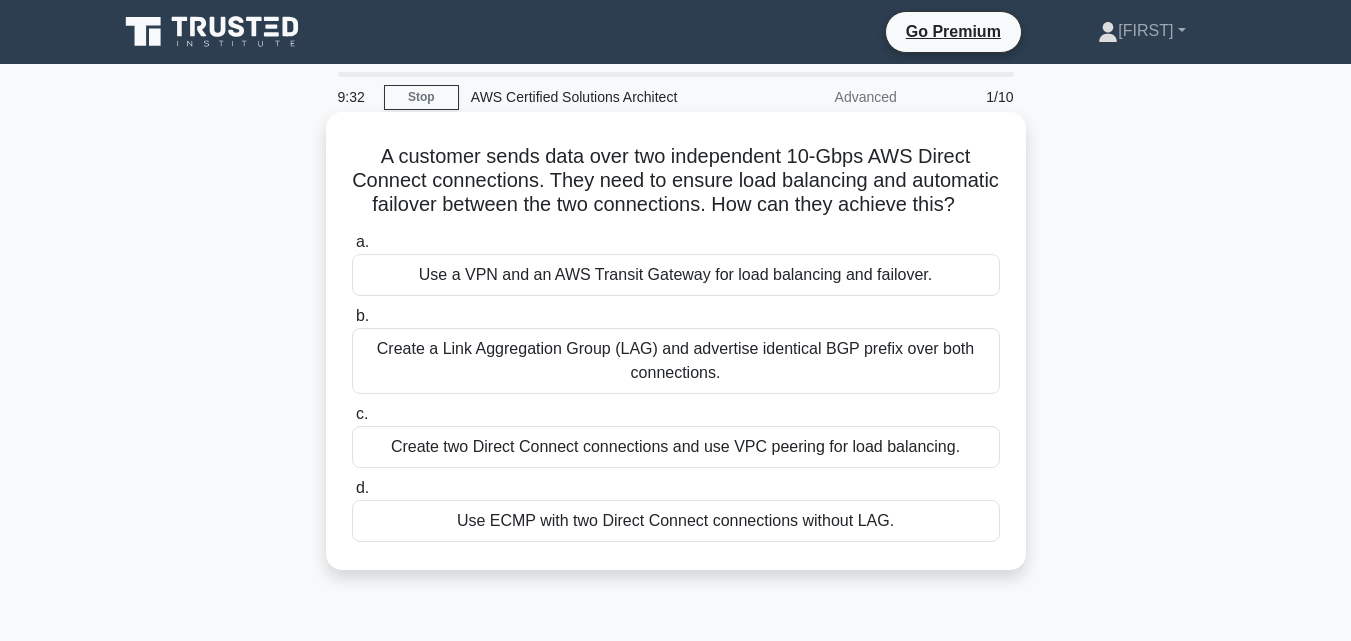 click on "Use a VPN and an AWS Transit Gateway for load balancing and failover." at bounding box center [676, 275] 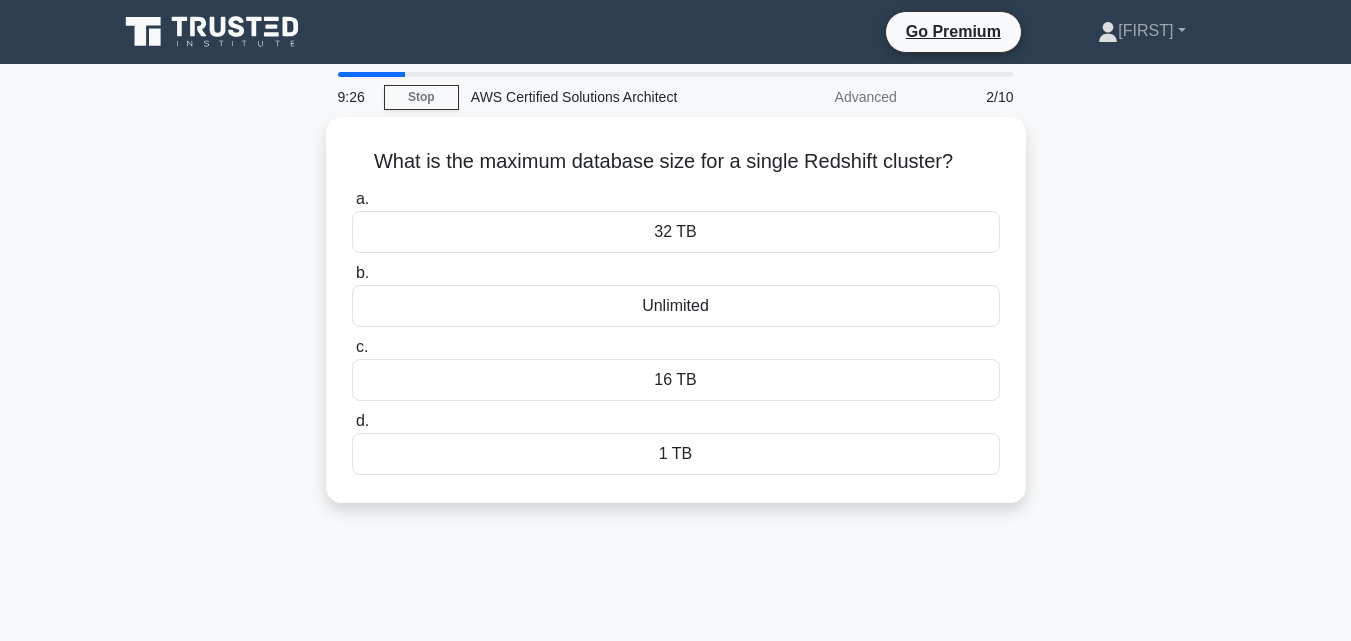 click on "Unlimited" at bounding box center (676, 306) 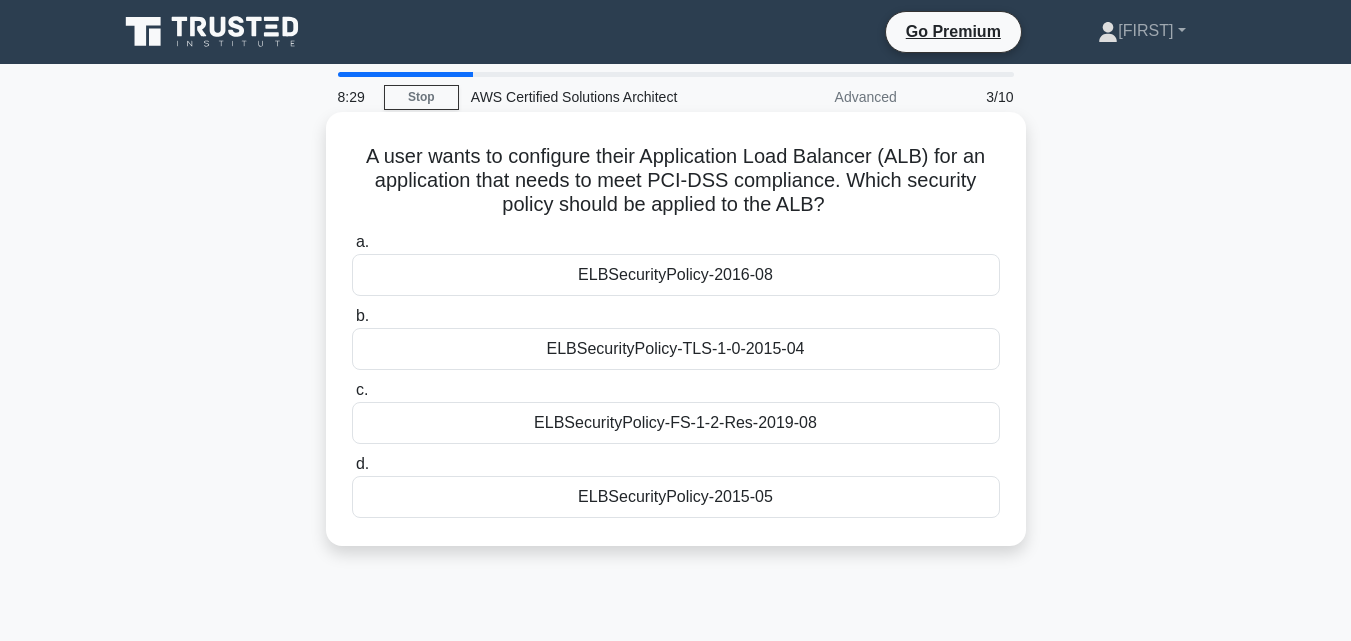 click on "ELBSecurityPolicy-TLS-1-0-2015-04" at bounding box center (676, 349) 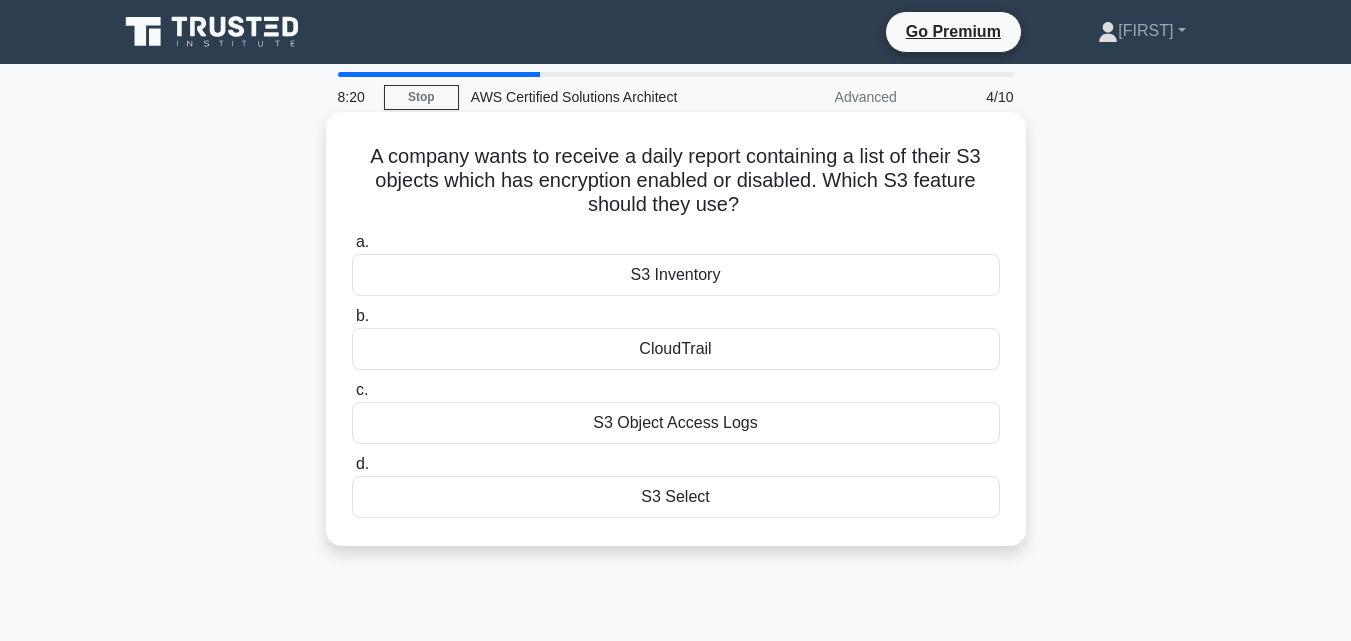 click on "S3 Inventory" at bounding box center [676, 275] 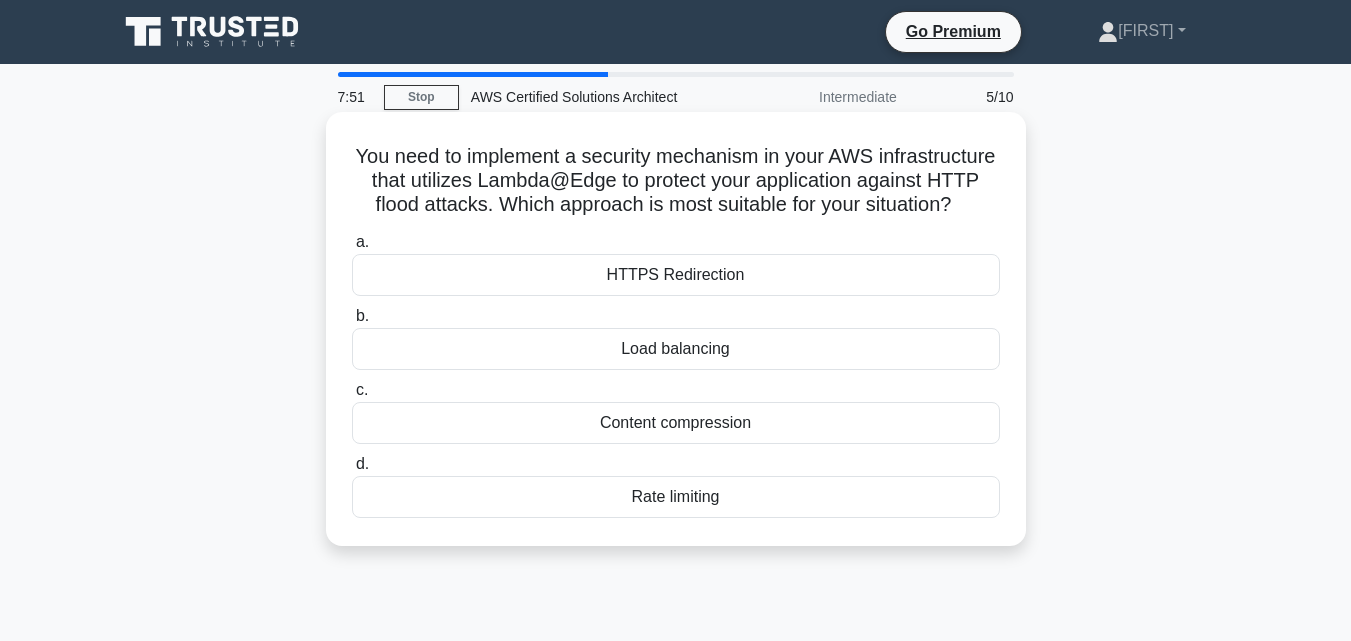 click on "HTTPS Redirection" at bounding box center [676, 275] 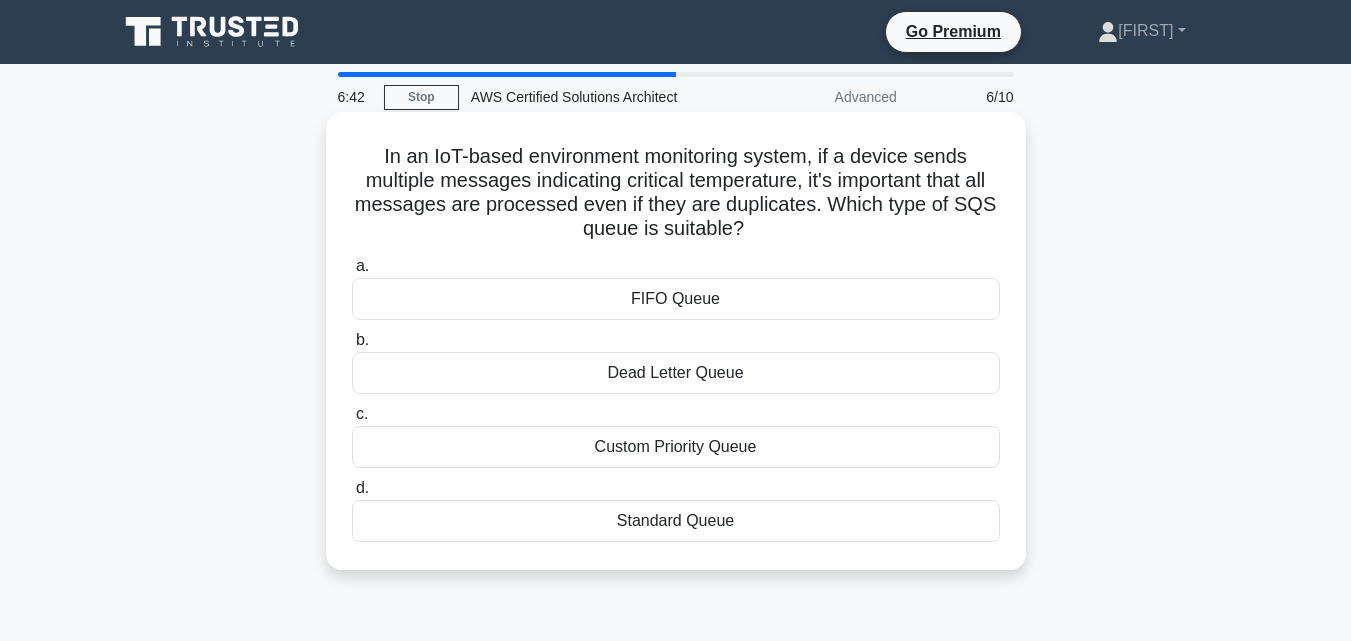 click on "Standard Queue" at bounding box center [676, 521] 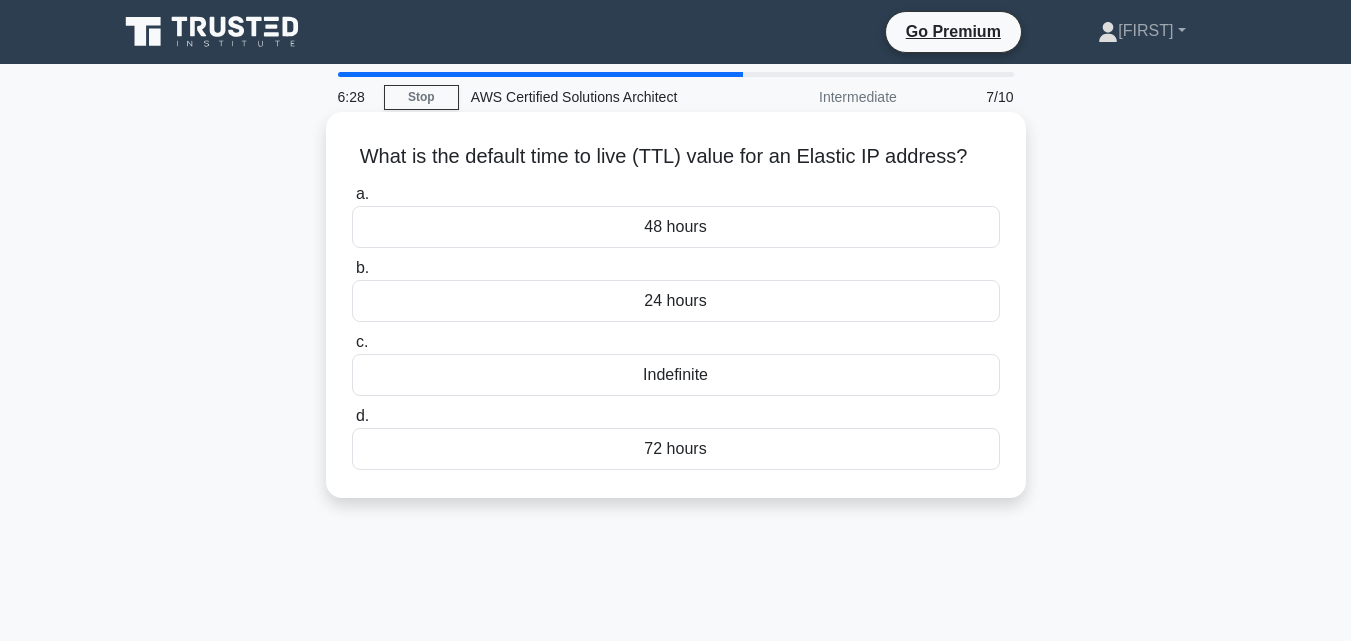 click on "Indefinite" at bounding box center [676, 375] 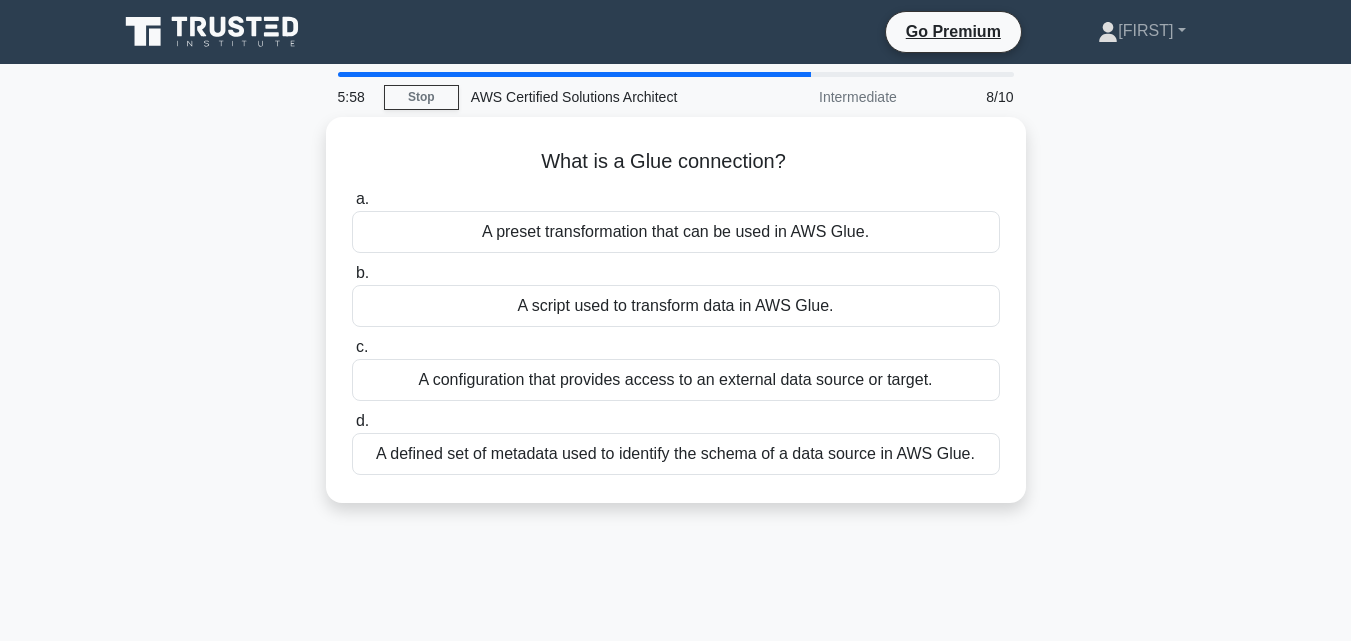 click on "A configuration that provides access to an external data source or target." at bounding box center (676, 380) 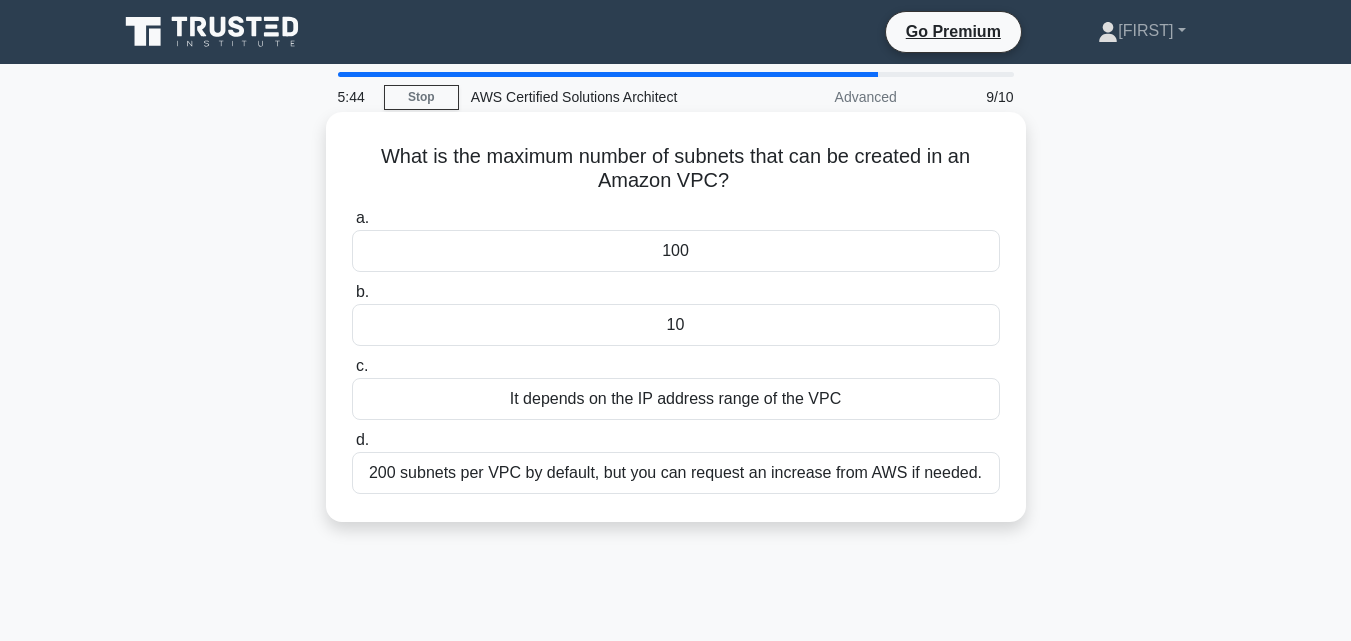 click on "It depends on the IP address range of the VPC" at bounding box center [676, 399] 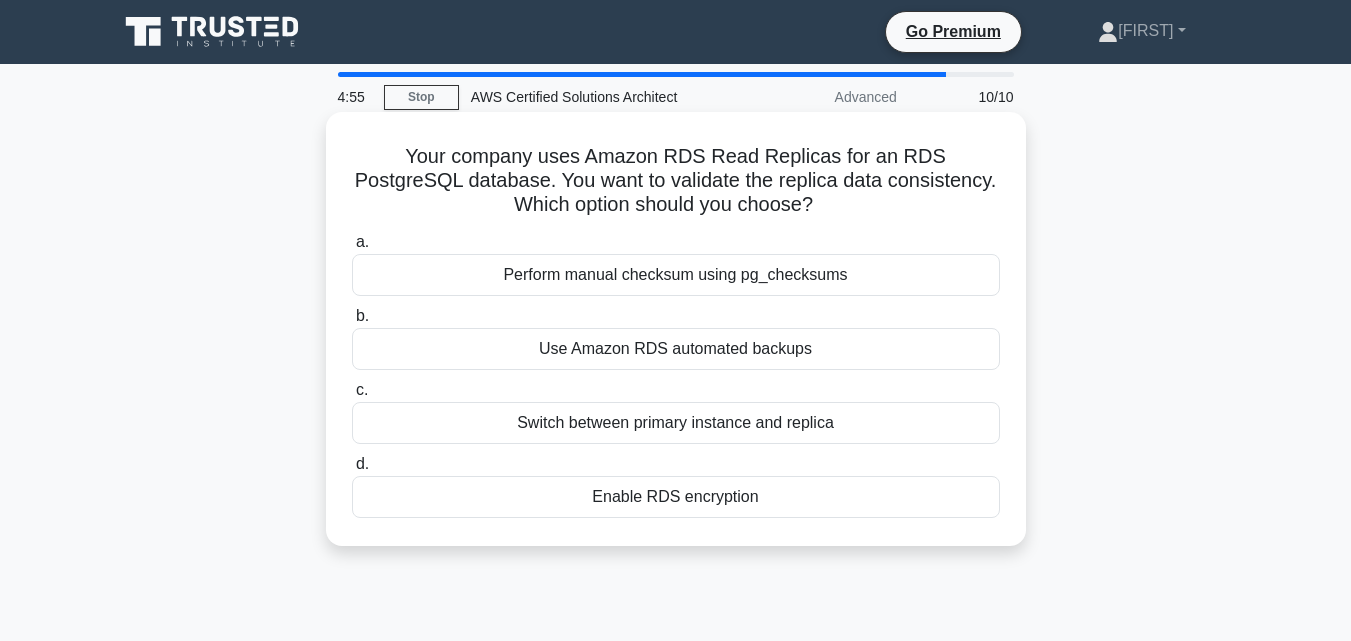 click on "Switch between primary instance and replica" at bounding box center [676, 423] 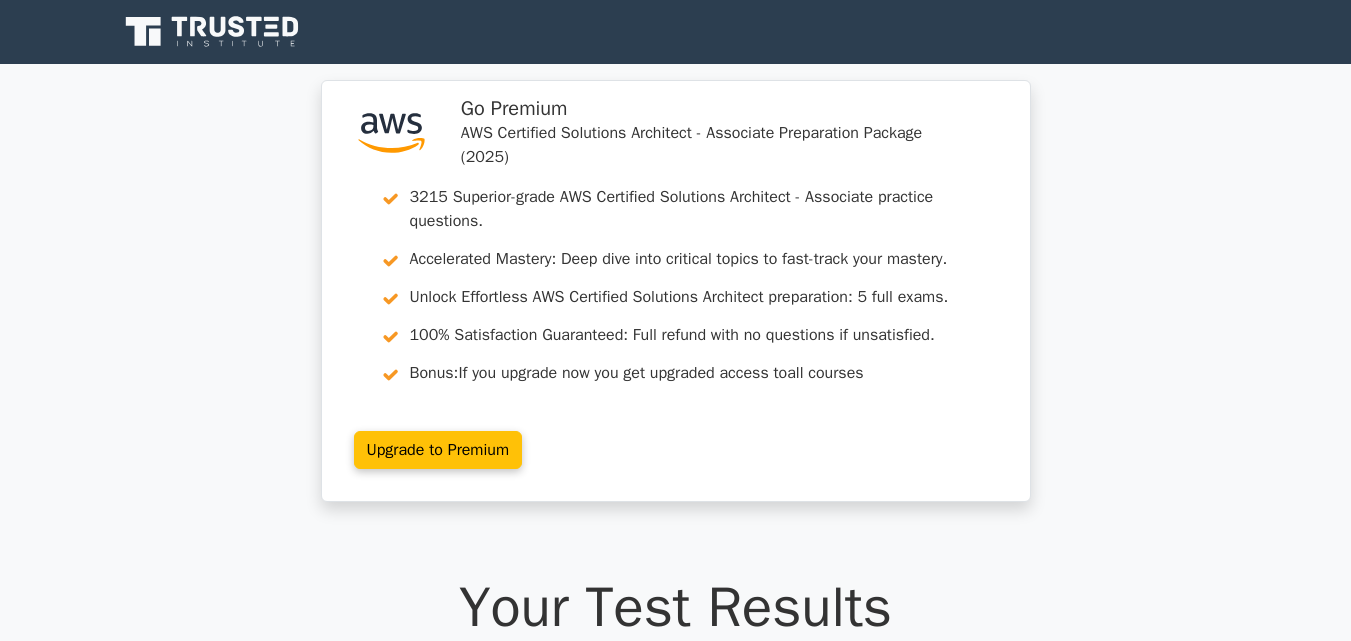 scroll, scrollTop: 0, scrollLeft: 0, axis: both 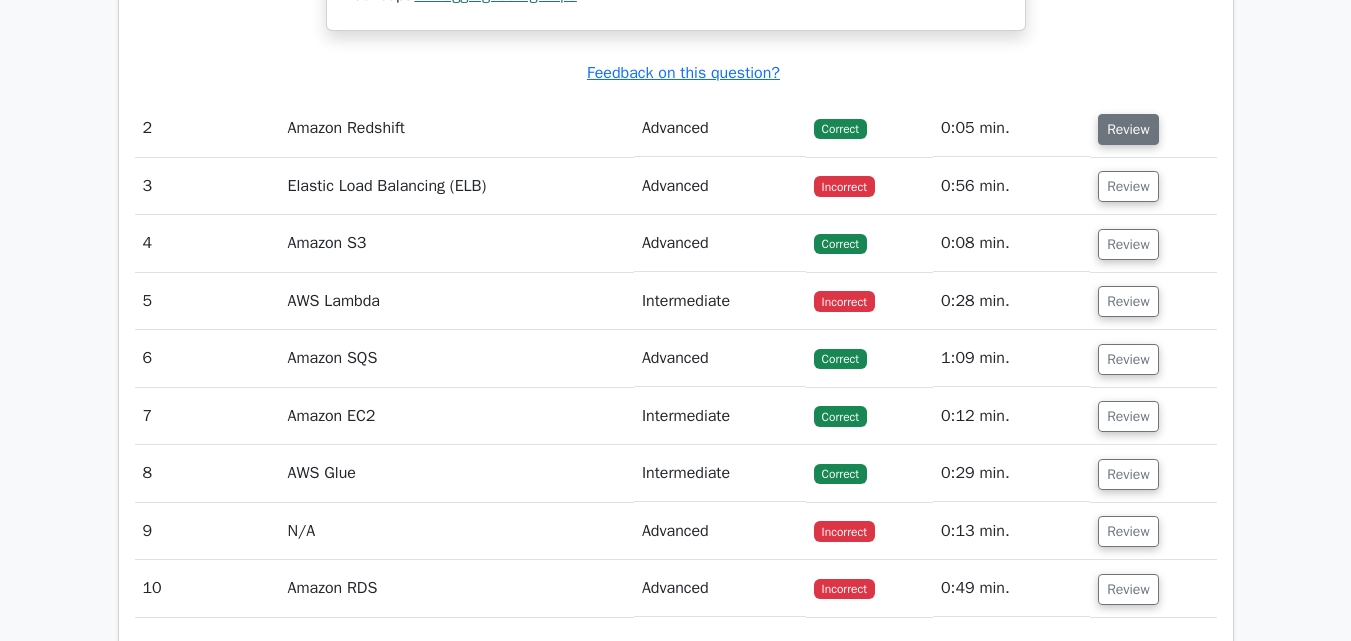 click on "Review" at bounding box center [1128, 129] 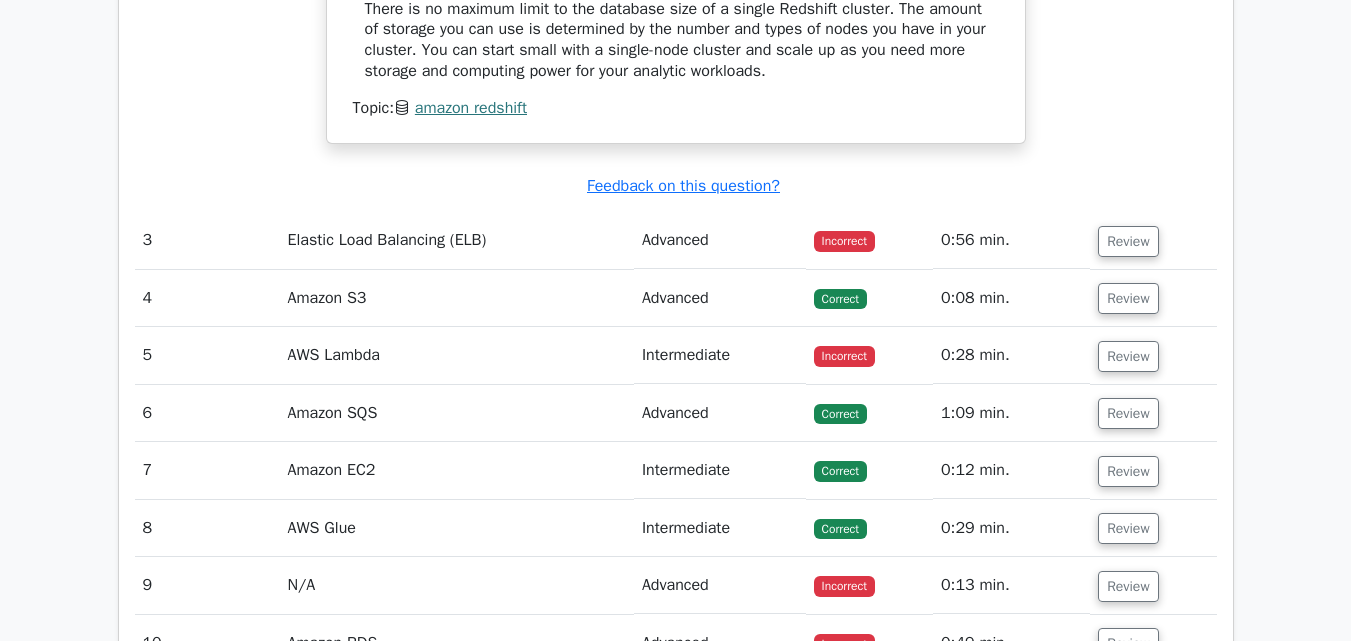 scroll, scrollTop: 3026, scrollLeft: 0, axis: vertical 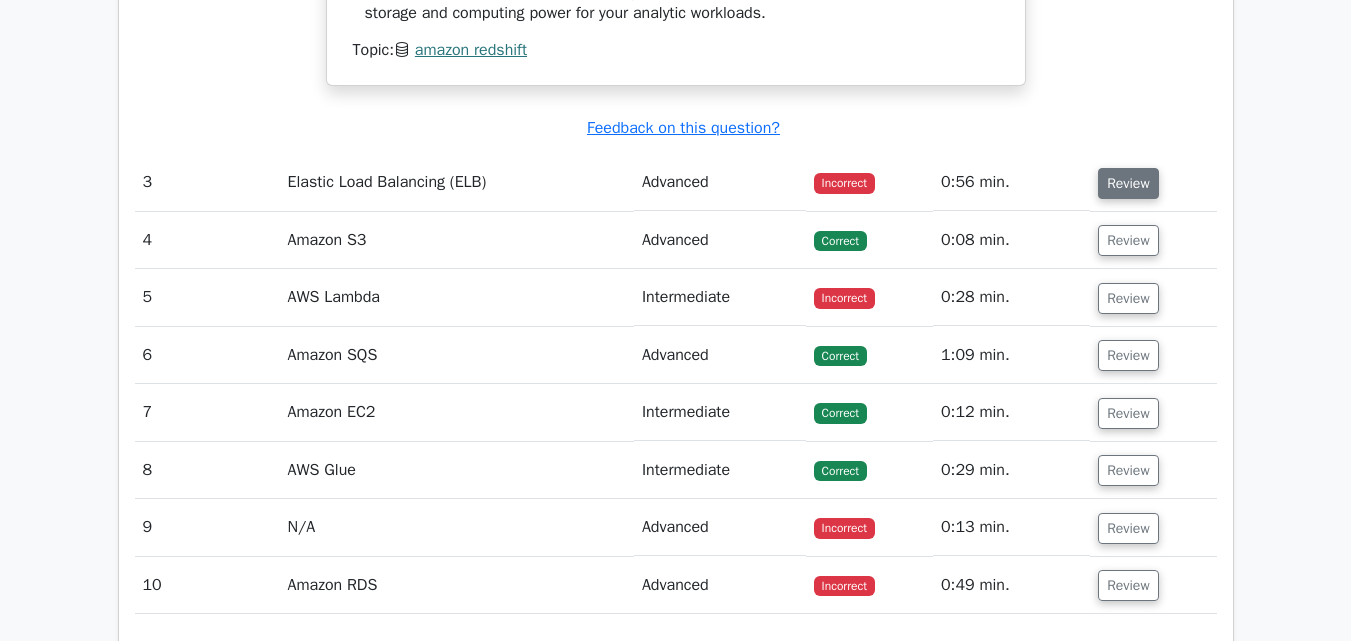 click on "Review" at bounding box center (1128, 183) 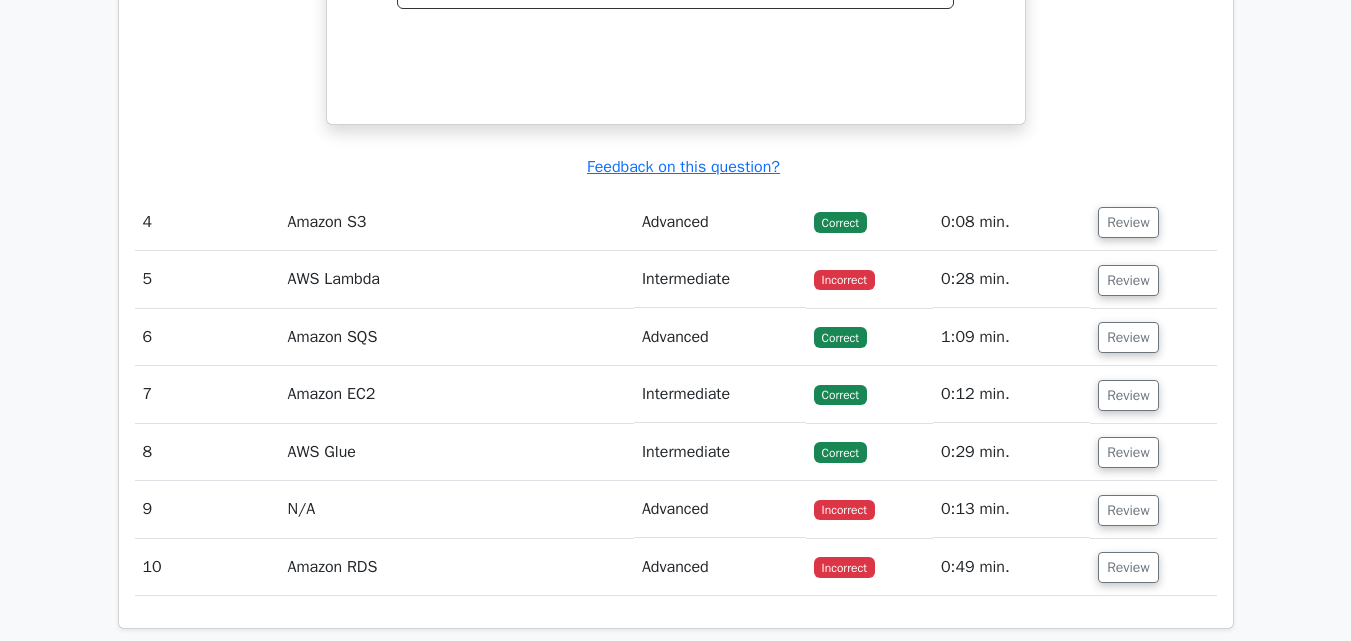 scroll, scrollTop: 3906, scrollLeft: 0, axis: vertical 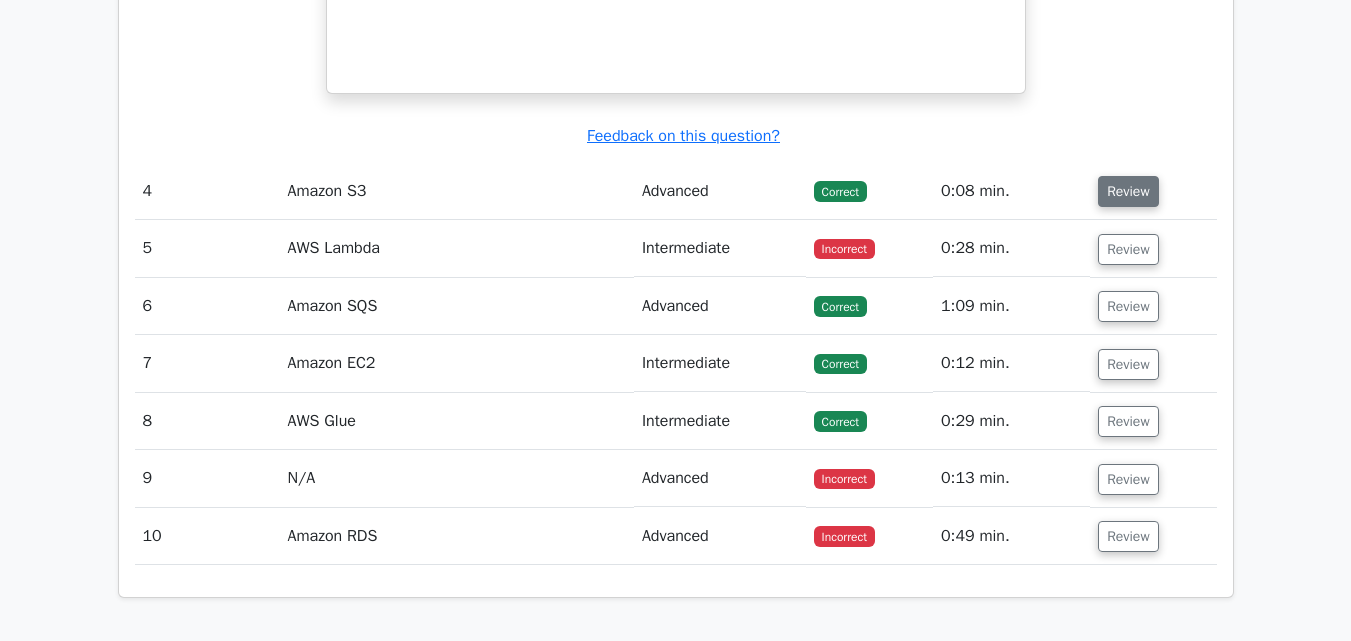 click on "Review" at bounding box center [1128, 191] 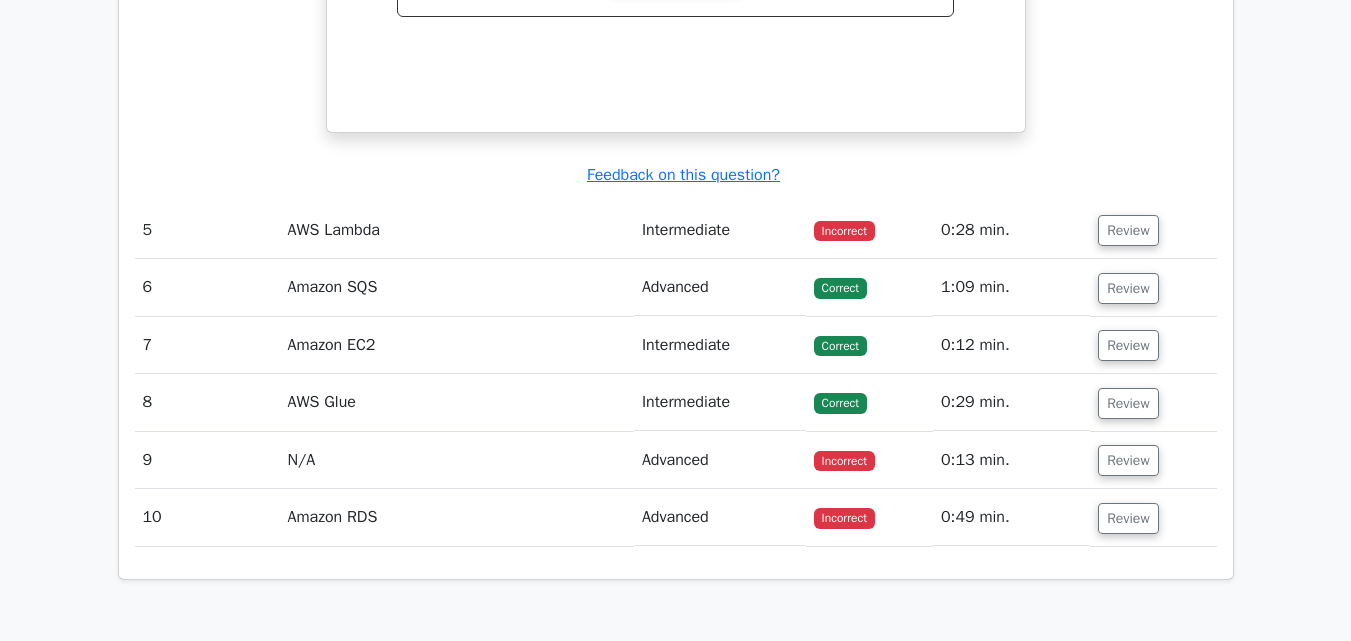 scroll, scrollTop: 4773, scrollLeft: 0, axis: vertical 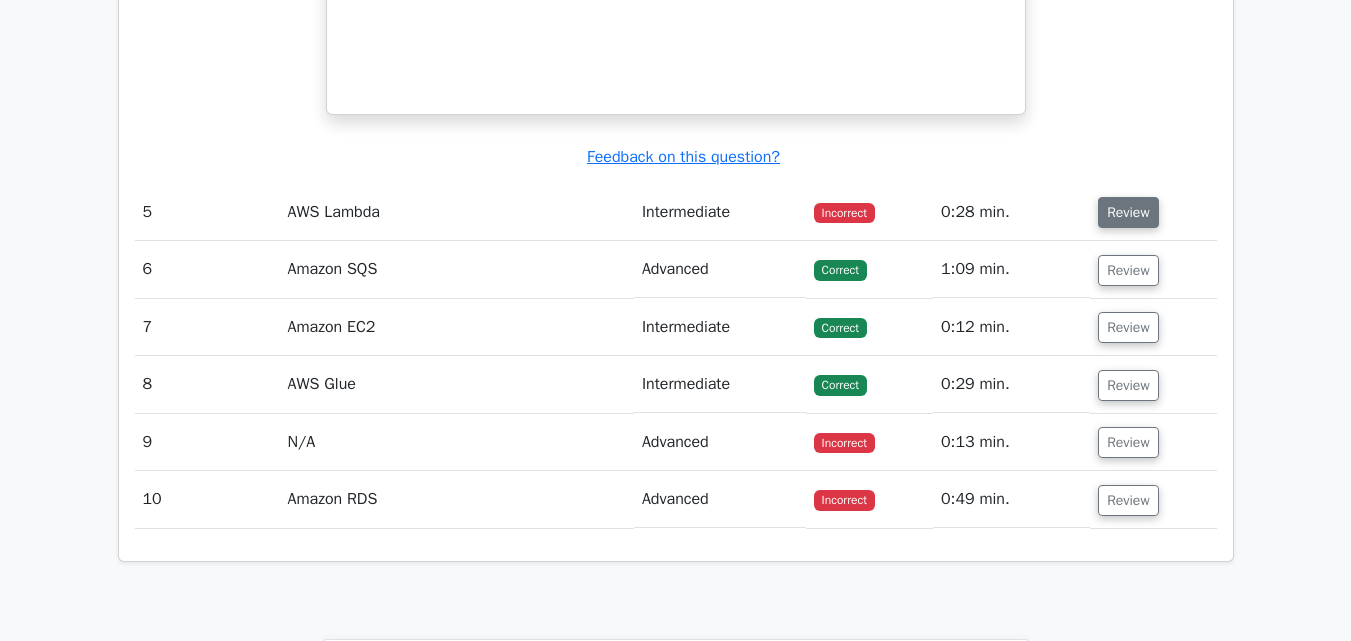 click on "Review" at bounding box center [1128, 212] 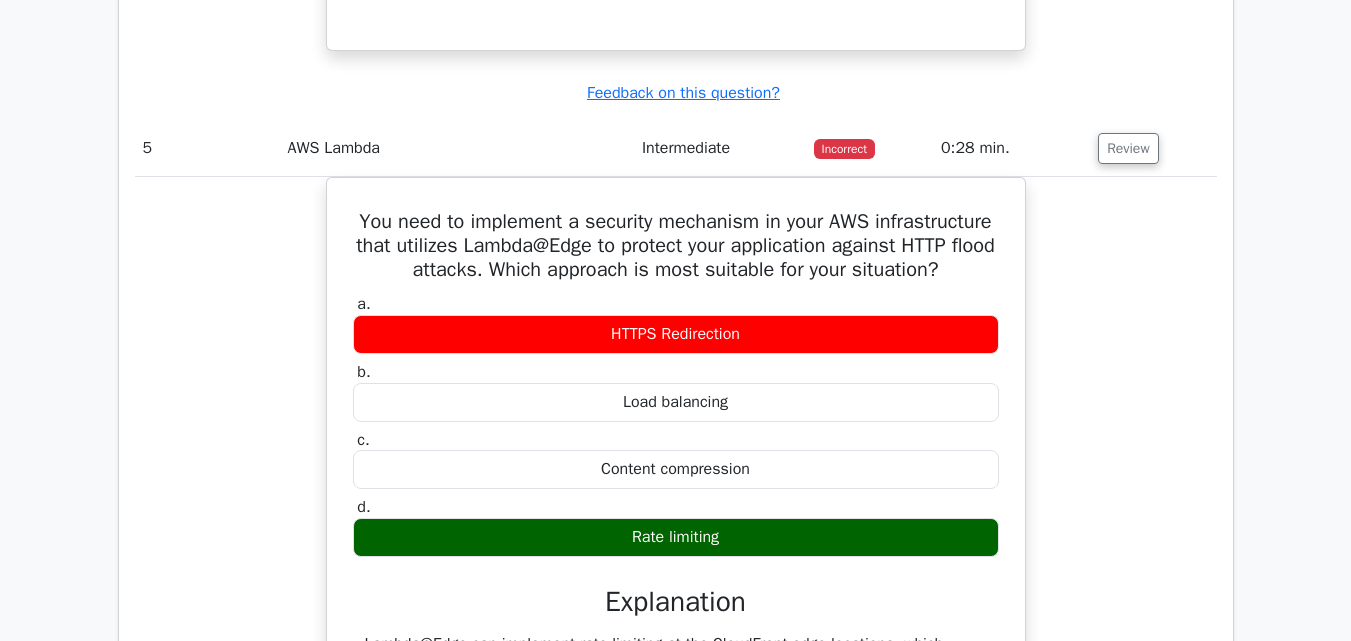 scroll, scrollTop: 4853, scrollLeft: 0, axis: vertical 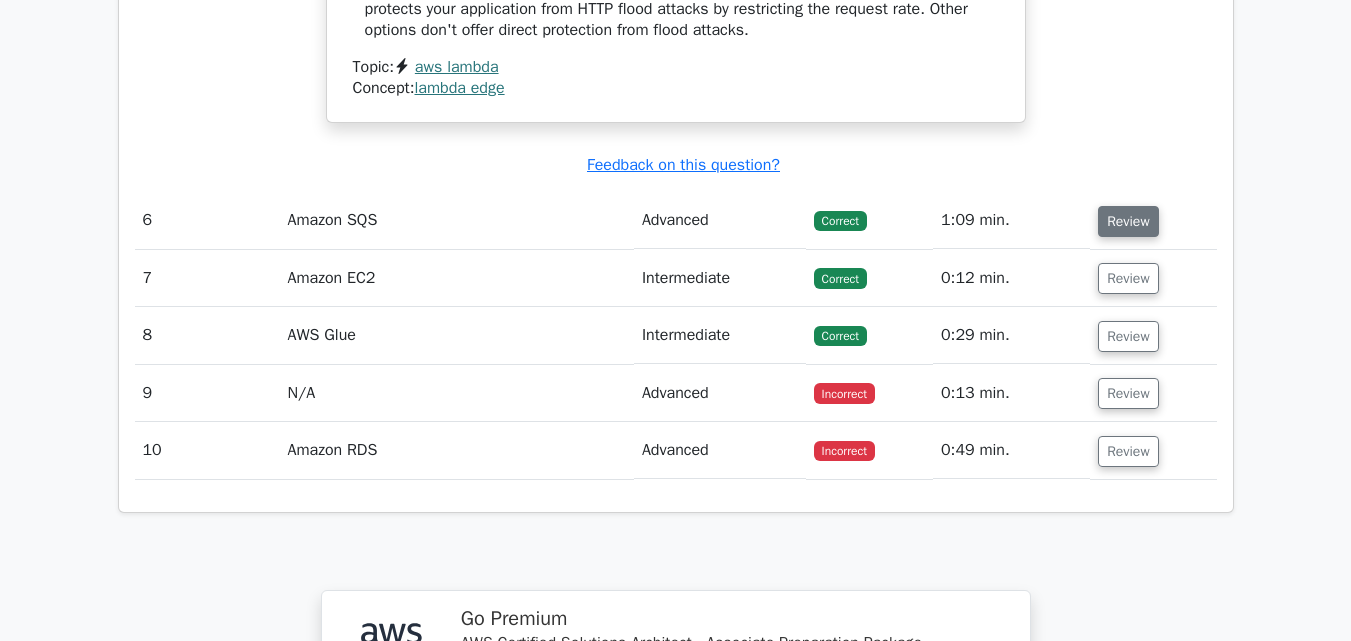 click on "Review" at bounding box center (1128, 221) 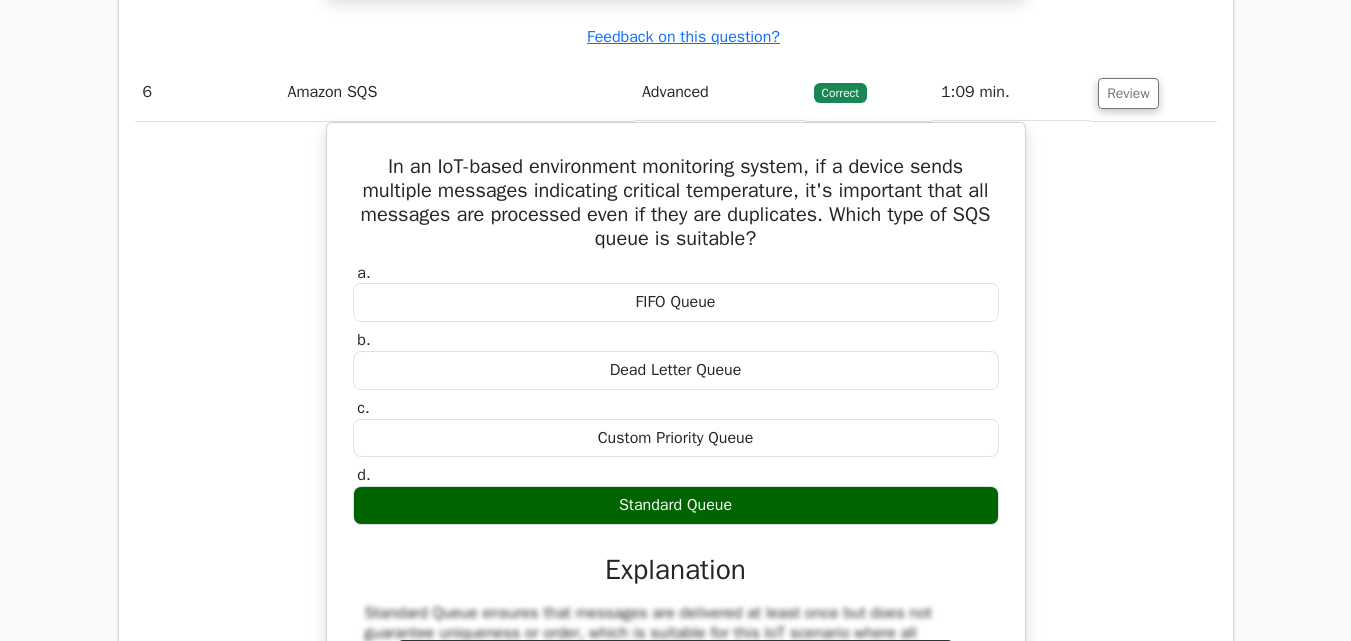 scroll, scrollTop: 5680, scrollLeft: 0, axis: vertical 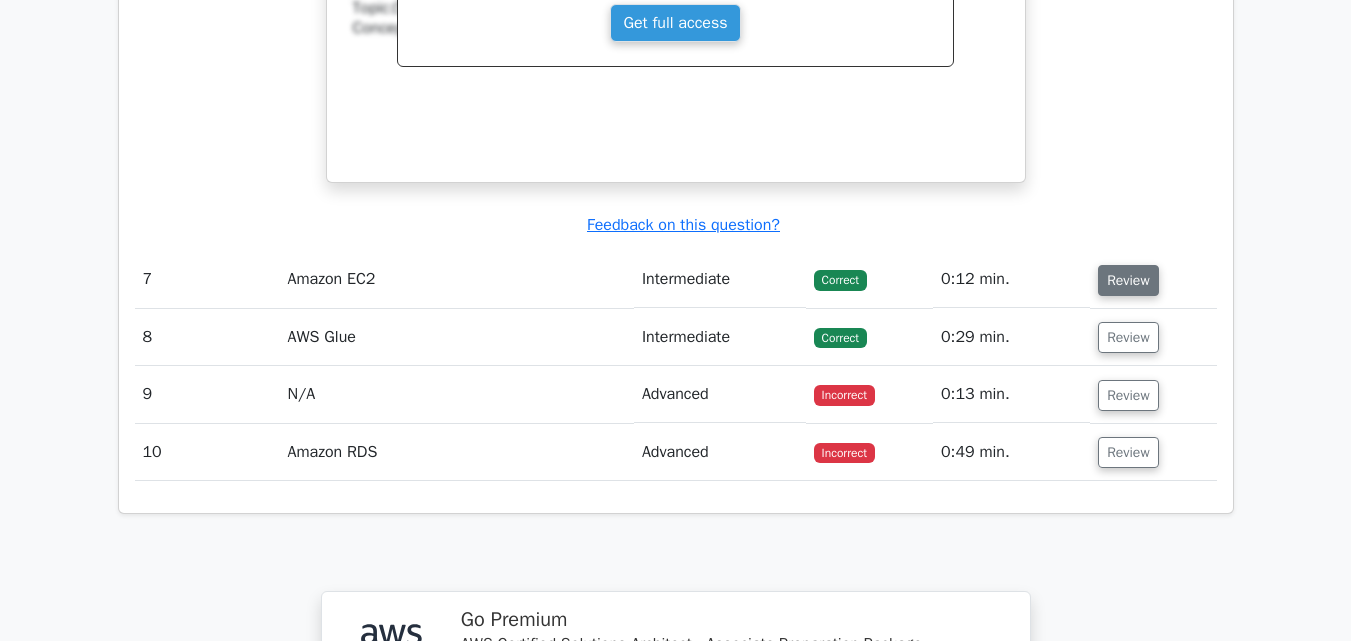 click on "Review" at bounding box center [1128, 280] 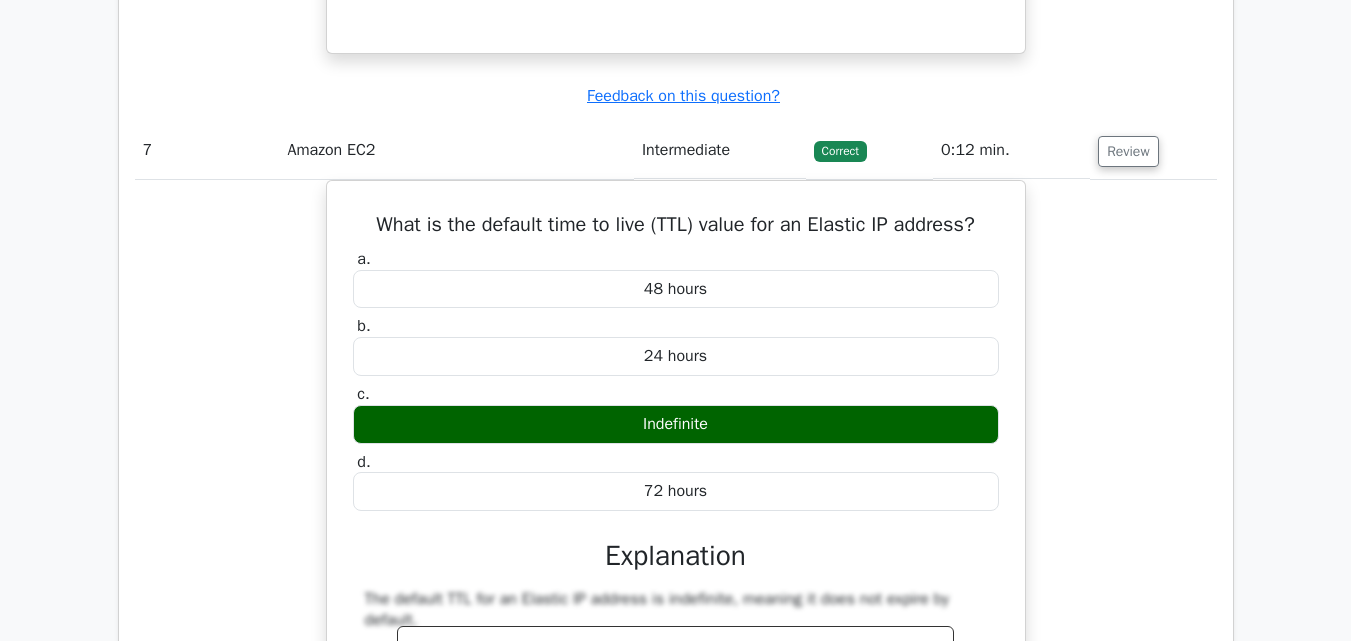 scroll, scrollTop: 6493, scrollLeft: 0, axis: vertical 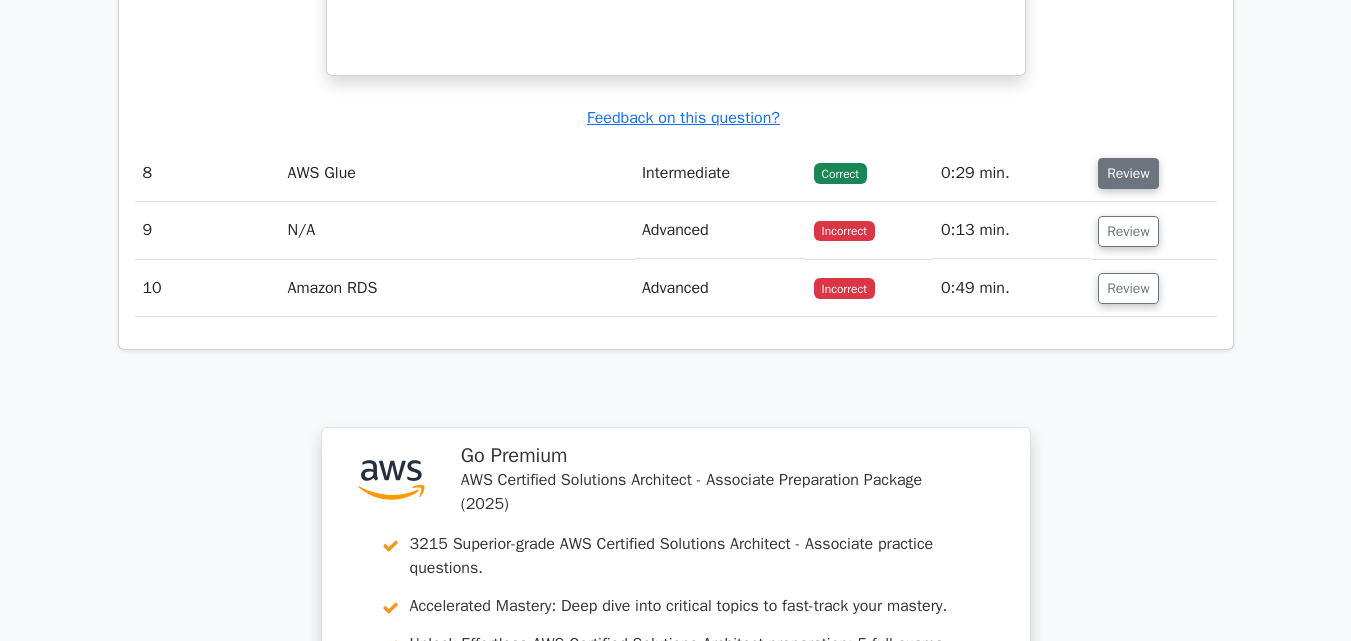 click on "Review" at bounding box center (1128, 173) 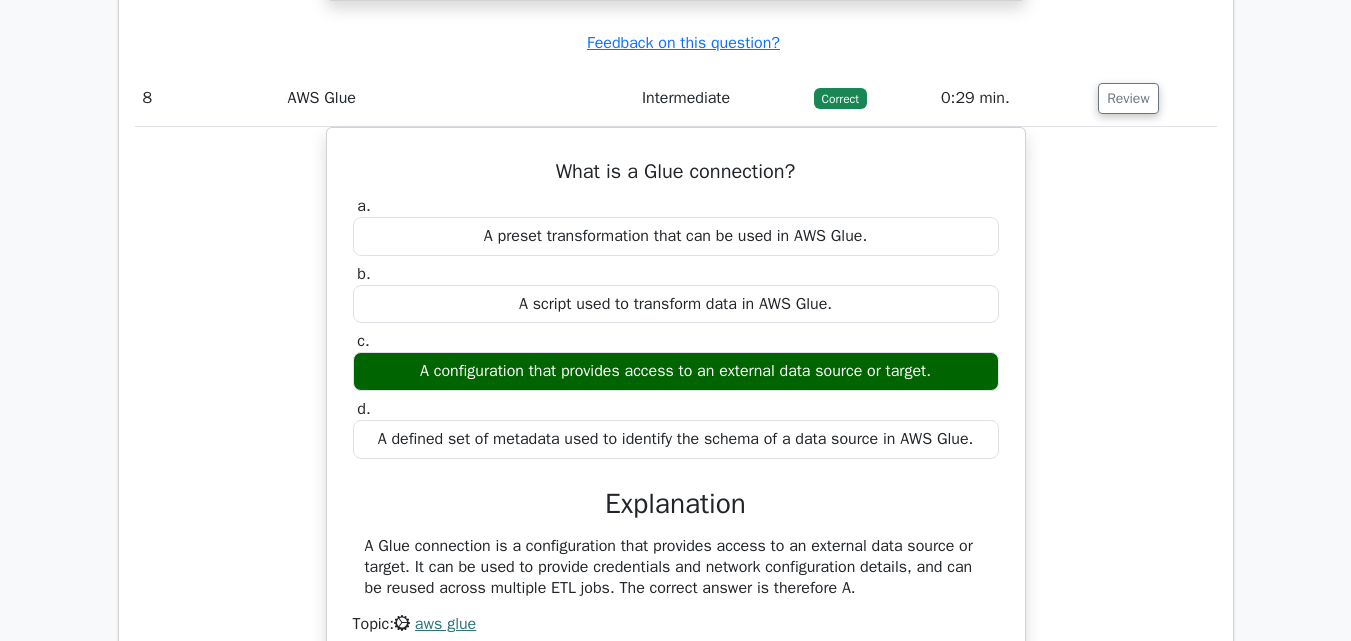 scroll, scrollTop: 7413, scrollLeft: 0, axis: vertical 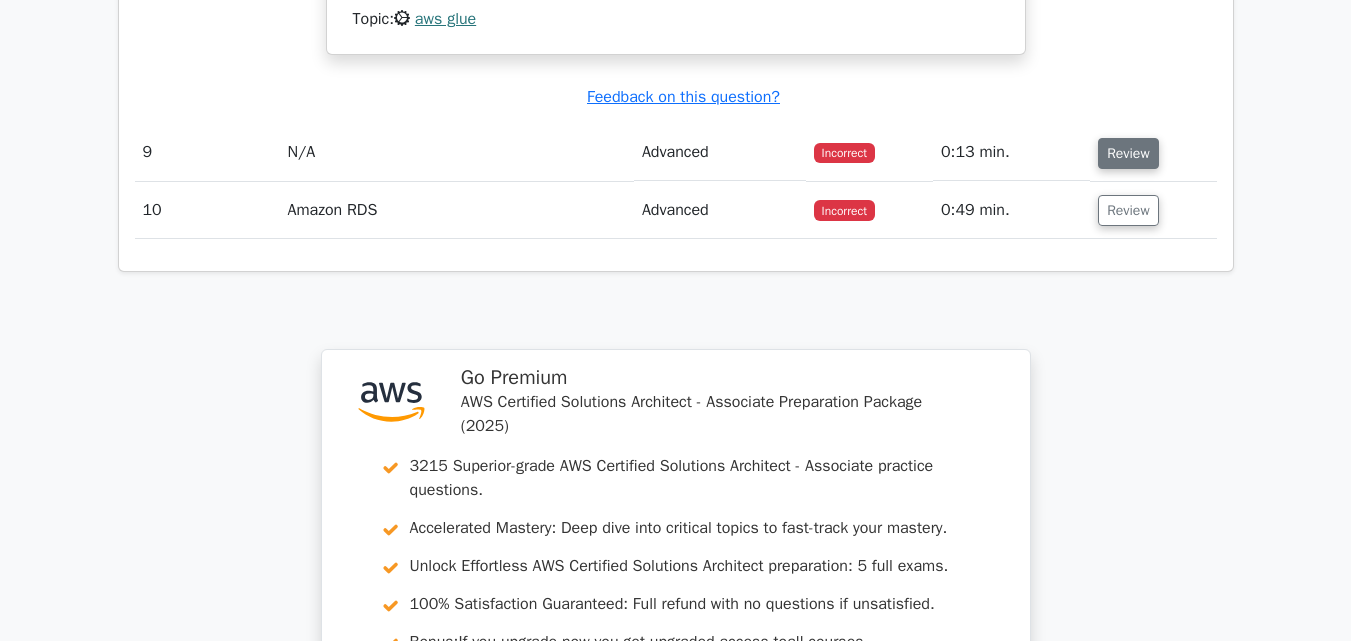 click on "Review" at bounding box center [1128, 153] 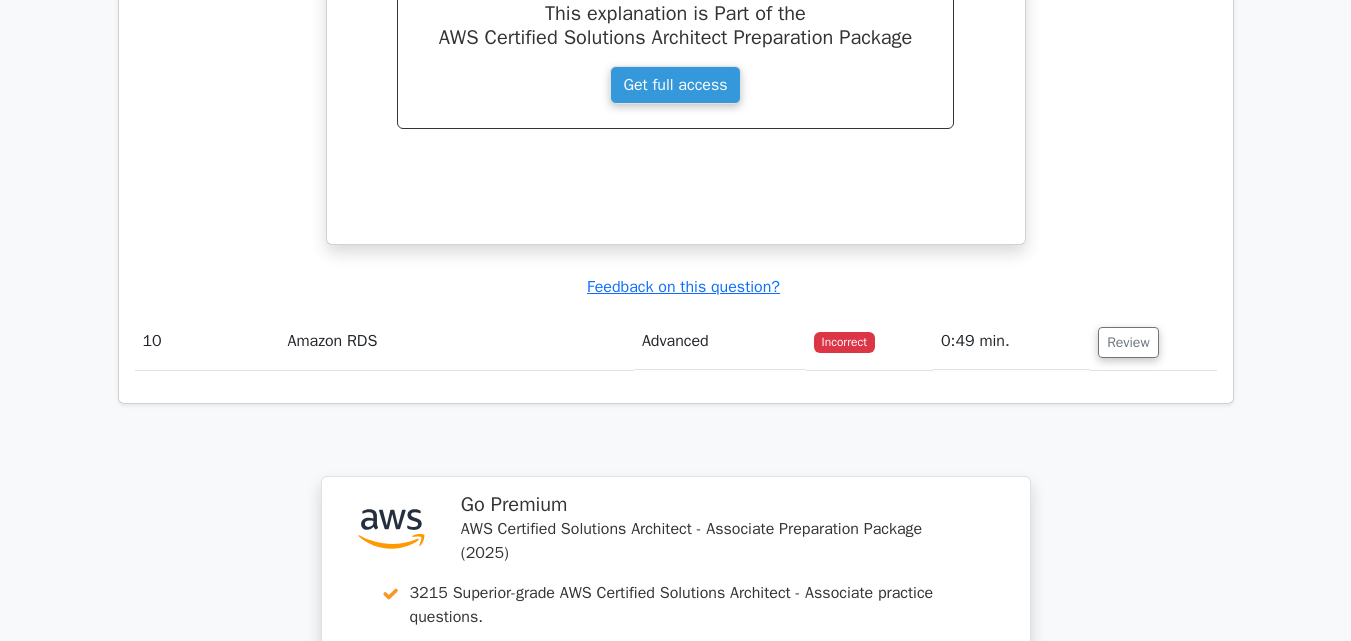 scroll, scrollTop: 8720, scrollLeft: 0, axis: vertical 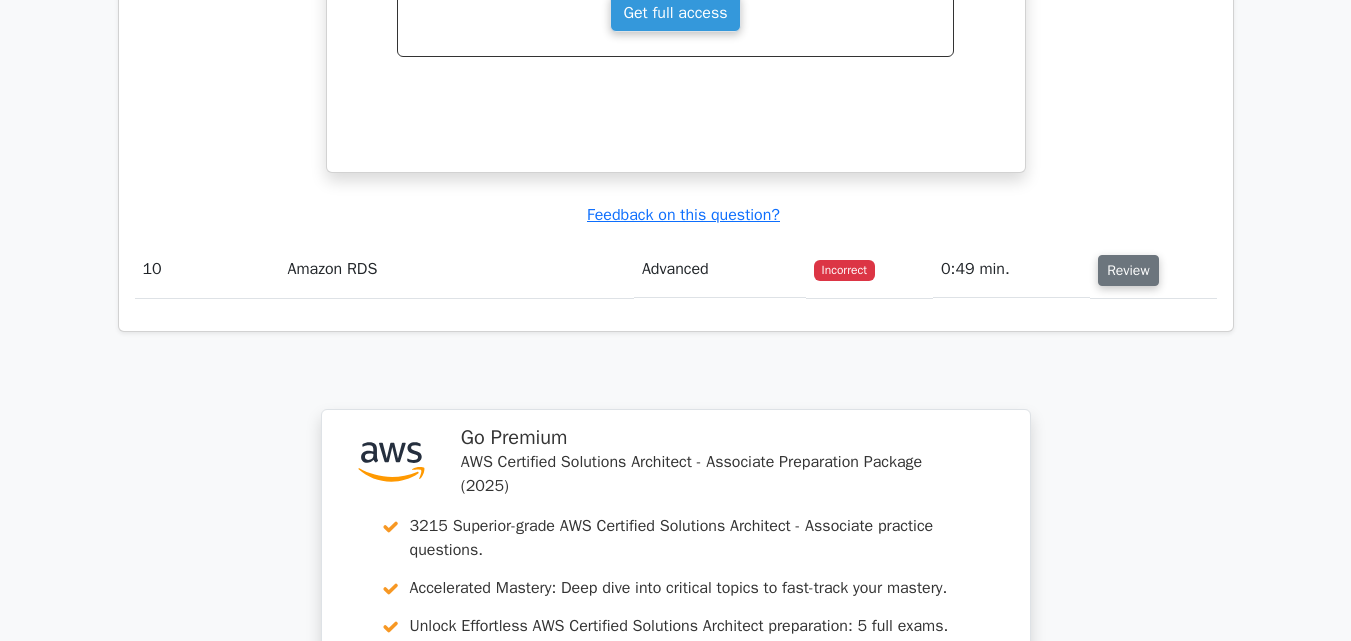 click on "Review" at bounding box center [1128, 270] 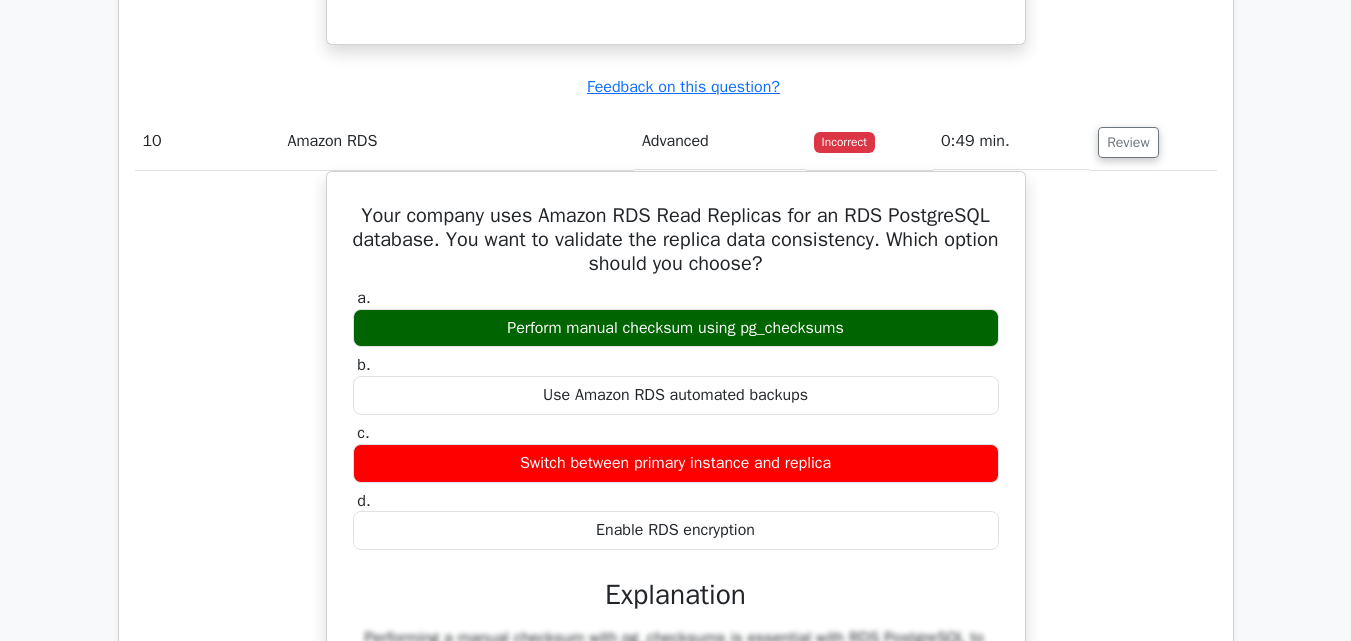 scroll, scrollTop: 8920, scrollLeft: 0, axis: vertical 